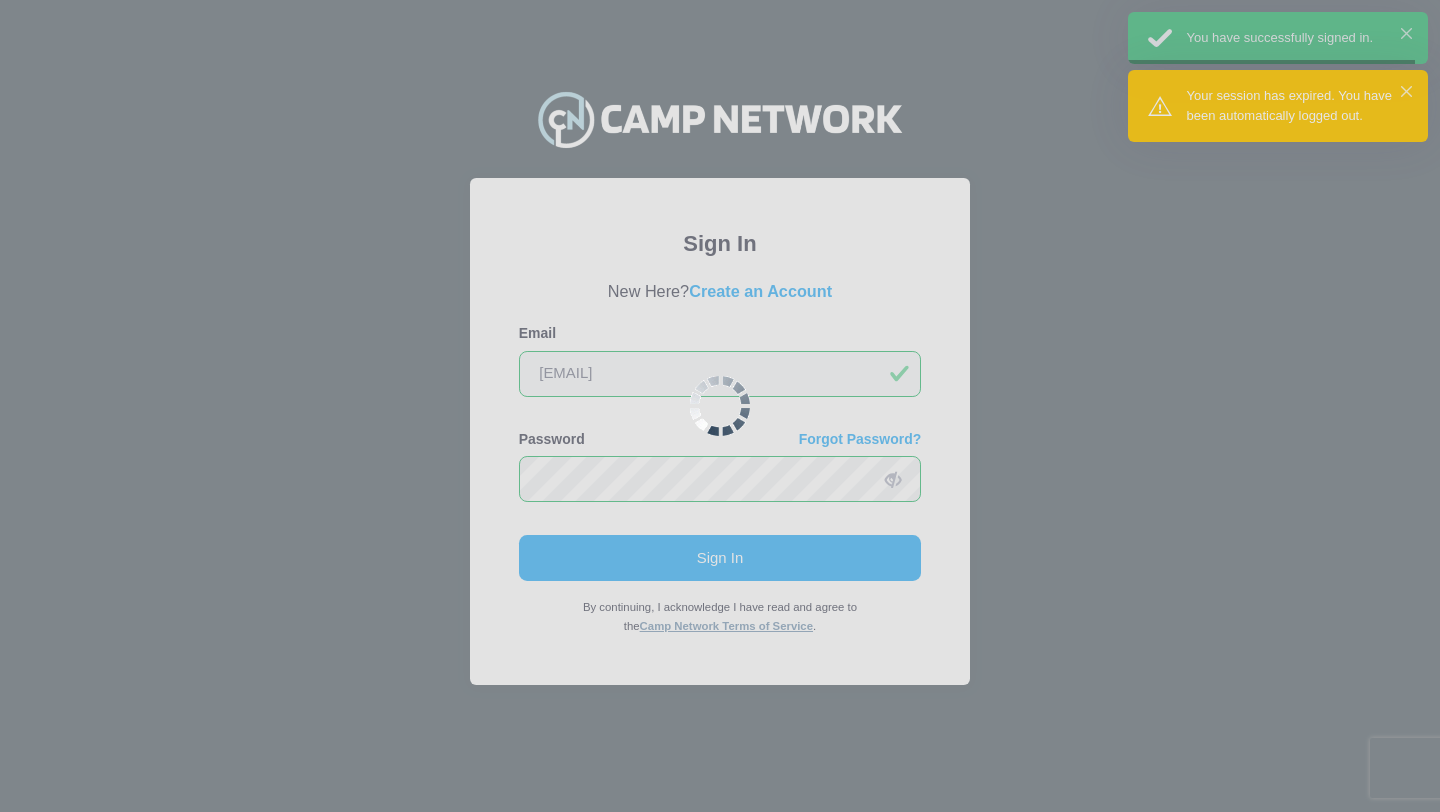 scroll, scrollTop: 0, scrollLeft: 0, axis: both 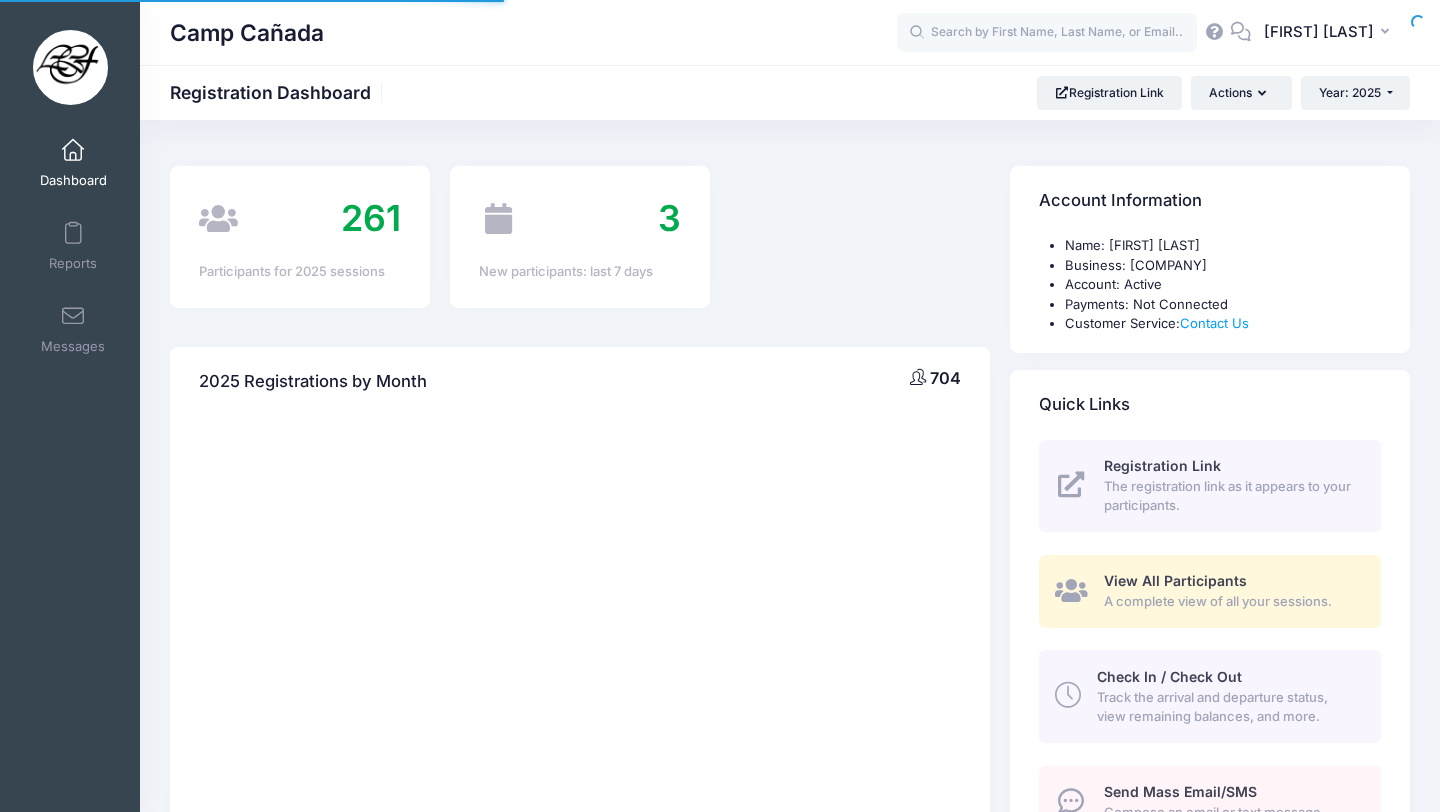 select 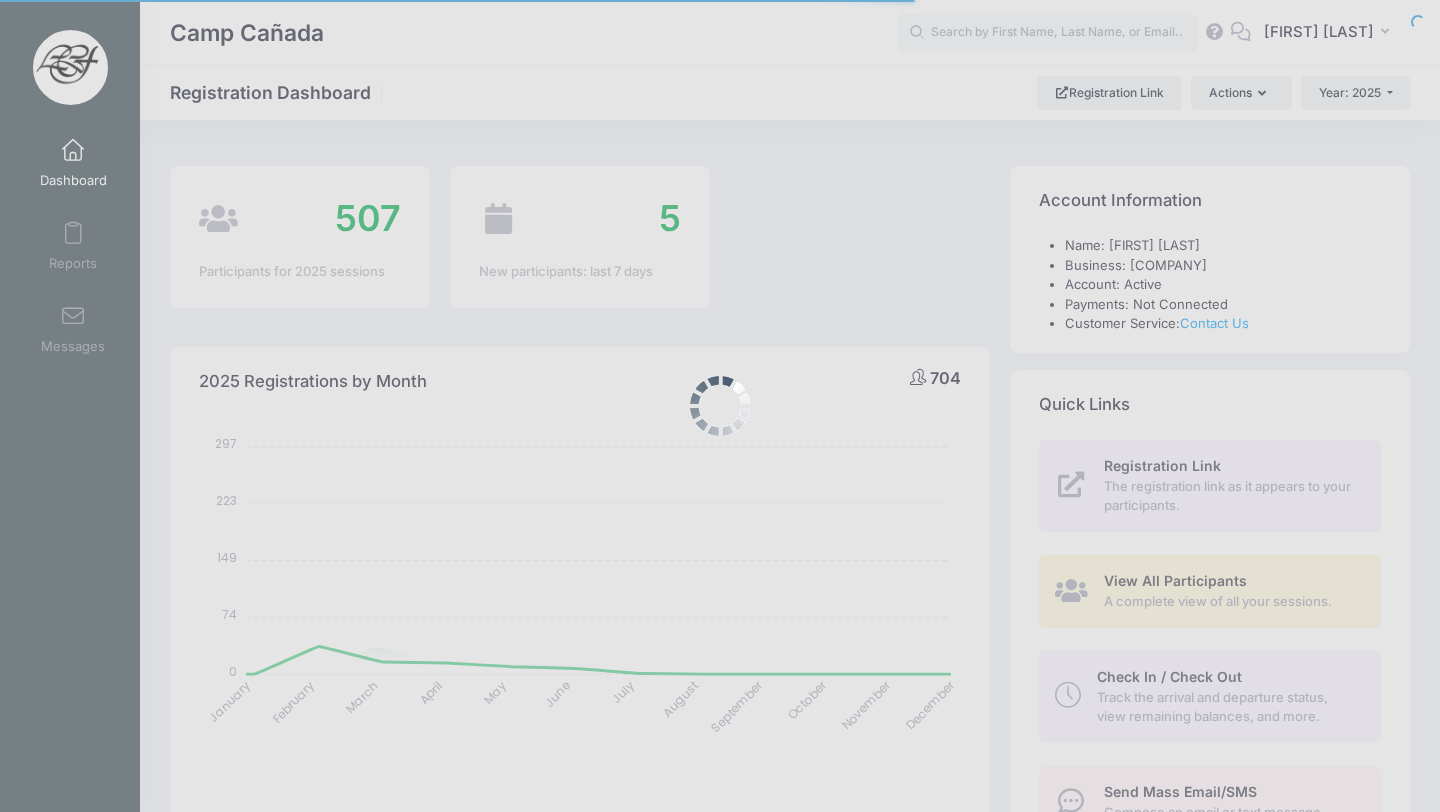 scroll, scrollTop: 0, scrollLeft: 0, axis: both 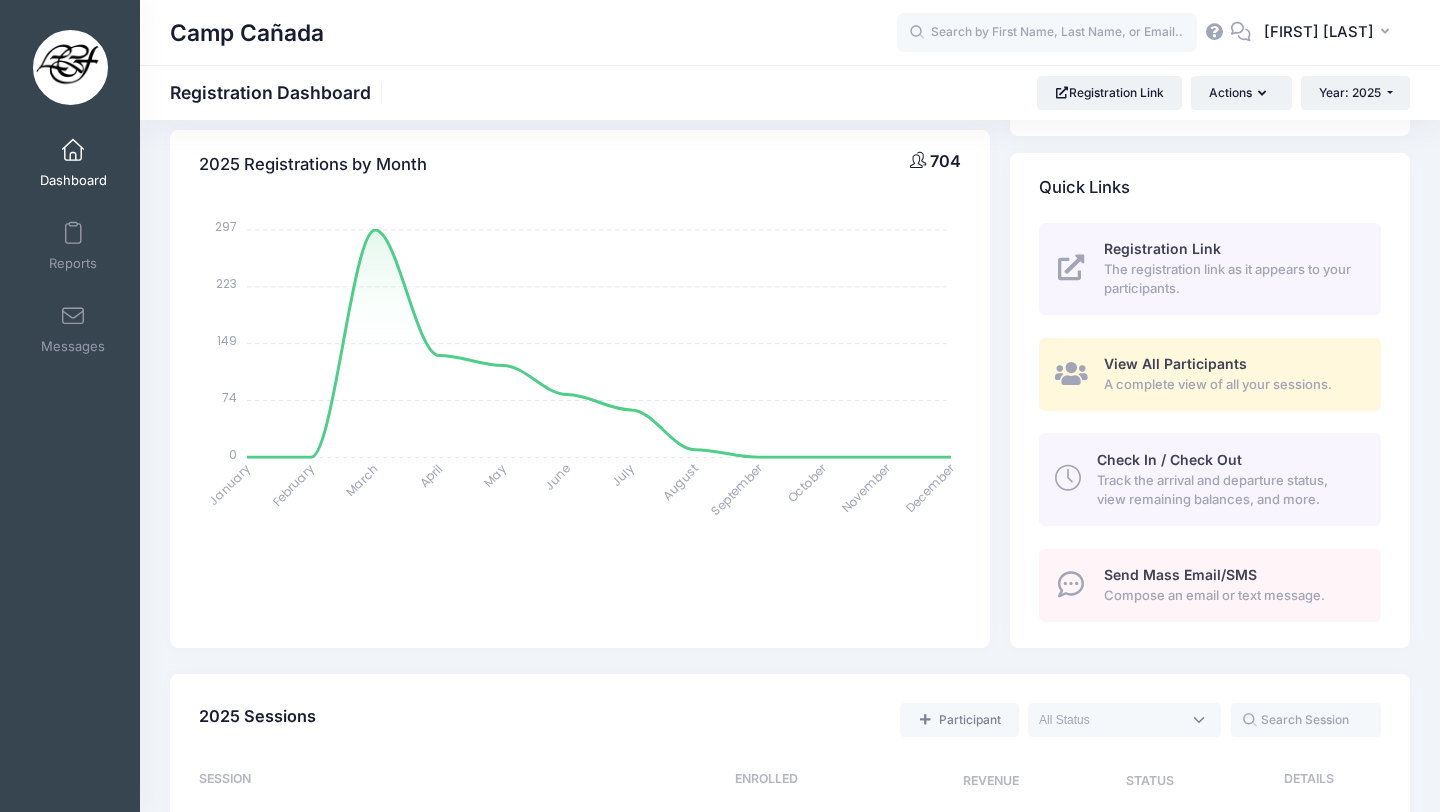 click on "Track the arrival and departure status, view remaining balances, and more." at bounding box center (1227, 490) 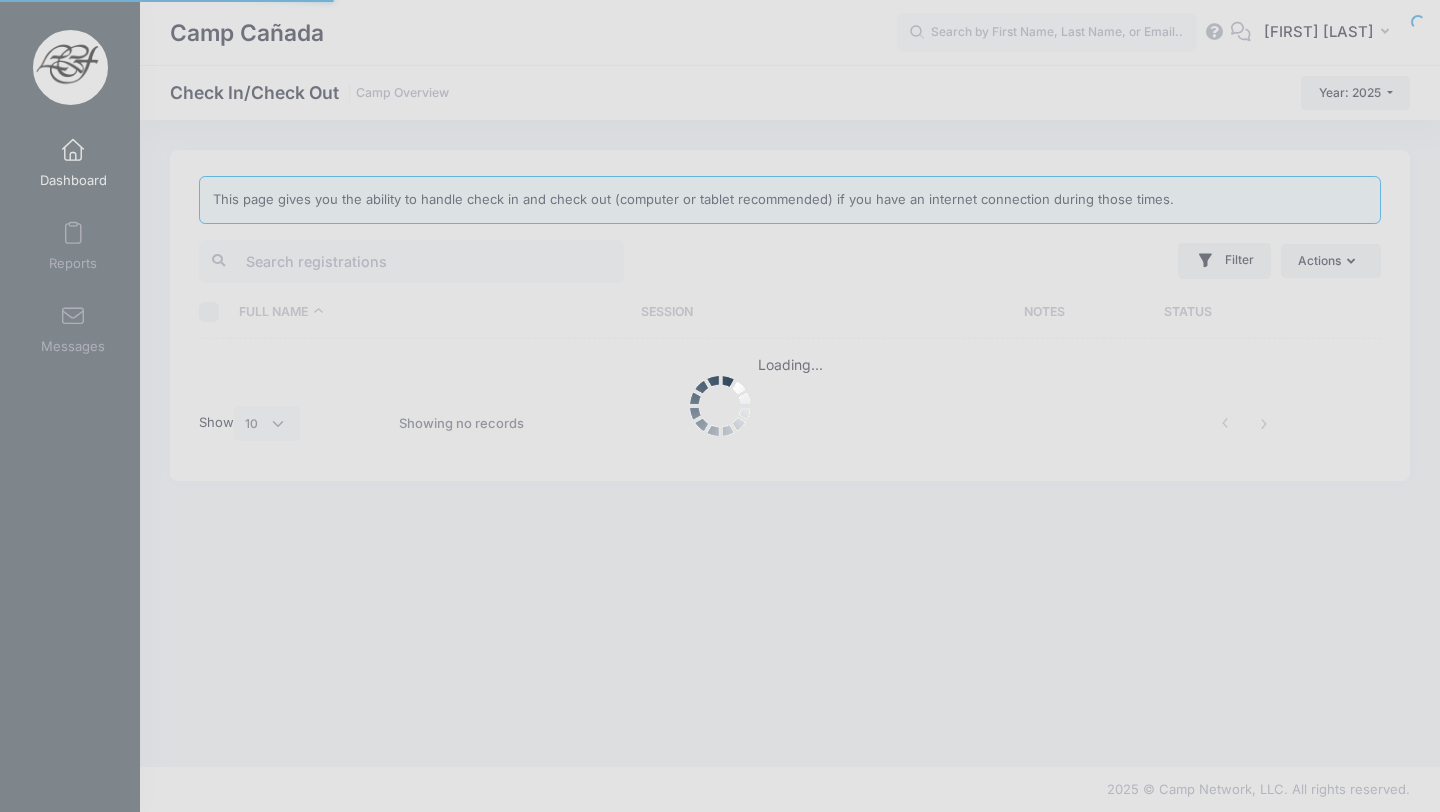 select on "10" 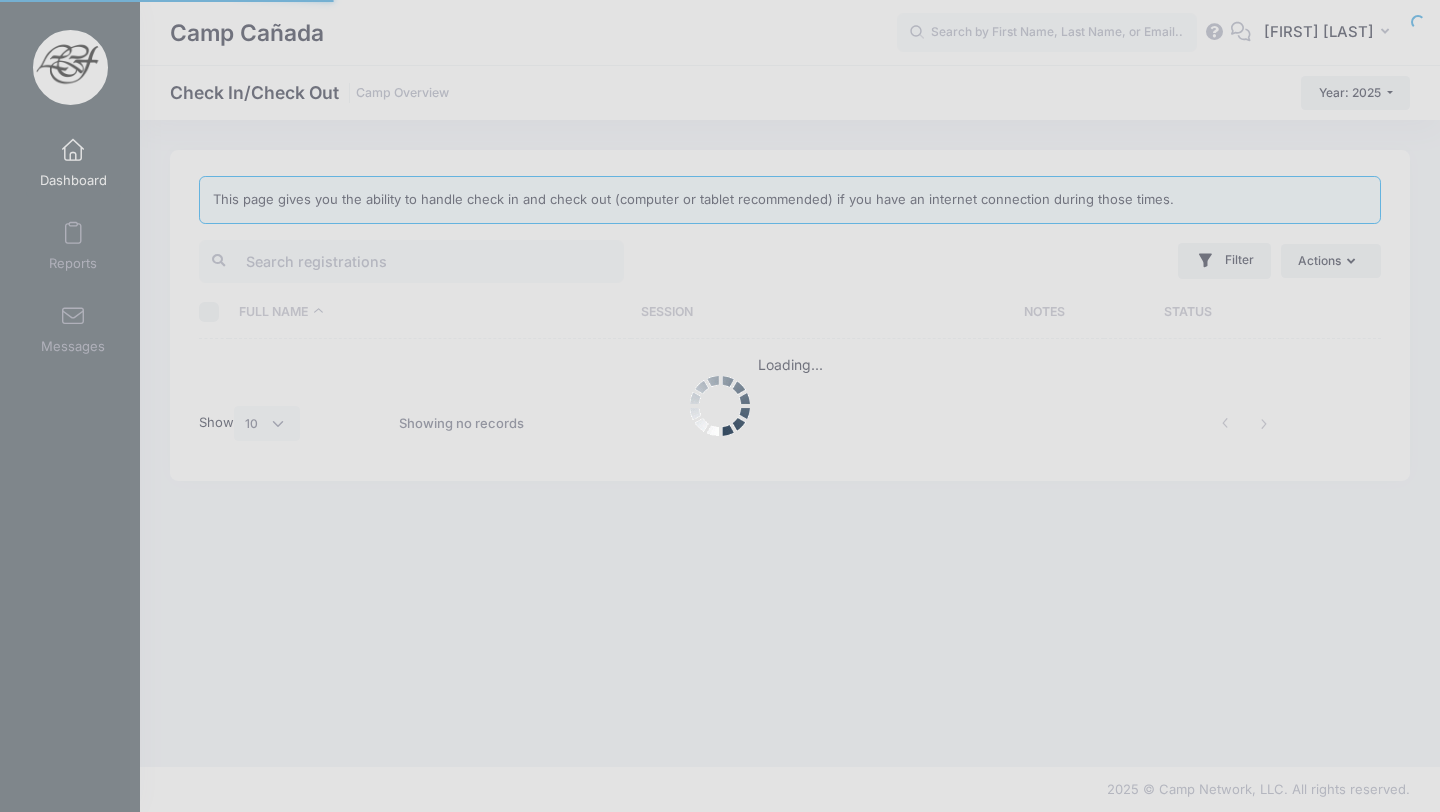 scroll, scrollTop: 0, scrollLeft: 0, axis: both 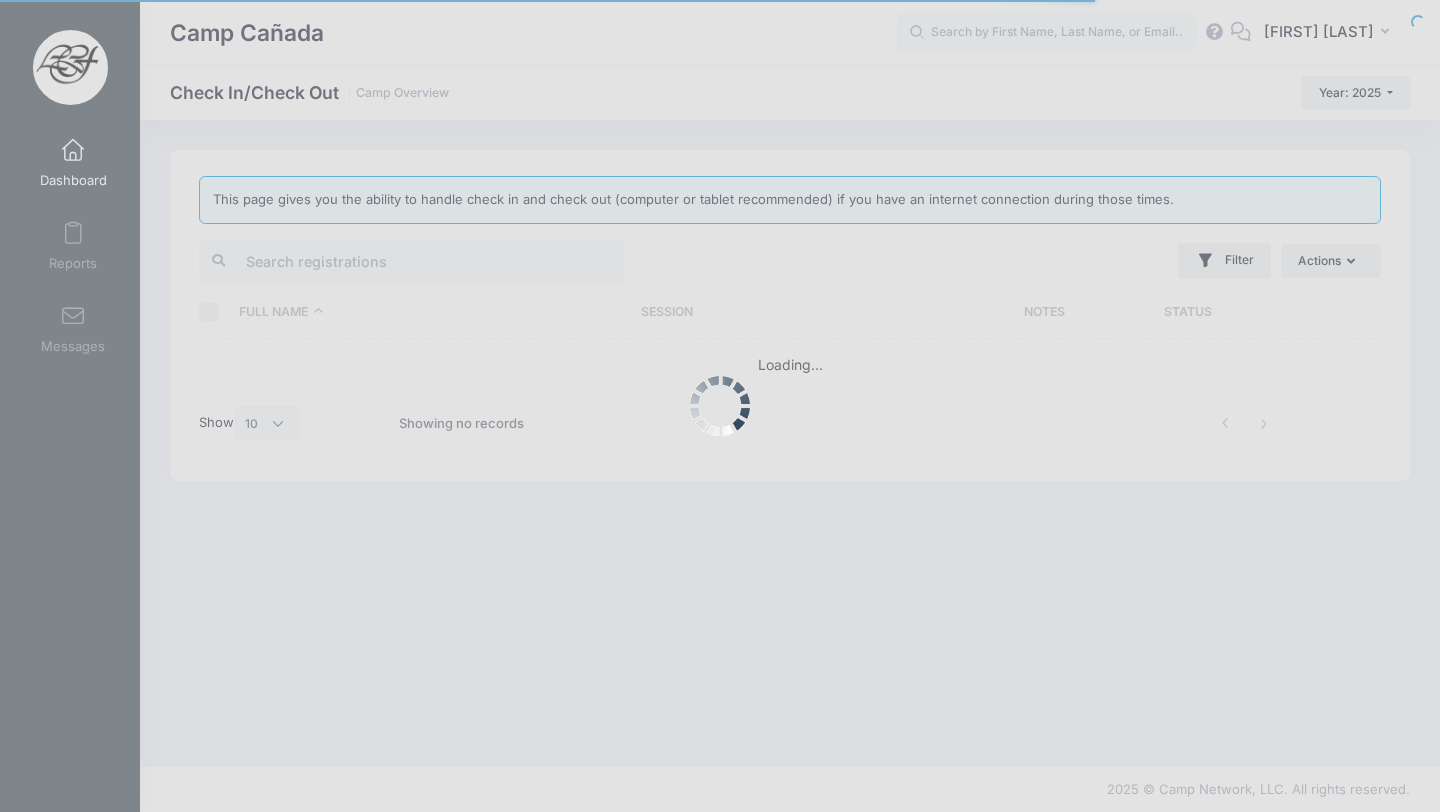 click at bounding box center (720, 406) 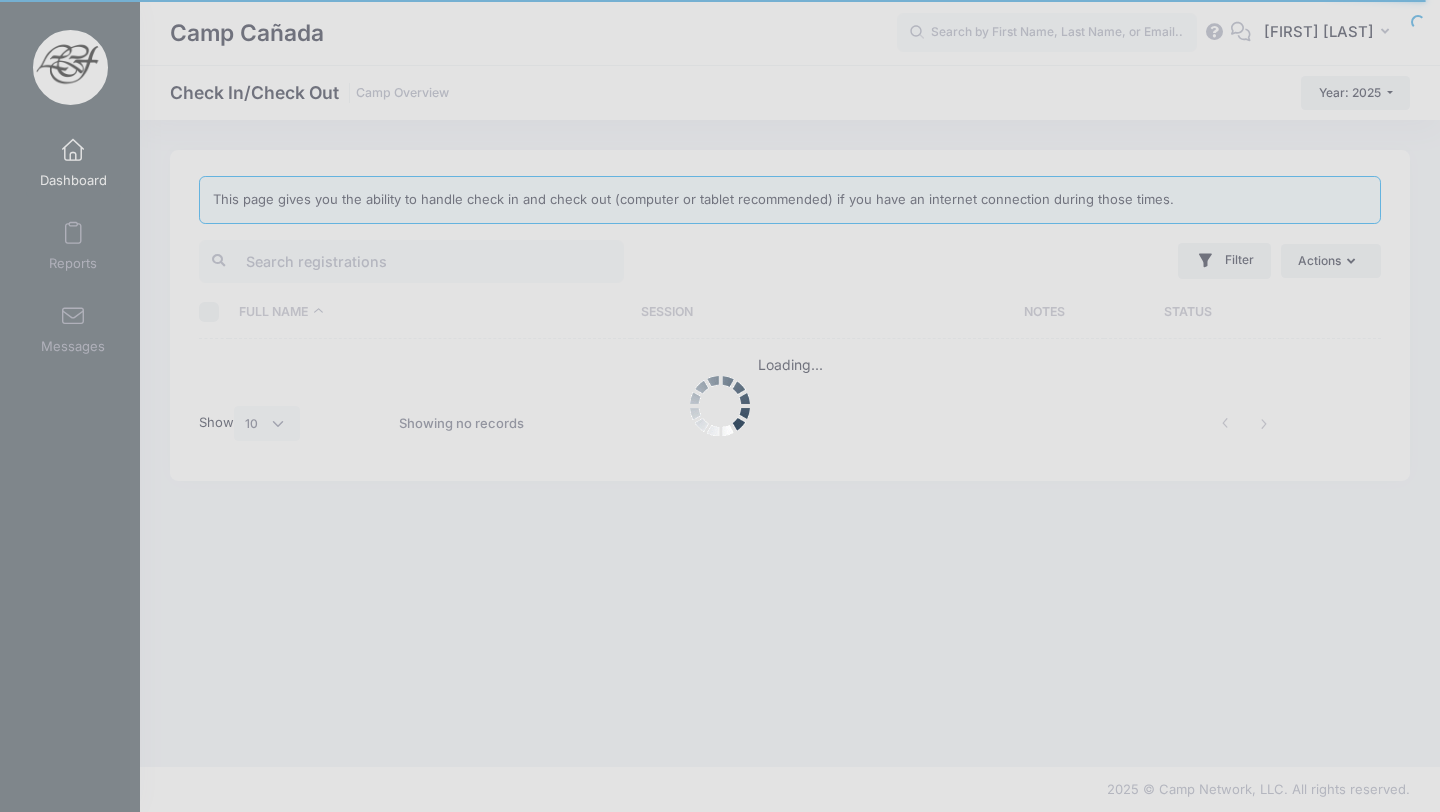 click at bounding box center (720, 406) 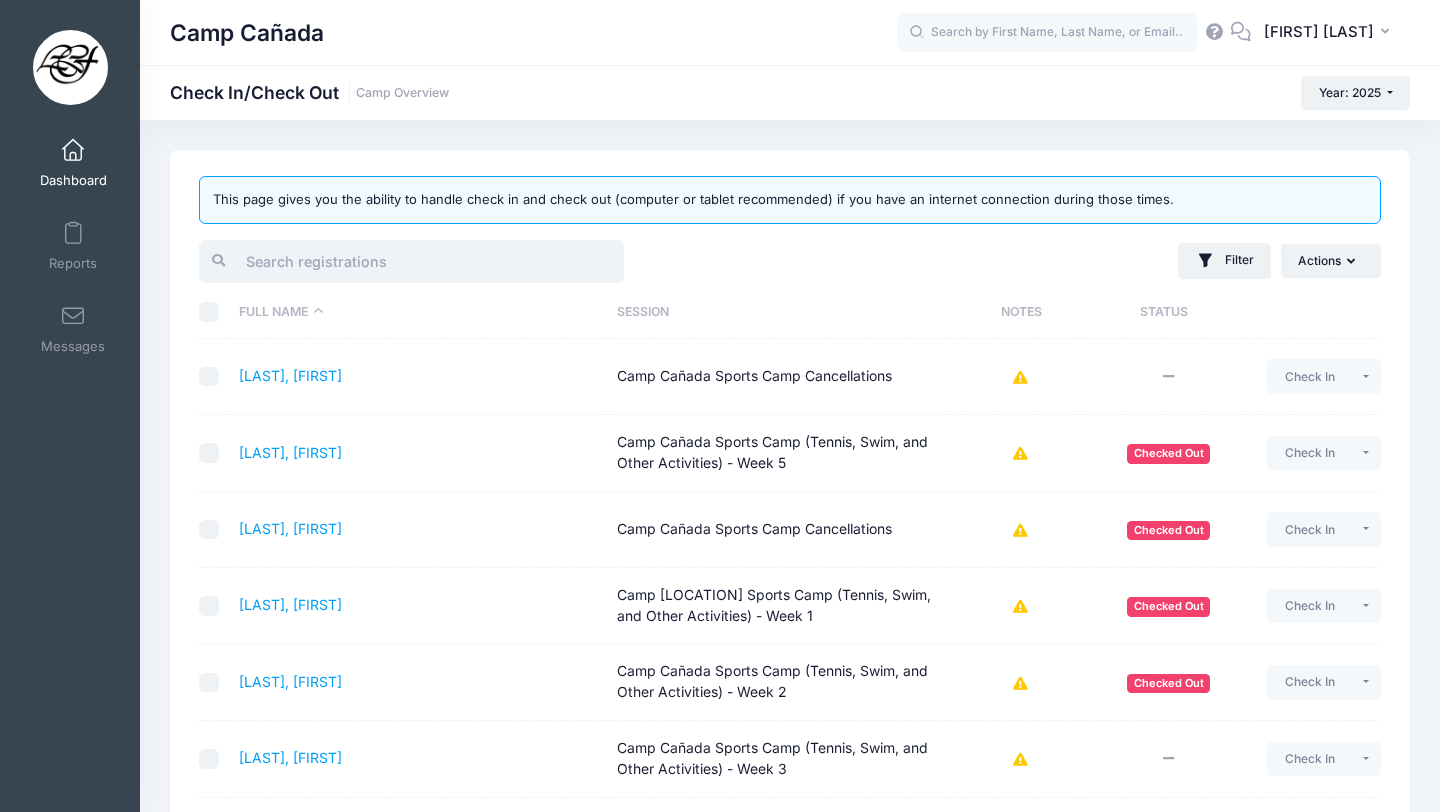 click at bounding box center [411, 261] 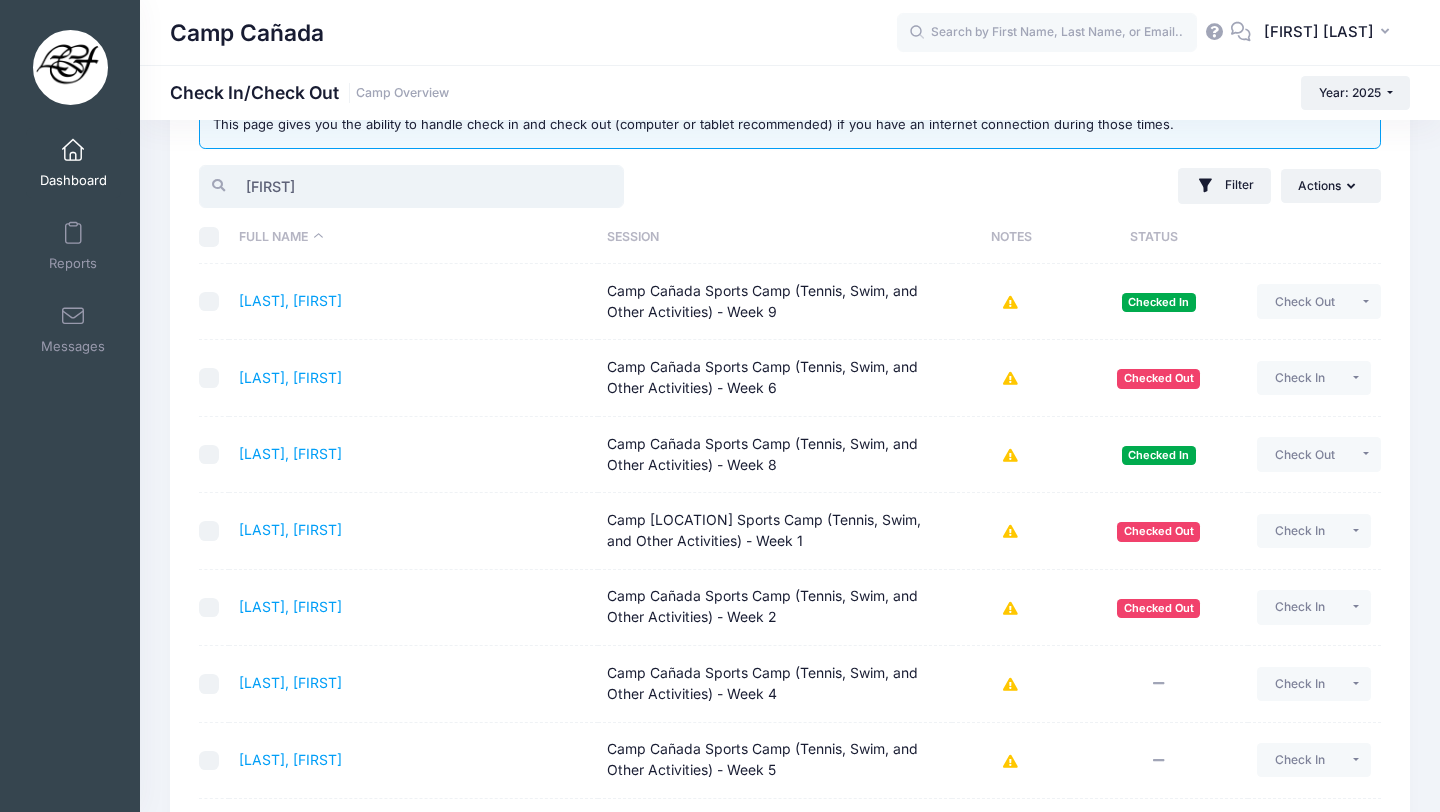 scroll, scrollTop: 79, scrollLeft: 0, axis: vertical 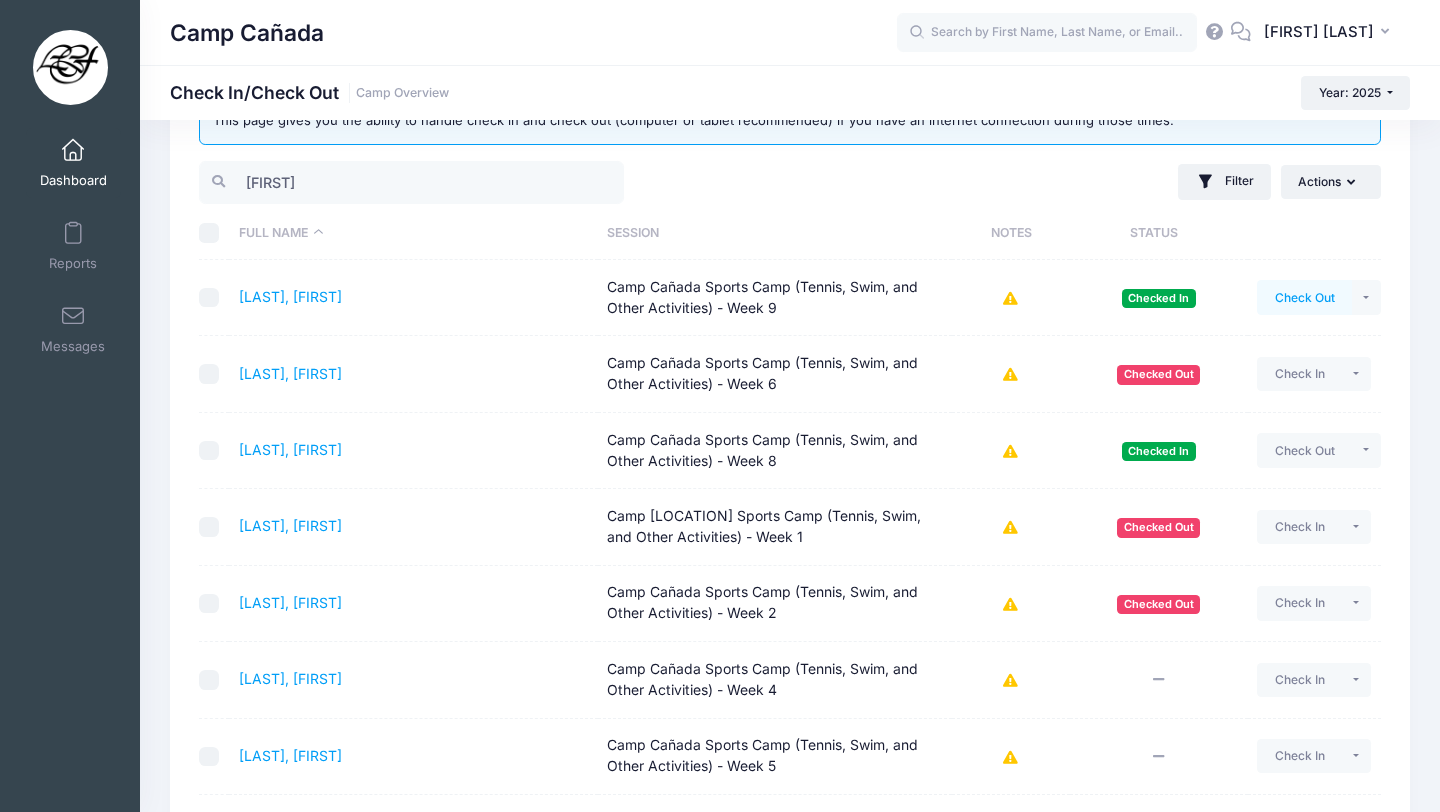 click on "Check Out" at bounding box center (1304, 297) 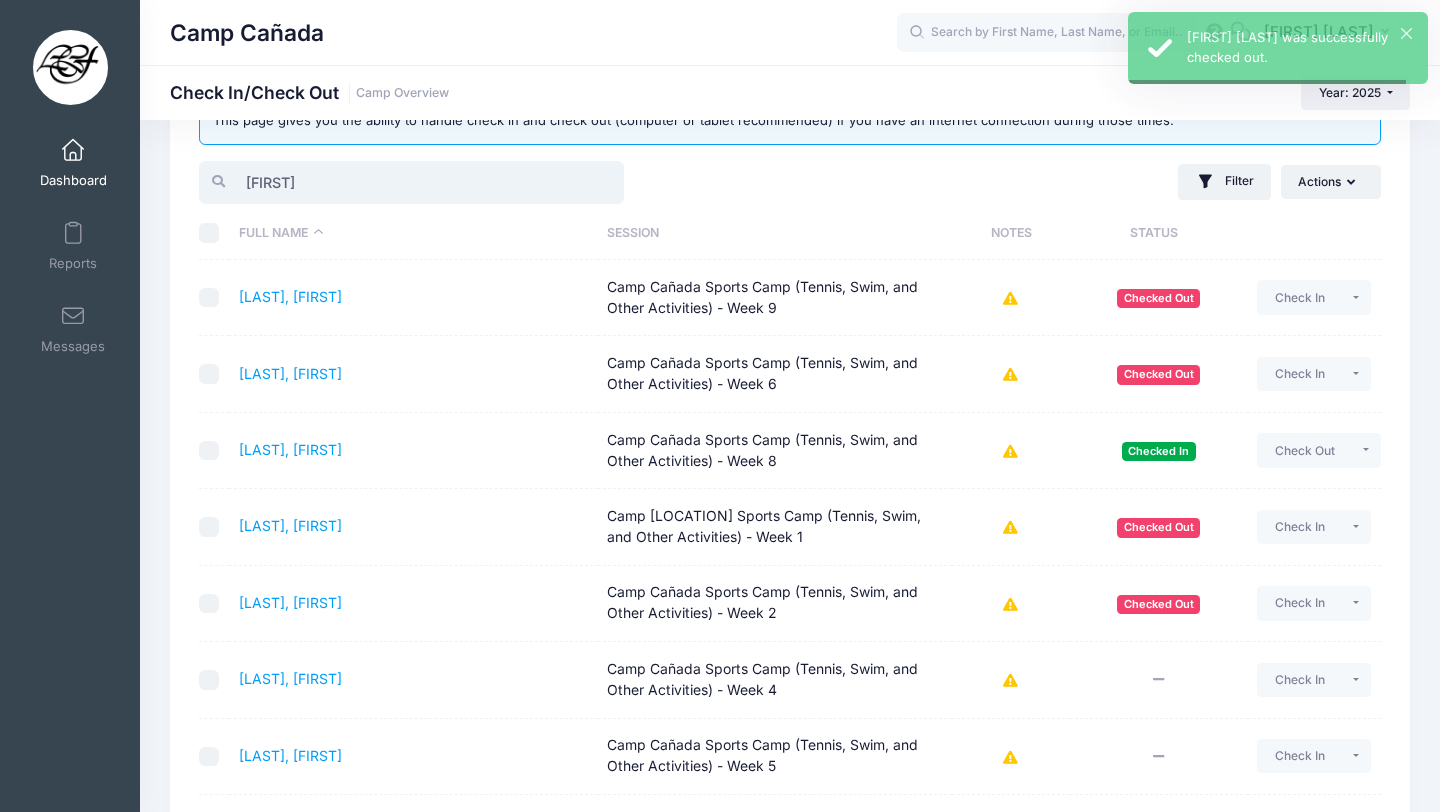 click on "[FIRST]" at bounding box center [411, 182] 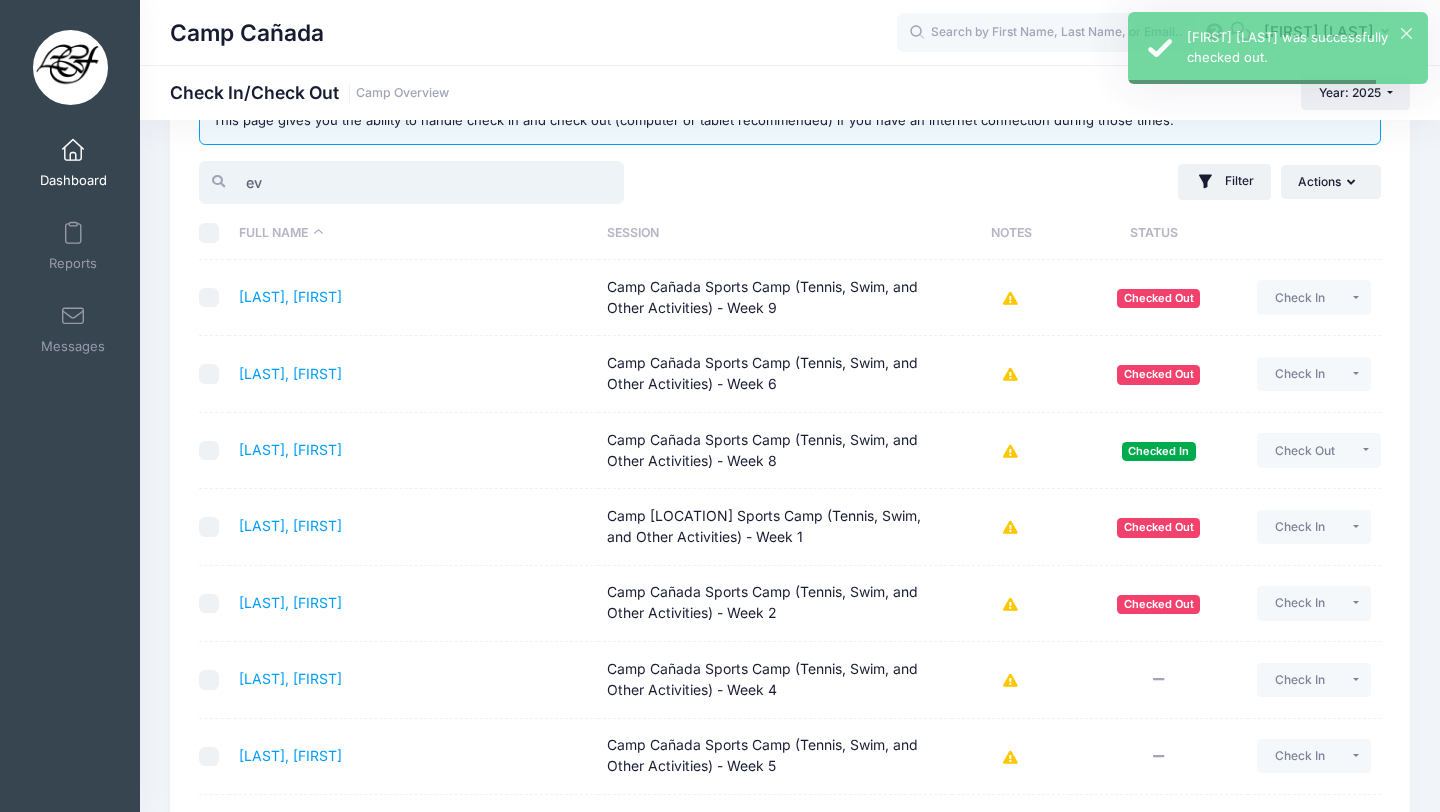 type on "e" 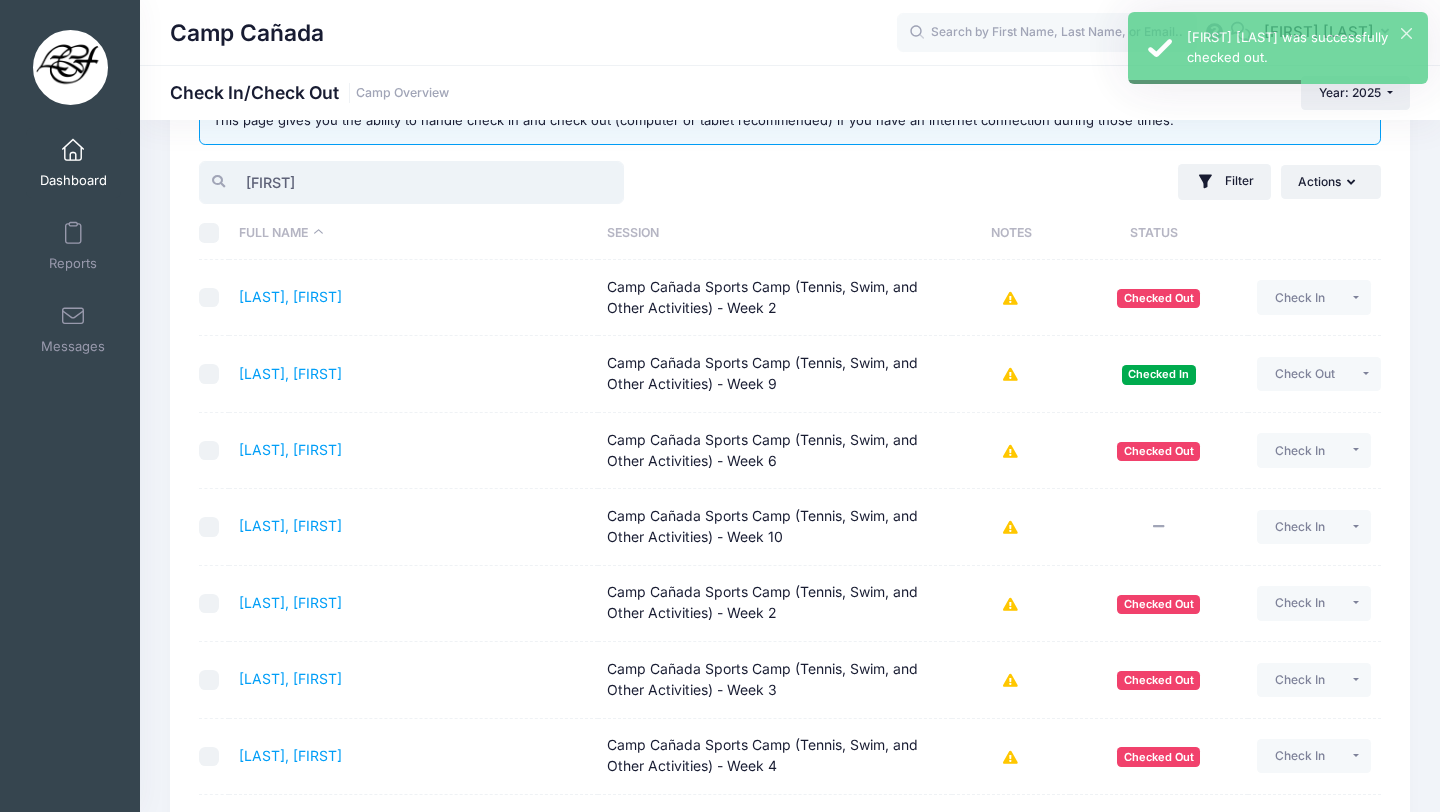 scroll, scrollTop: 0, scrollLeft: 0, axis: both 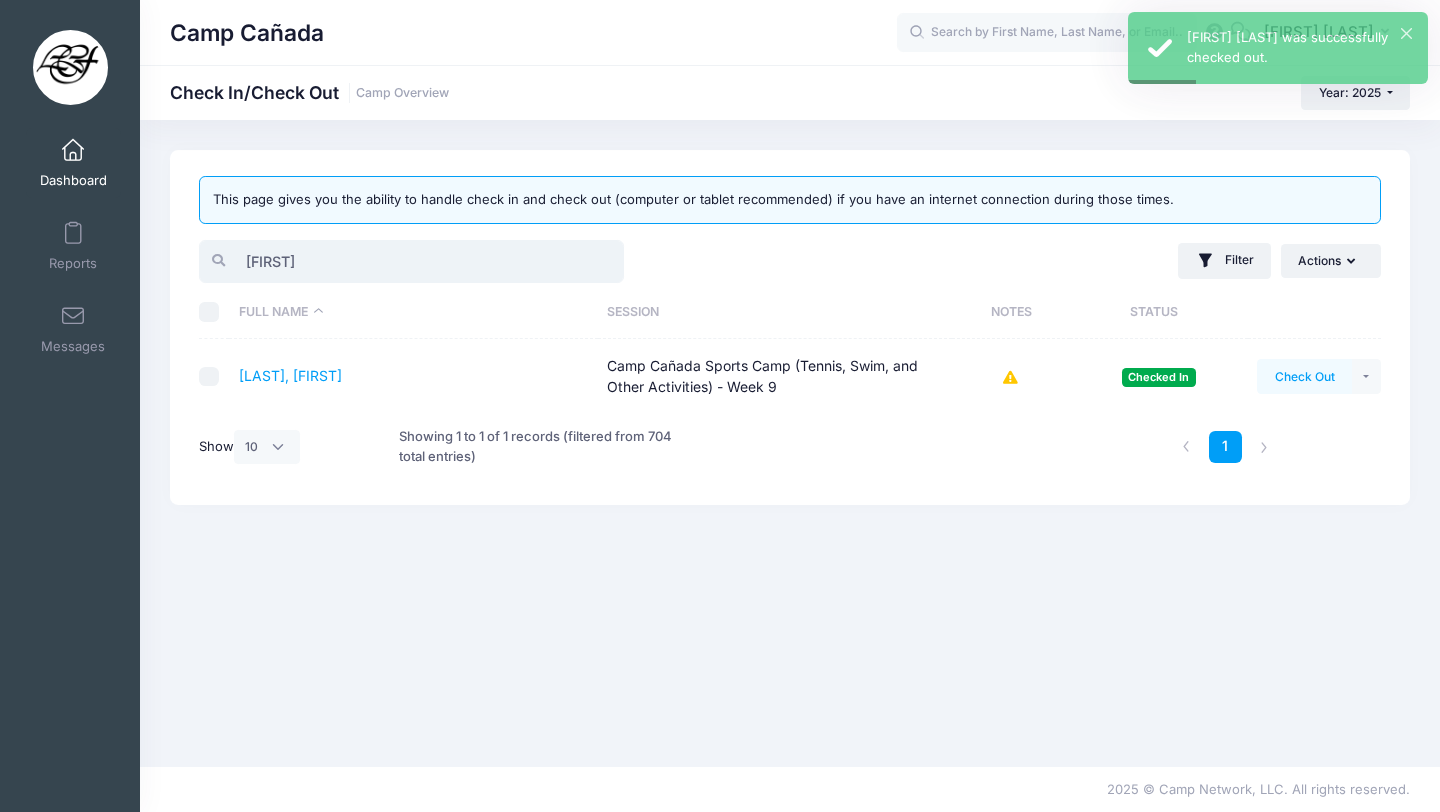 type on "[FIRST]" 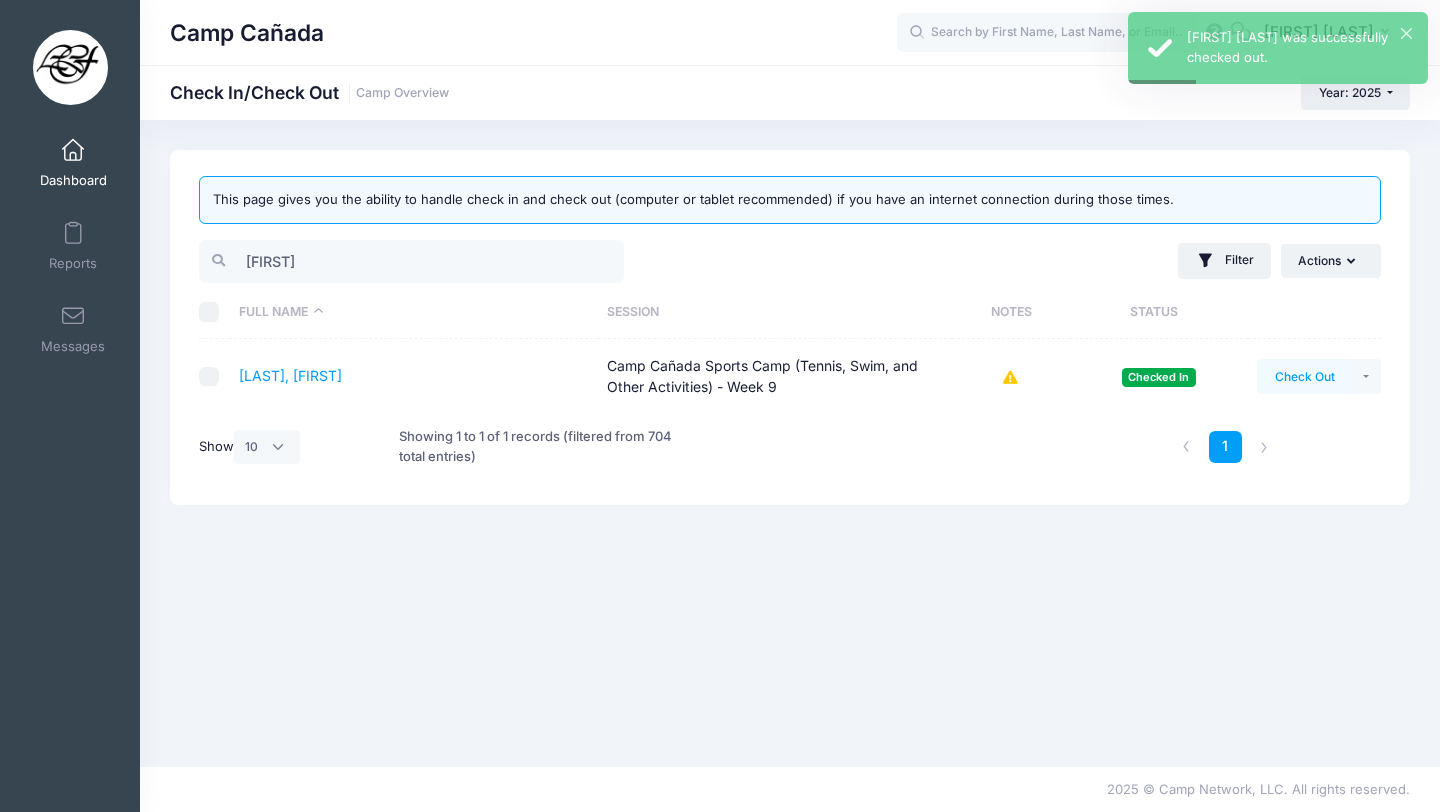 click on "Check Out" at bounding box center [1304, 376] 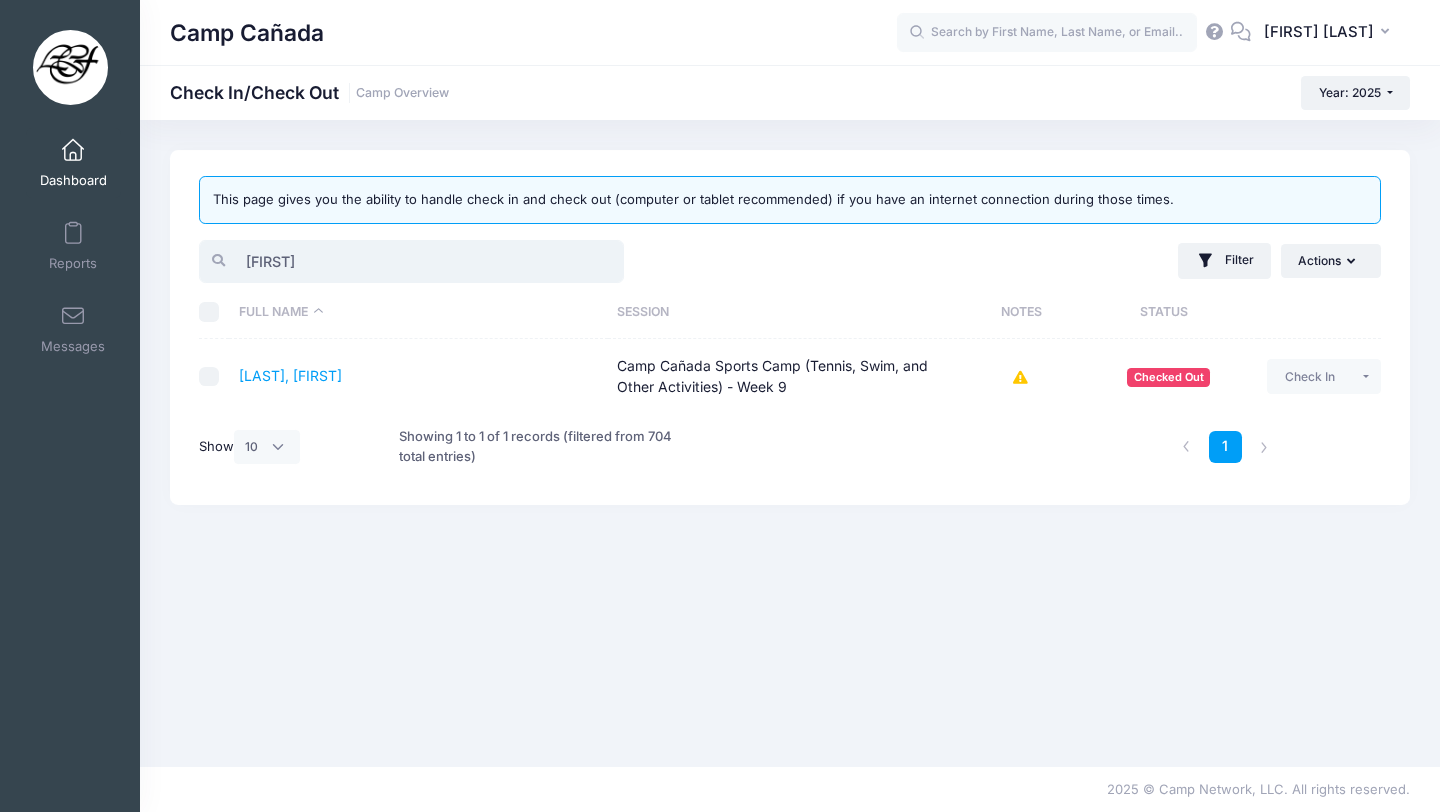 drag, startPoint x: 316, startPoint y: 263, endPoint x: 162, endPoint y: 260, distance: 154.02922 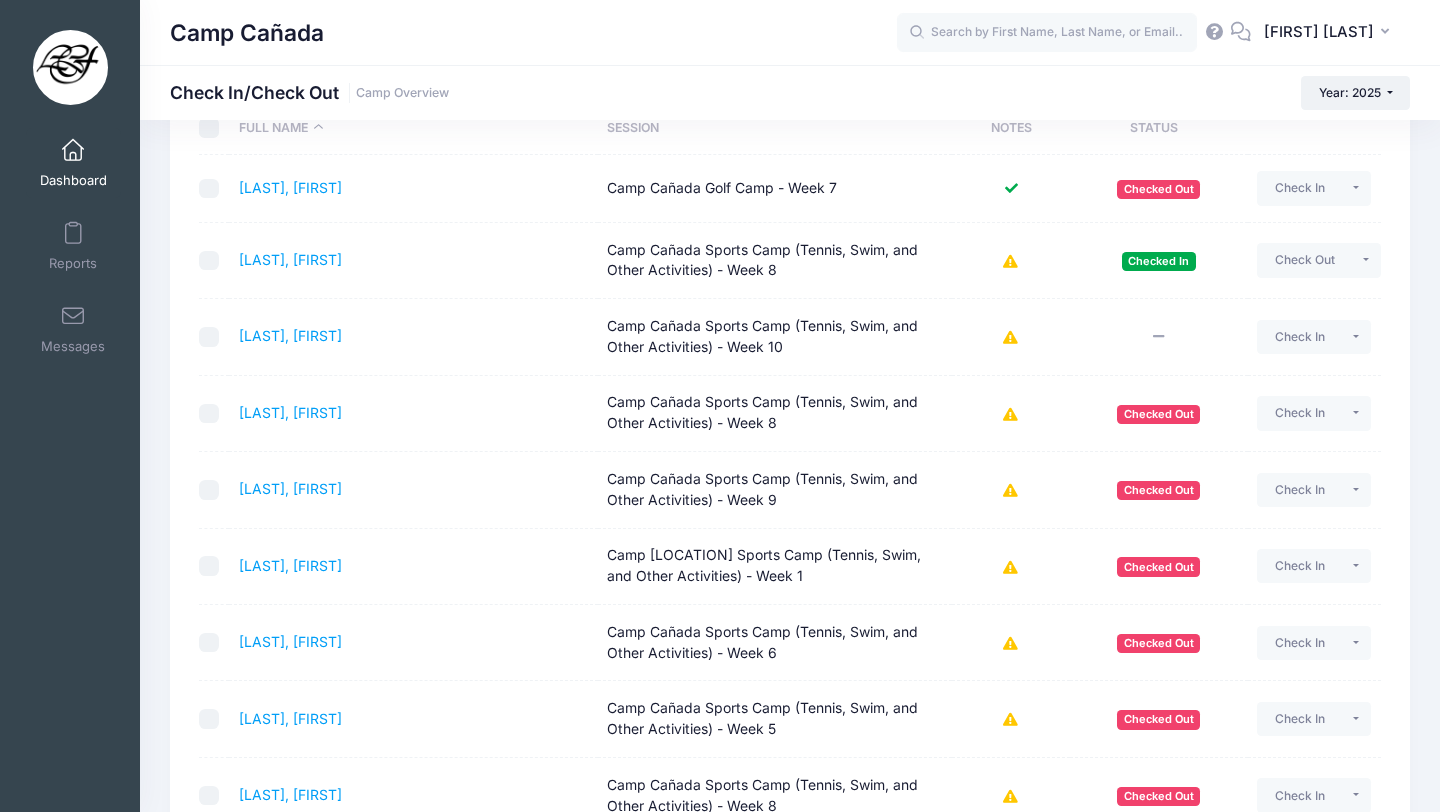 scroll, scrollTop: 12, scrollLeft: 0, axis: vertical 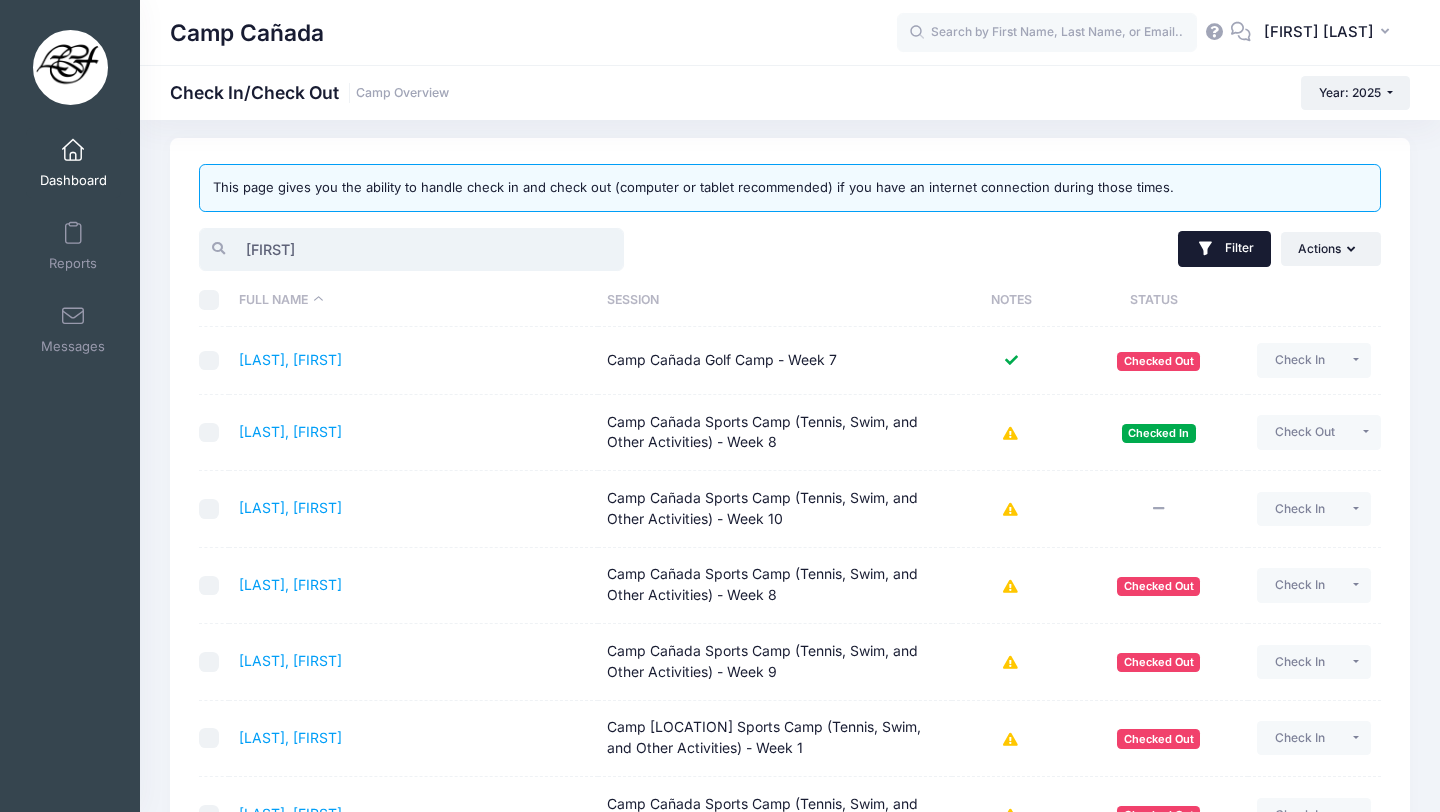 type on "[FIRST]" 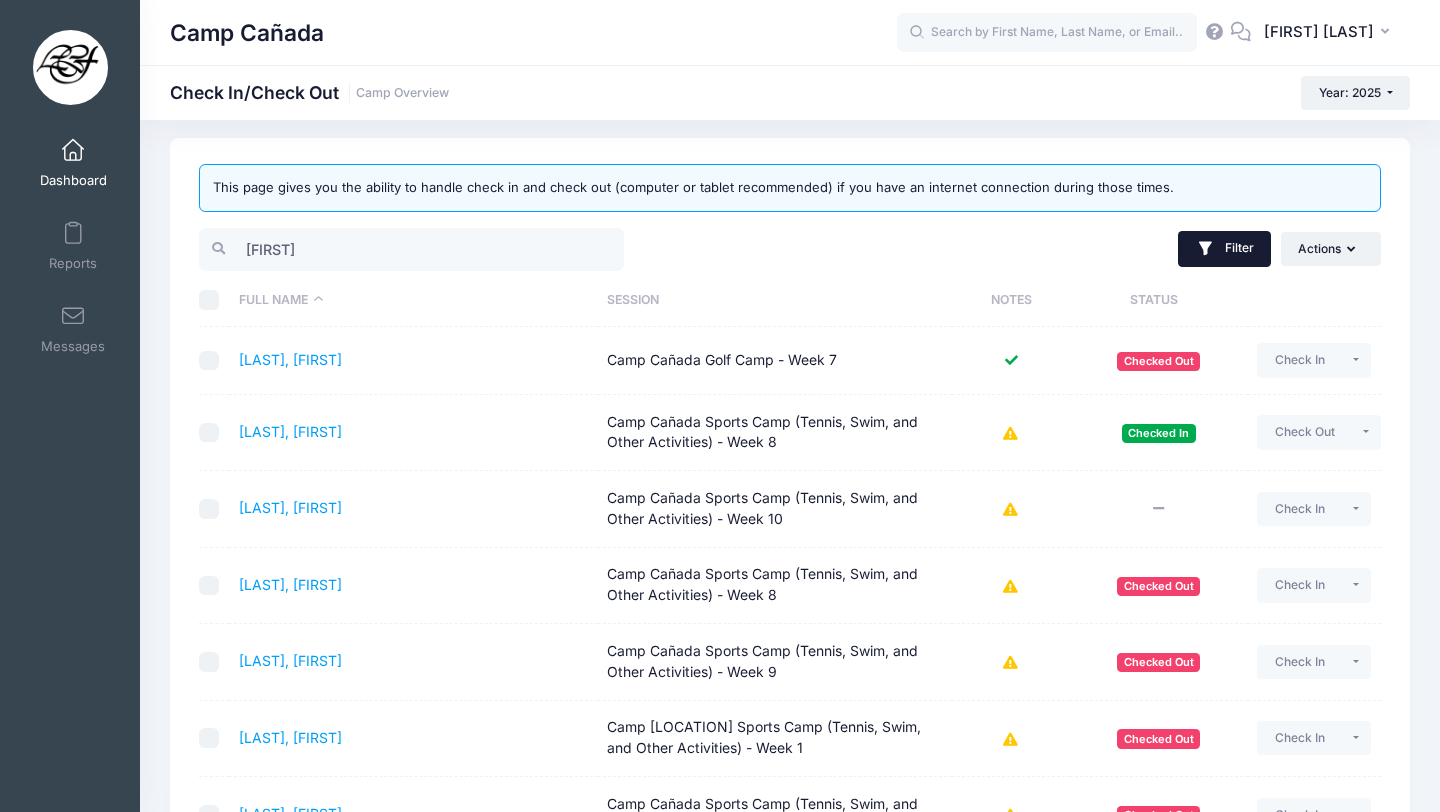 click on "Filter" at bounding box center (1224, 249) 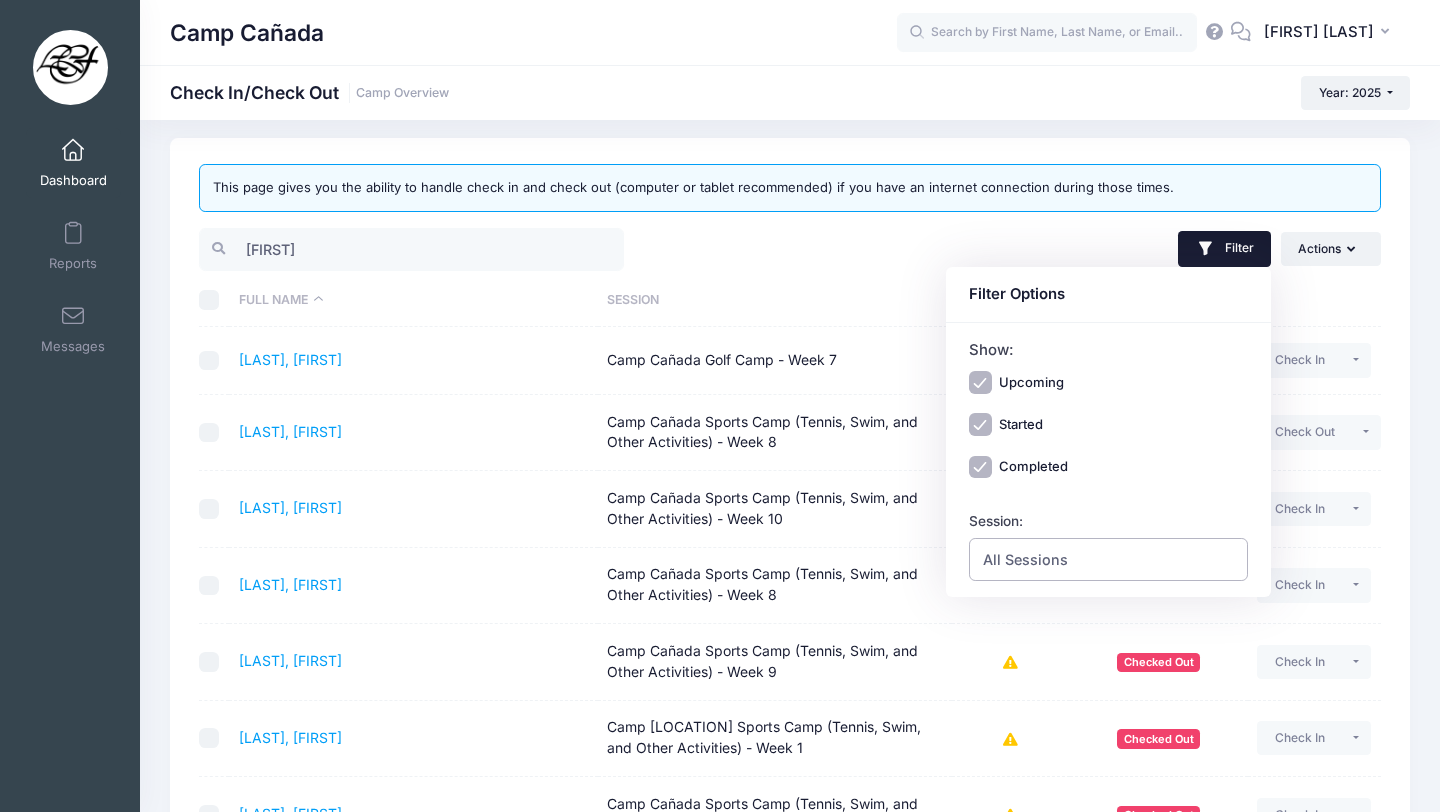 click on "All Sessions" at bounding box center (1109, 559) 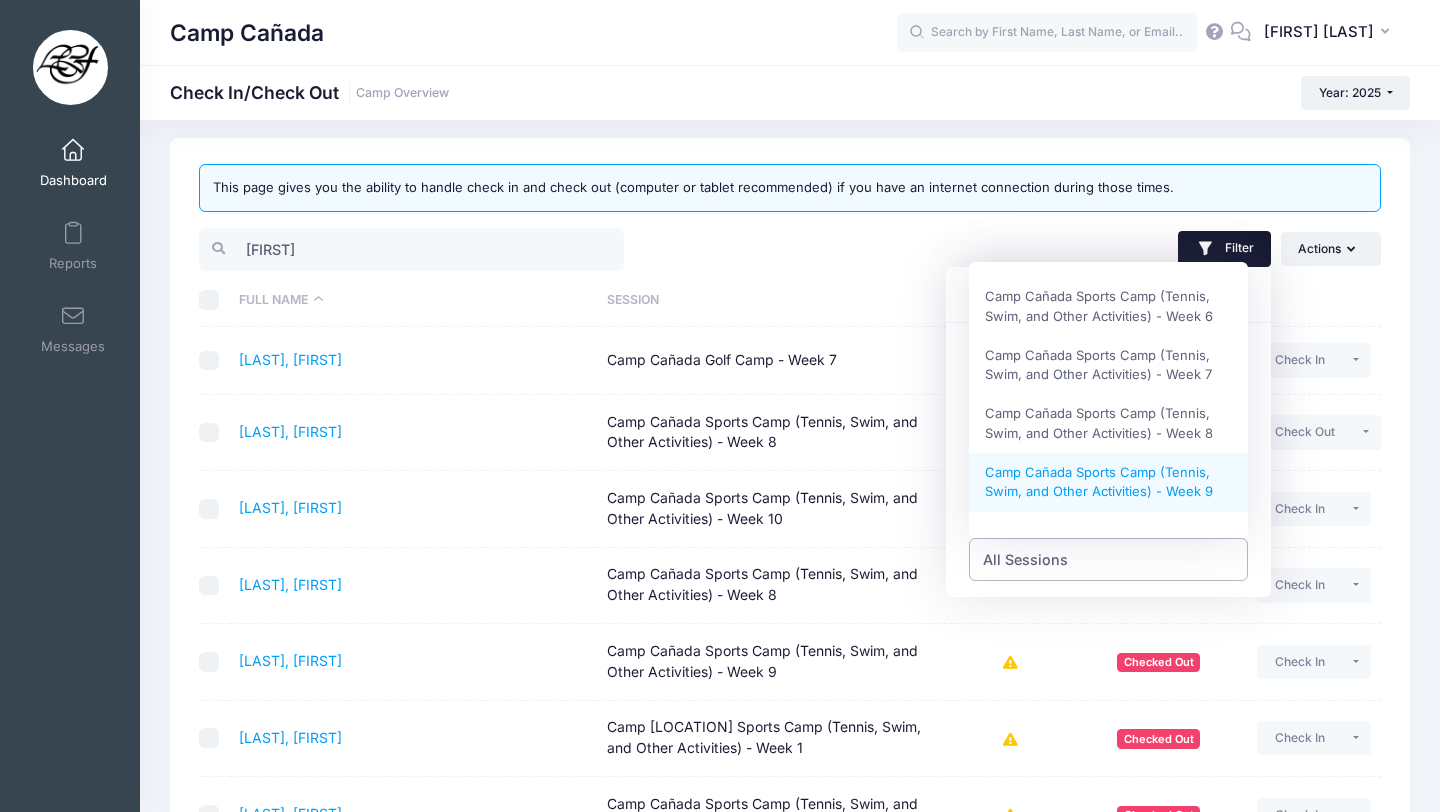 scroll, scrollTop: 822, scrollLeft: 0, axis: vertical 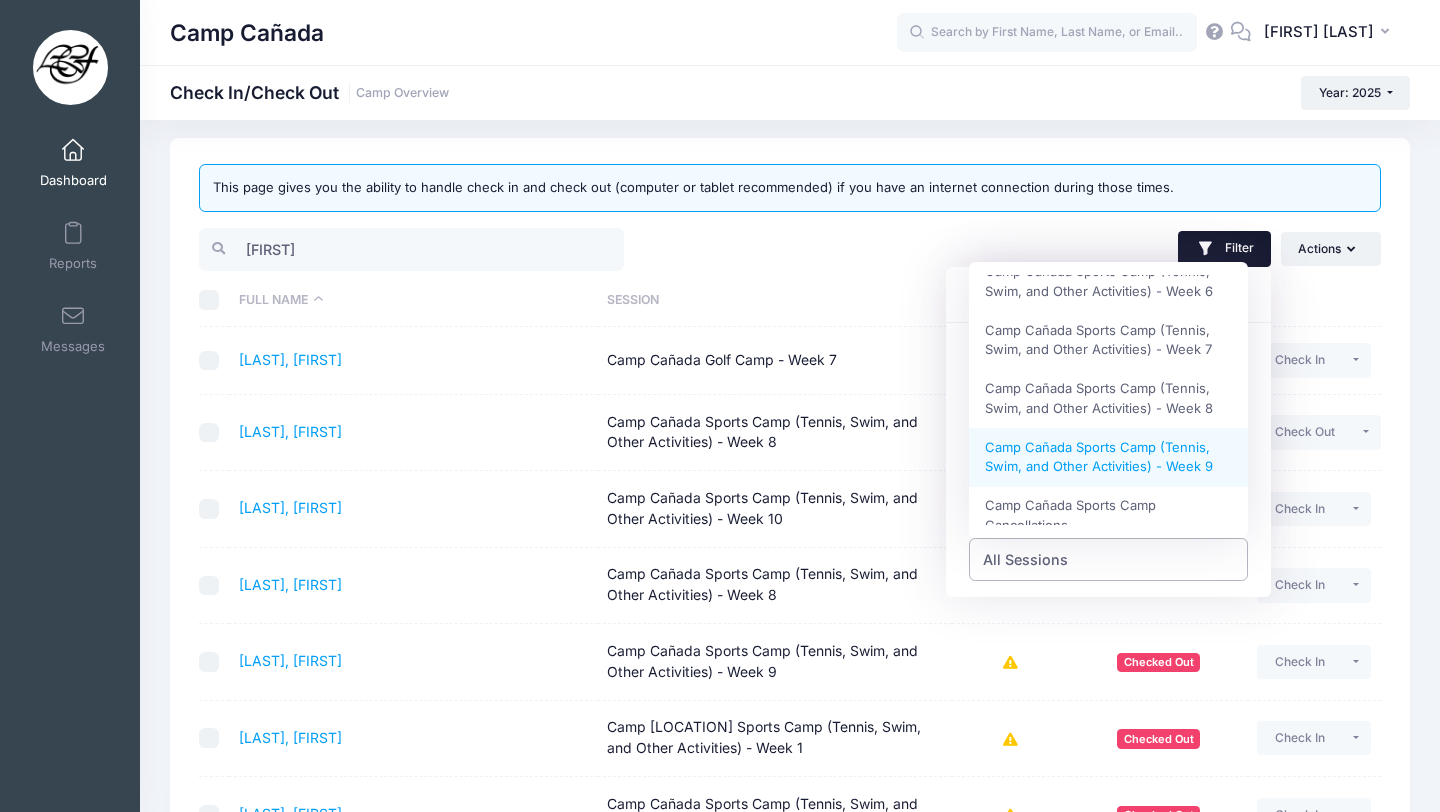select on "Camp Cañada Sports Camp (Tennis, Swim, and Other Activities) - Week 9" 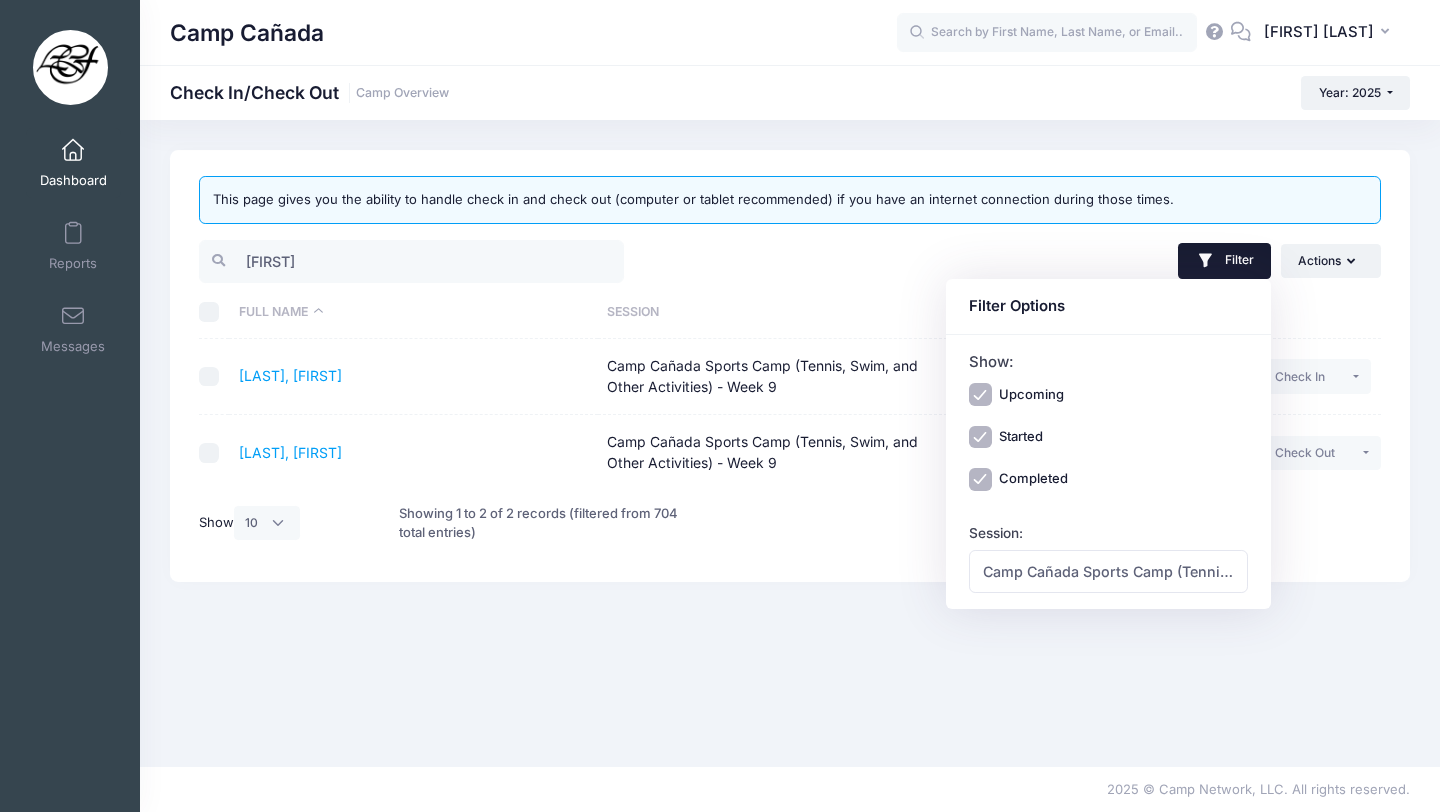 click on "This page gives you the ability to handle check in and check out (computer or tablet recommended) if you have an internet connection during those times.
[FIRST]
Filter
Filter Options
Show:
Upcoming
Started
Completed" at bounding box center [790, 443] 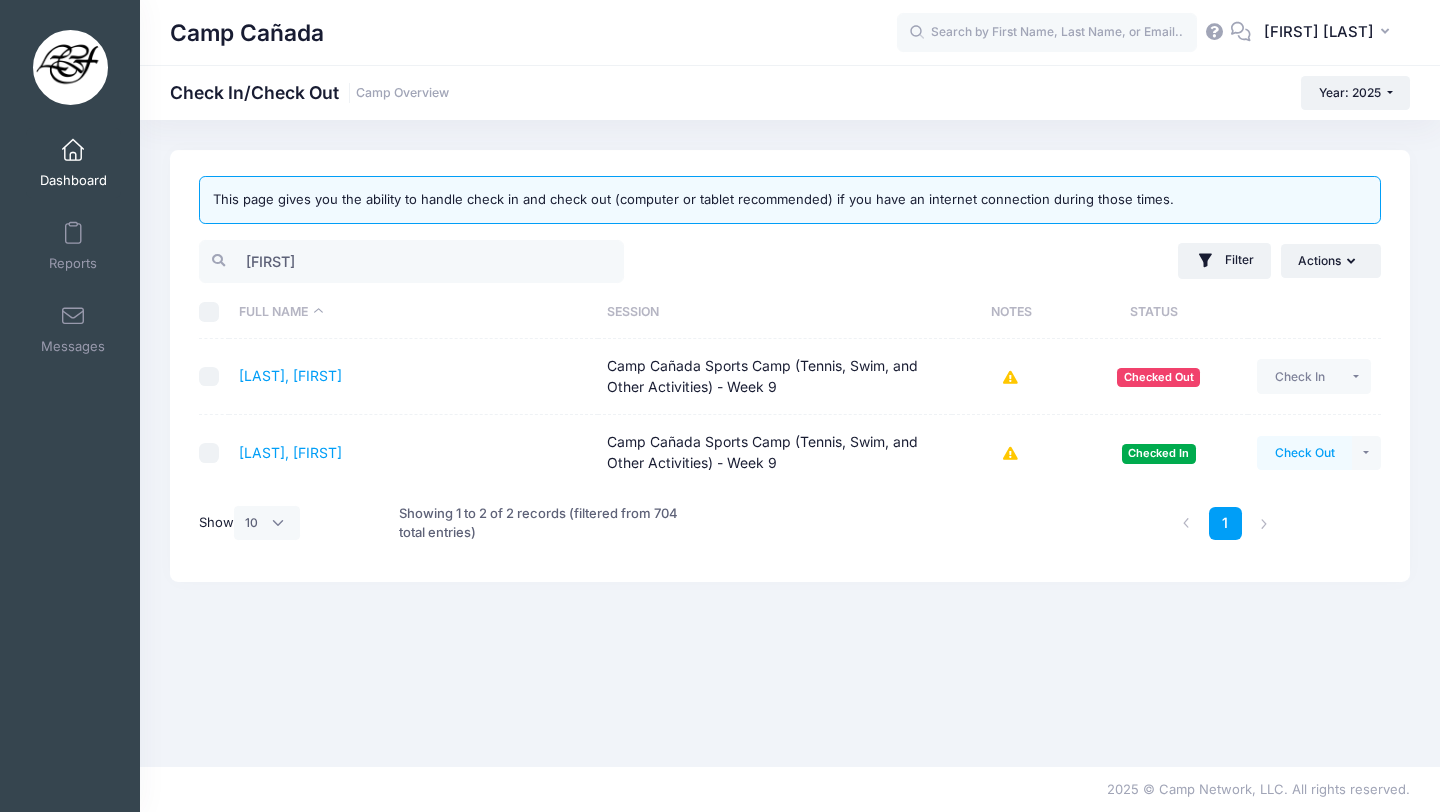 click on "Check Out" at bounding box center (1304, 453) 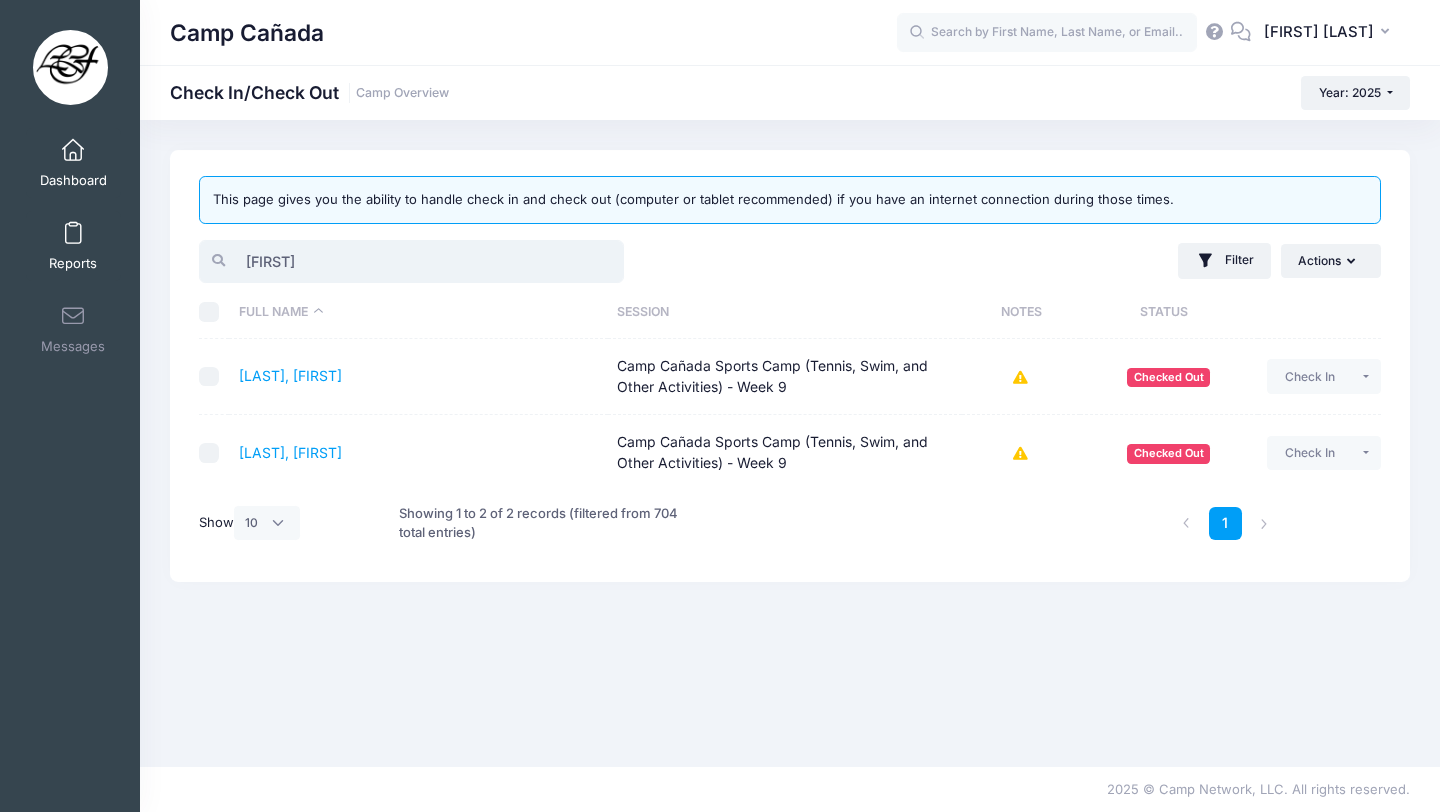 drag, startPoint x: 334, startPoint y: 264, endPoint x: 81, endPoint y: 246, distance: 253.63951 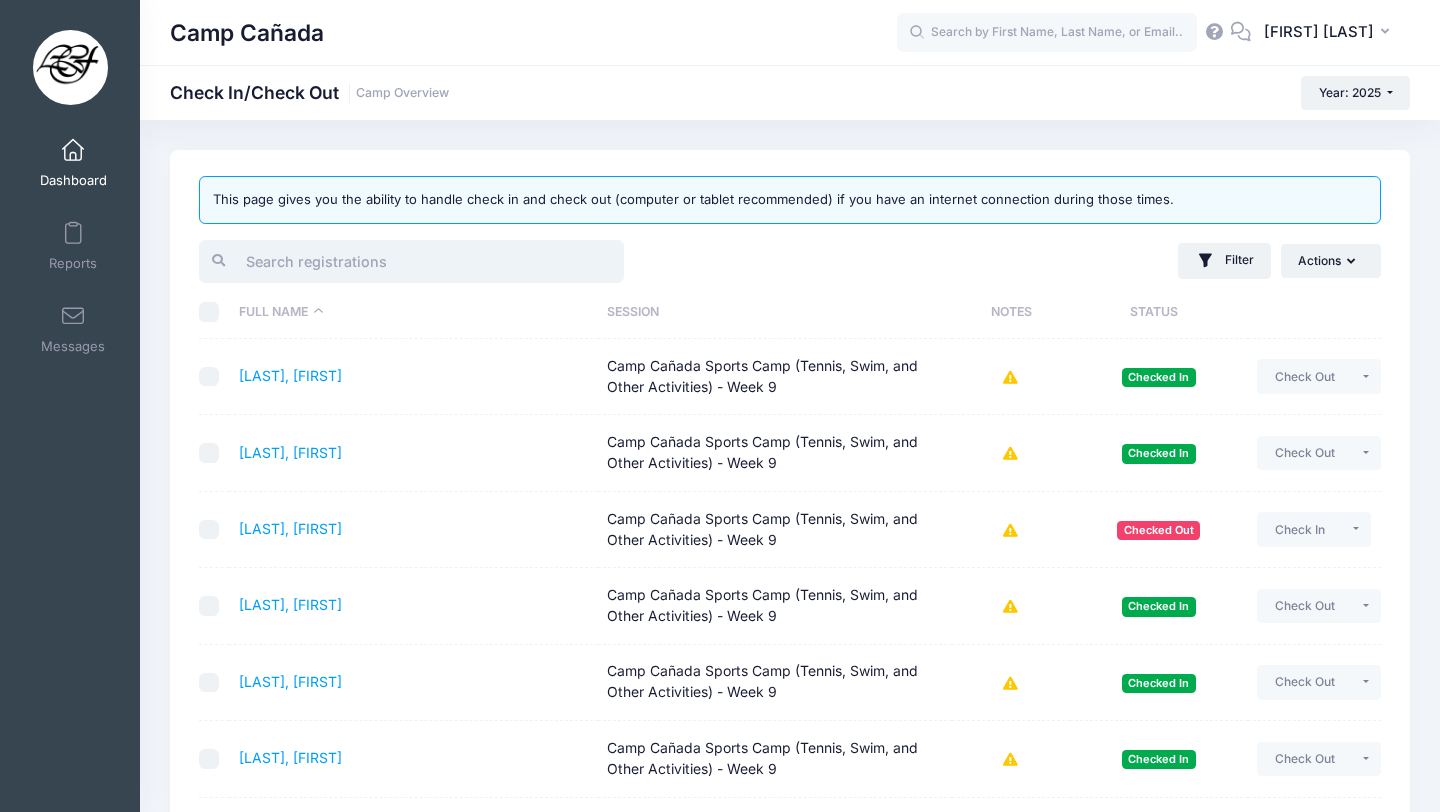 scroll, scrollTop: 457, scrollLeft: 0, axis: vertical 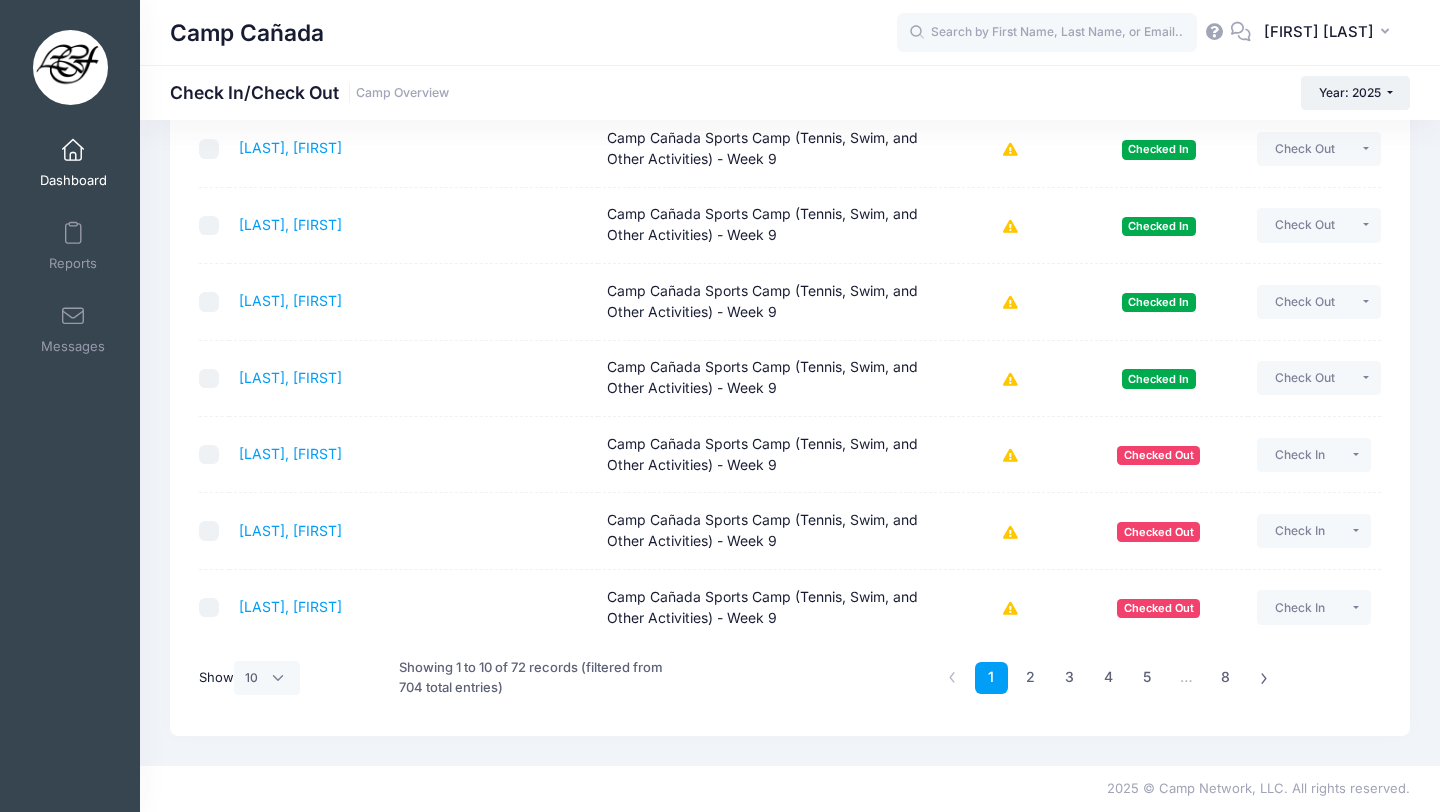 type 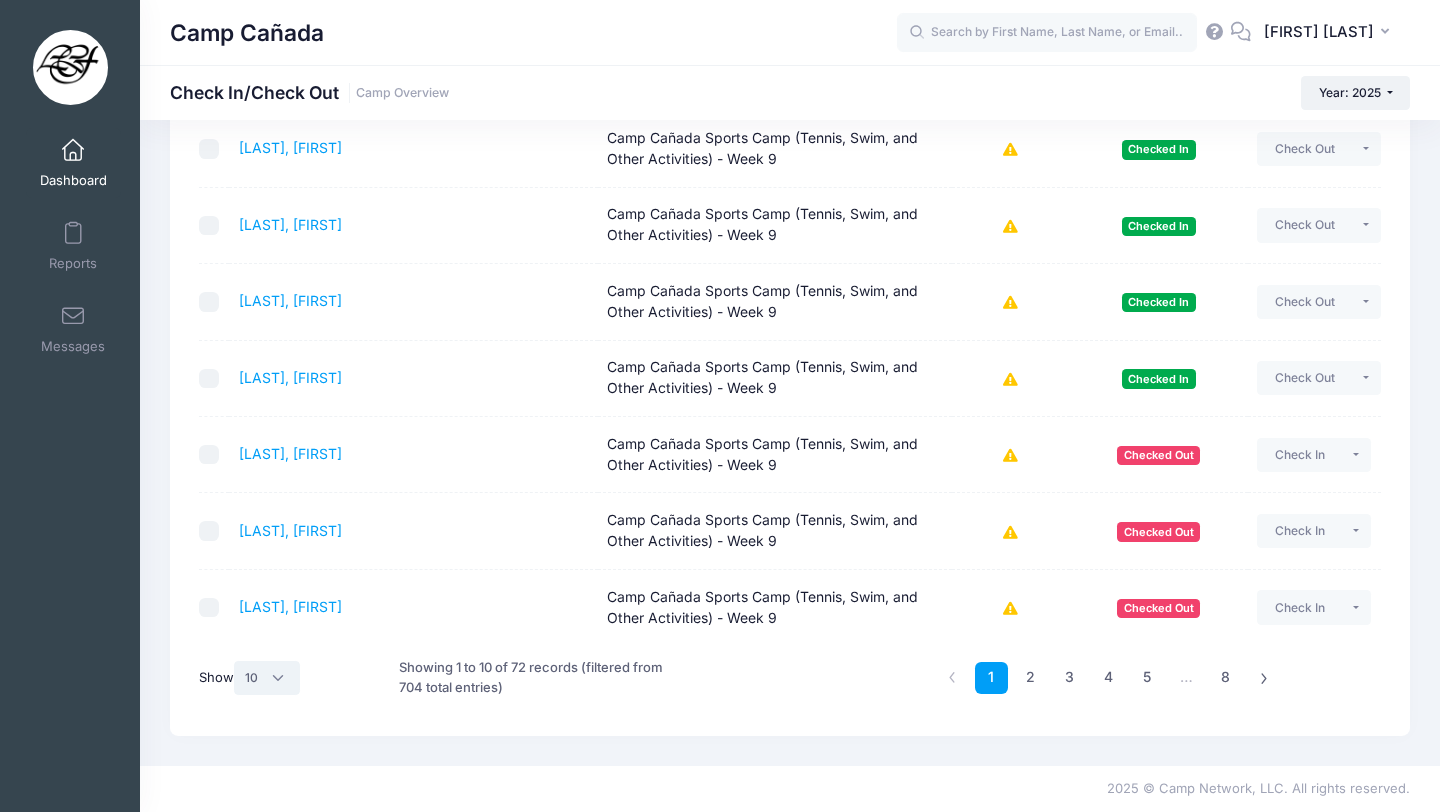 click on "All 10 25 50" at bounding box center [267, 678] 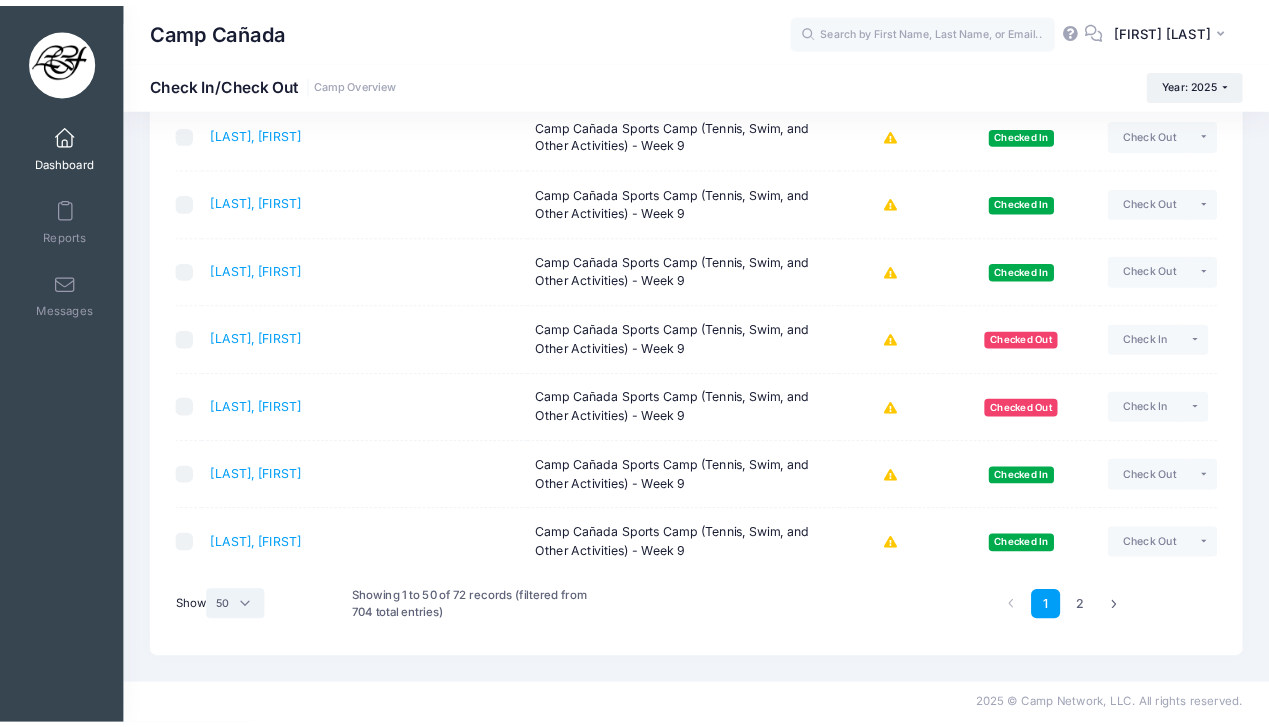 scroll, scrollTop: 3513, scrollLeft: 0, axis: vertical 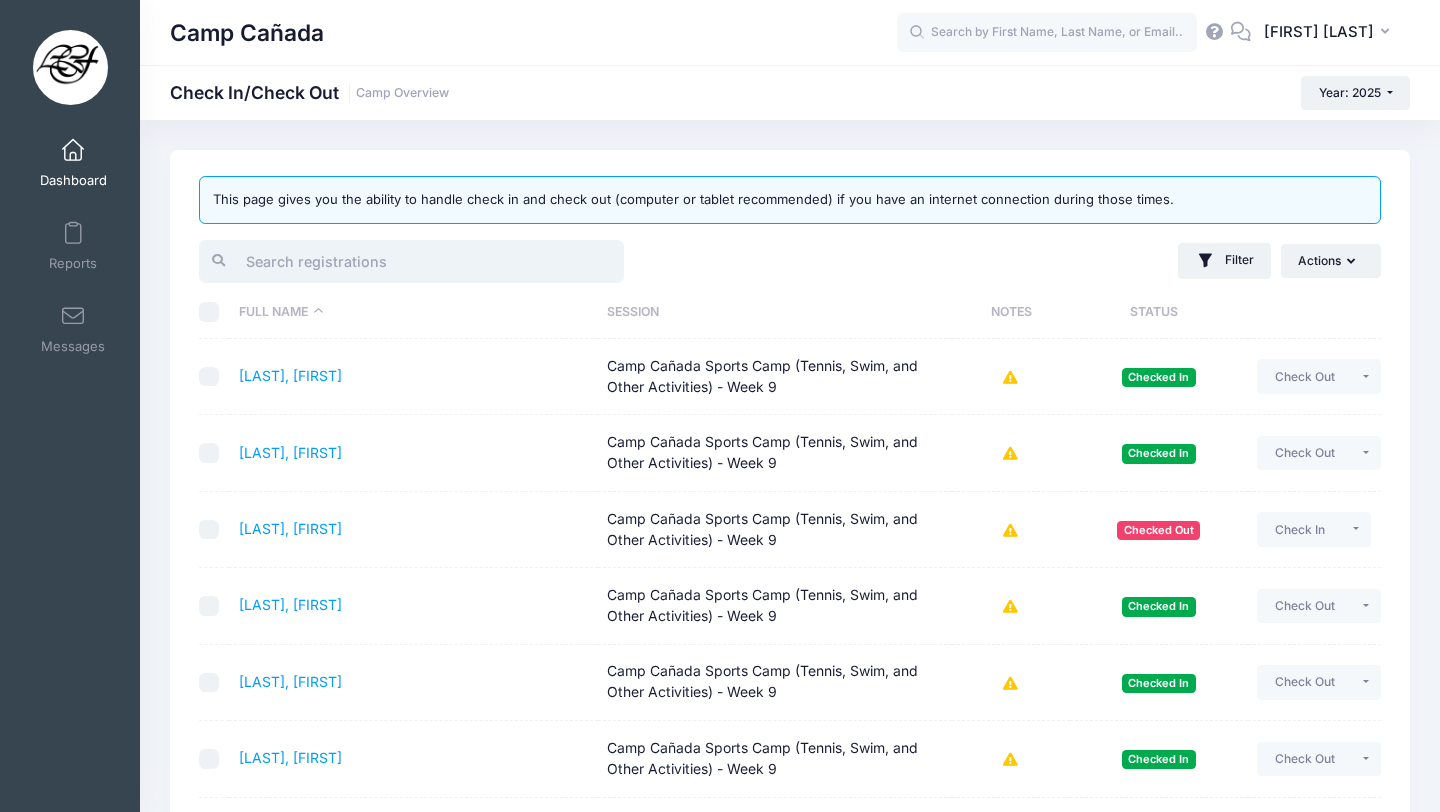 click at bounding box center (411, 261) 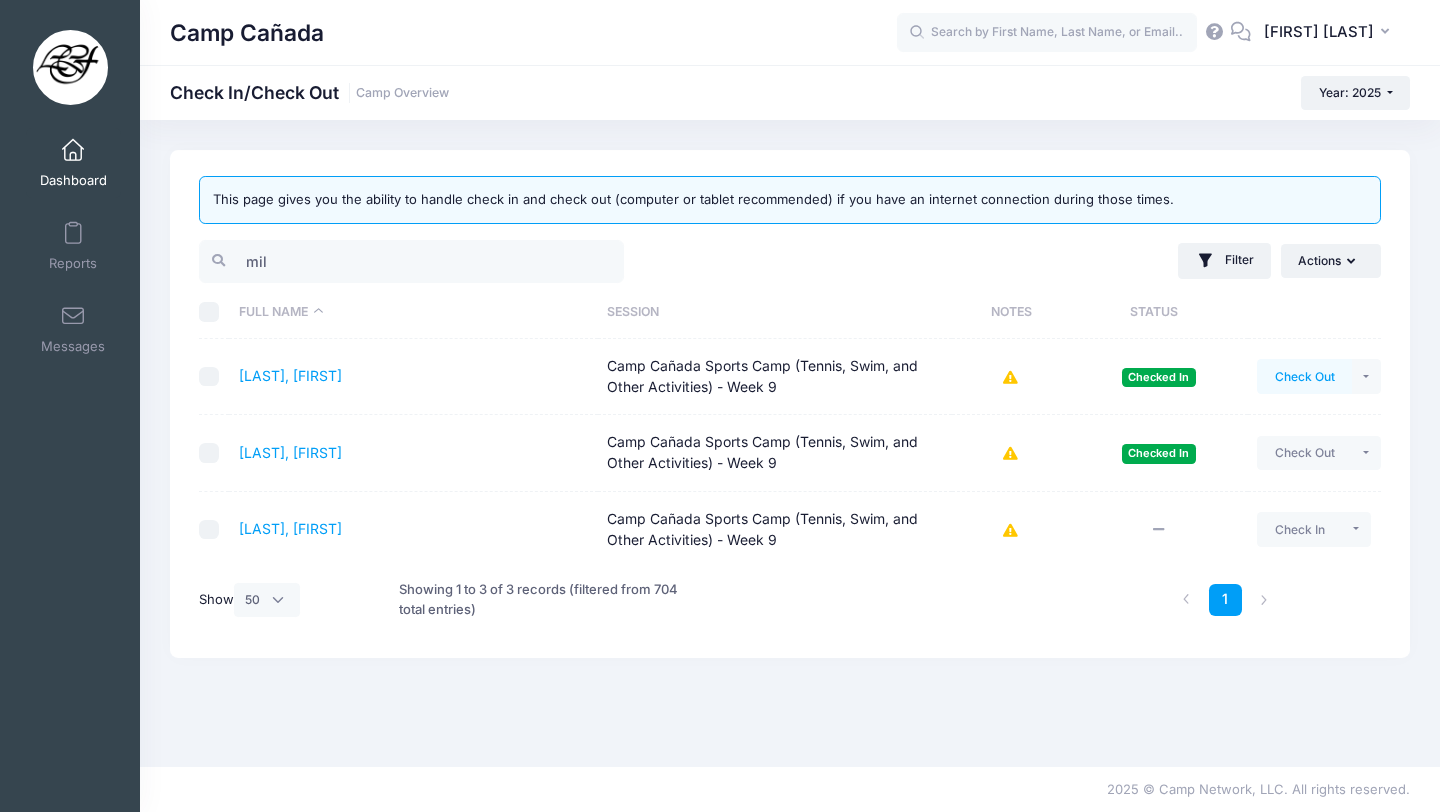 click on "Check Out" at bounding box center (1304, 376) 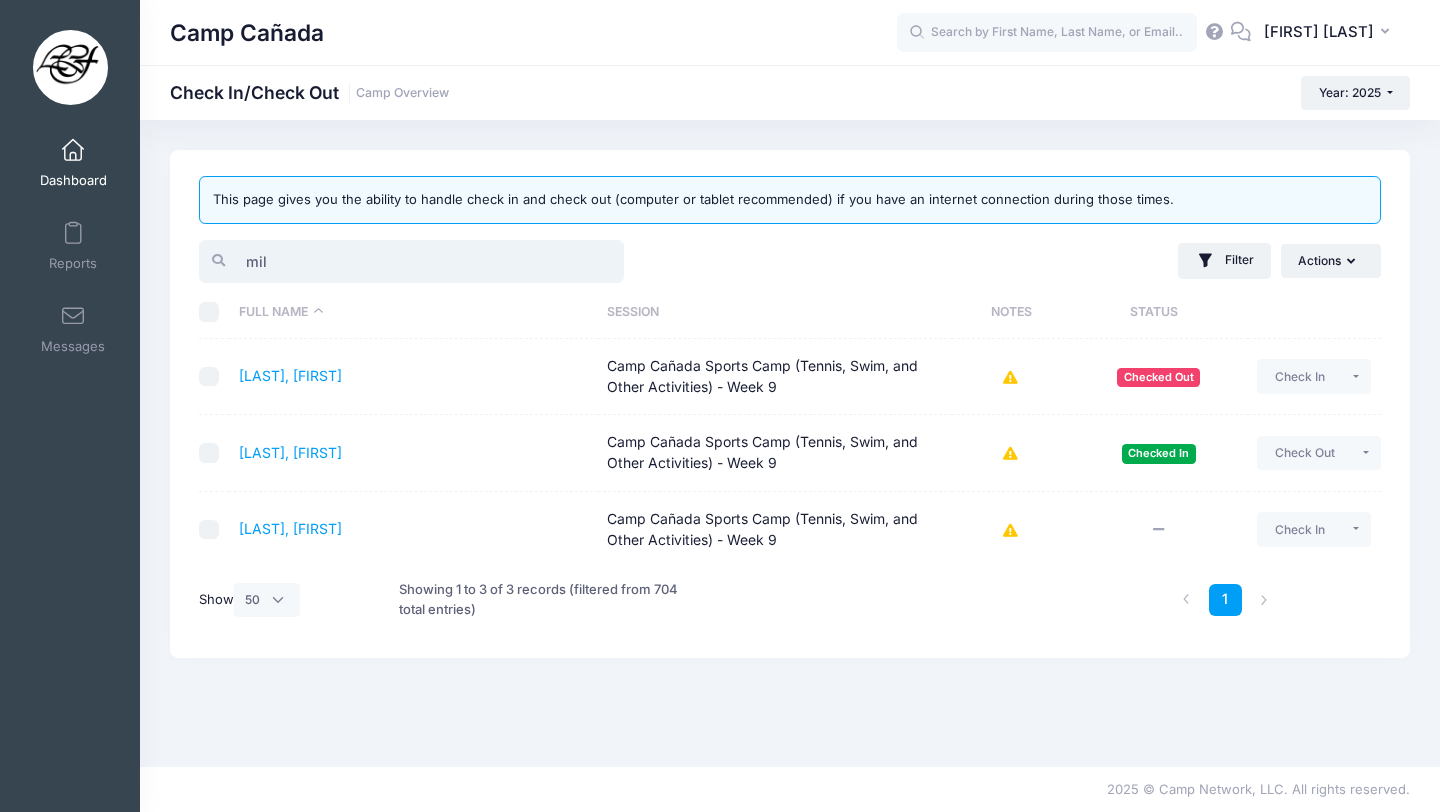 click on "mil" at bounding box center (411, 261) 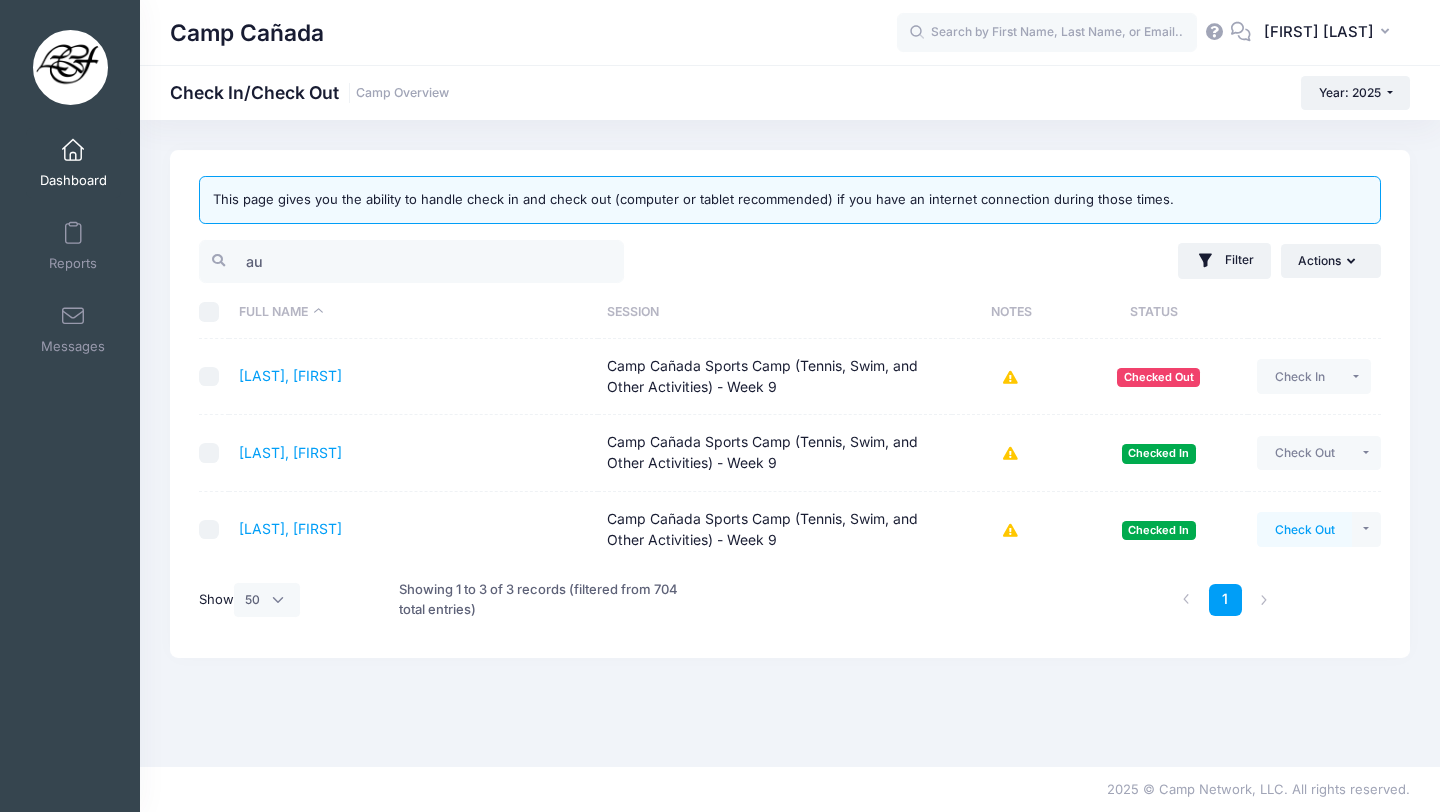 click on "Check Out" at bounding box center (1304, 529) 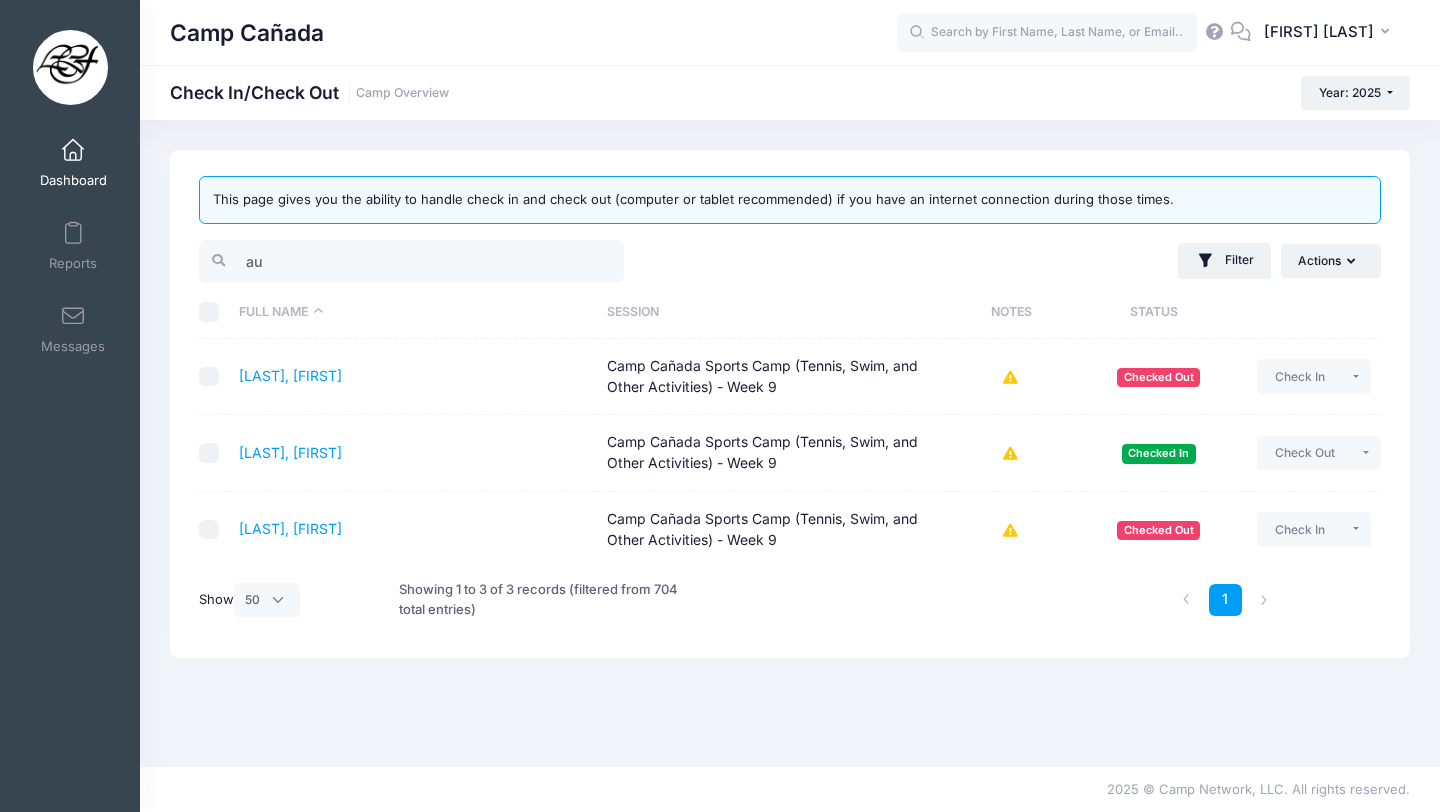click on "au" at bounding box center (411, 261) 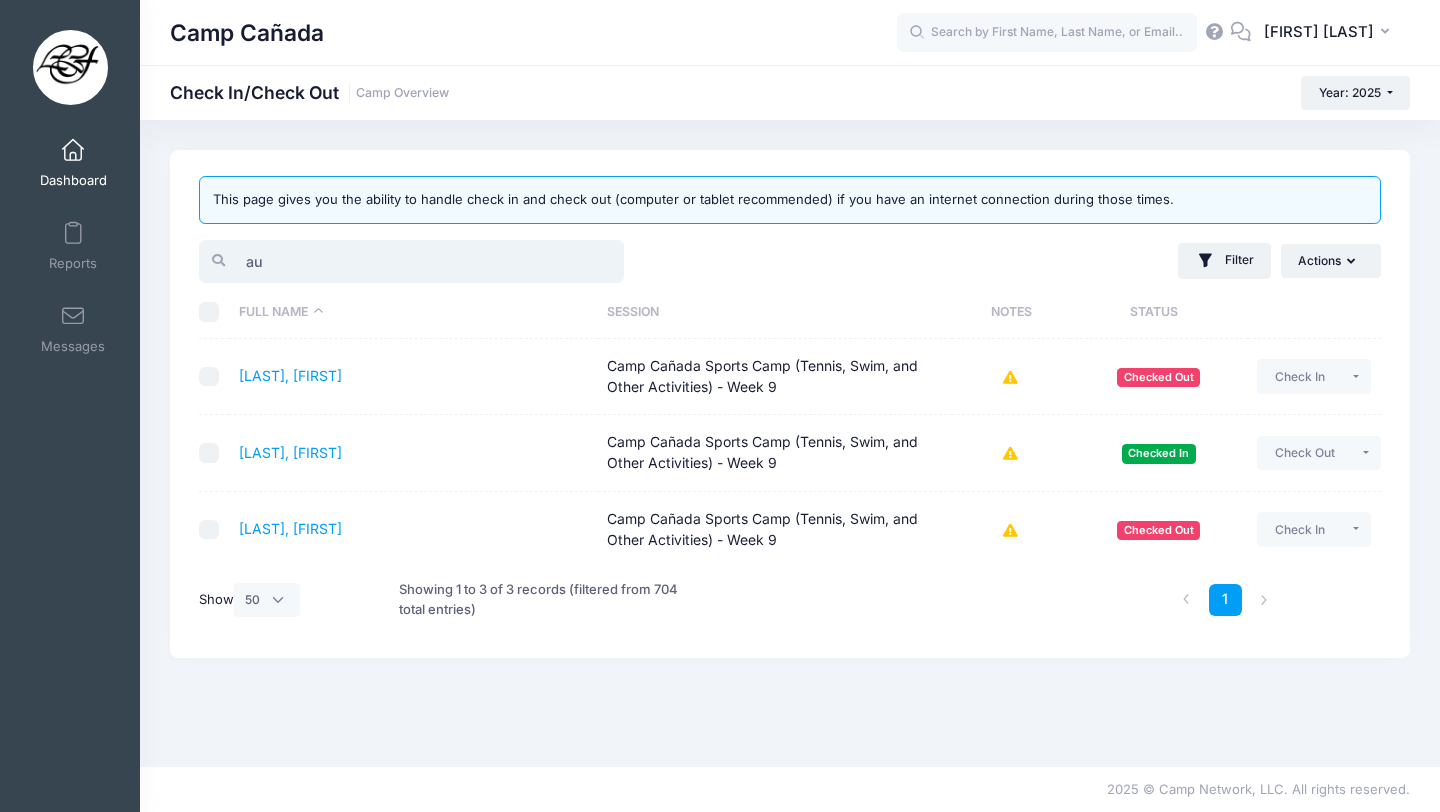 click on "au" at bounding box center (411, 261) 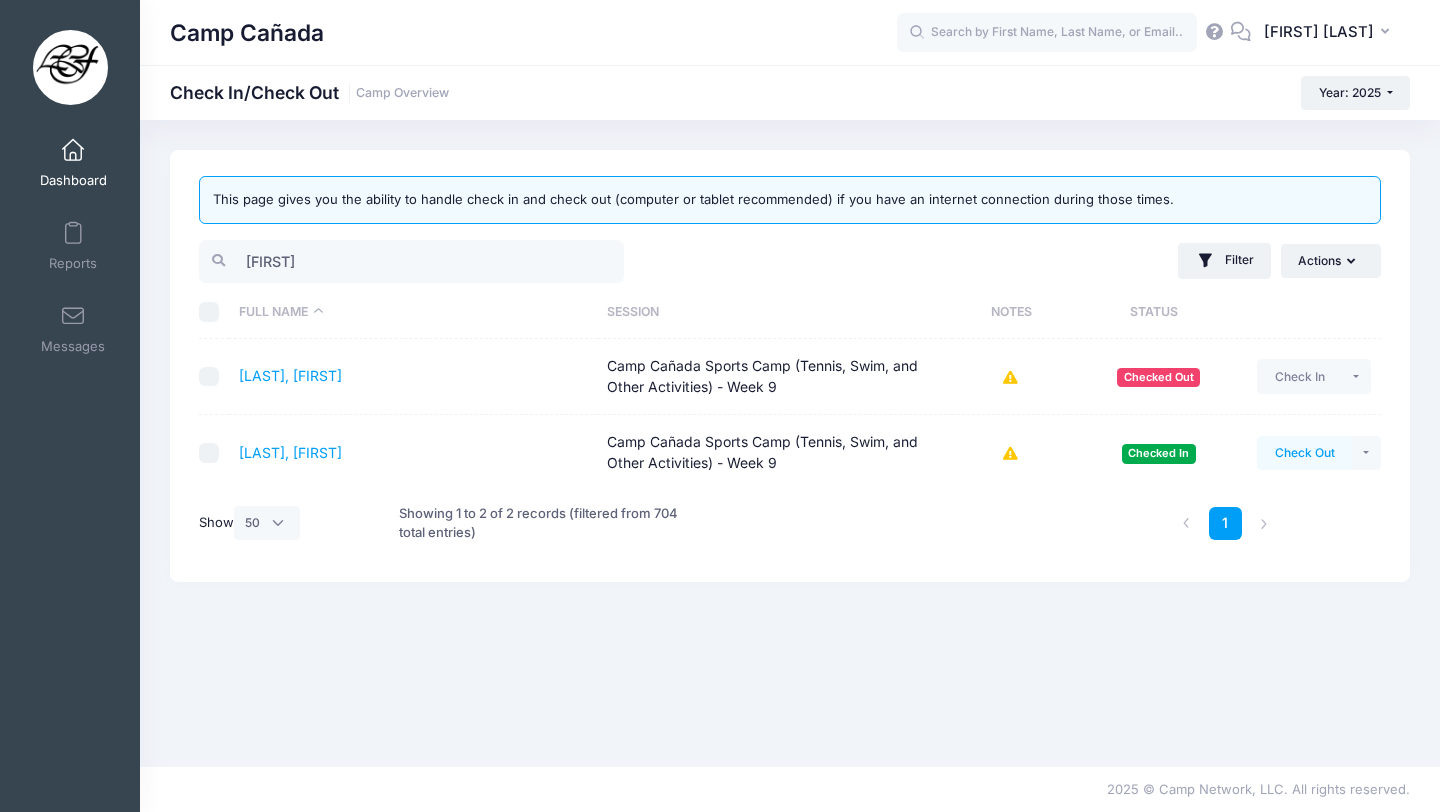 click on "Check Out" at bounding box center [1304, 453] 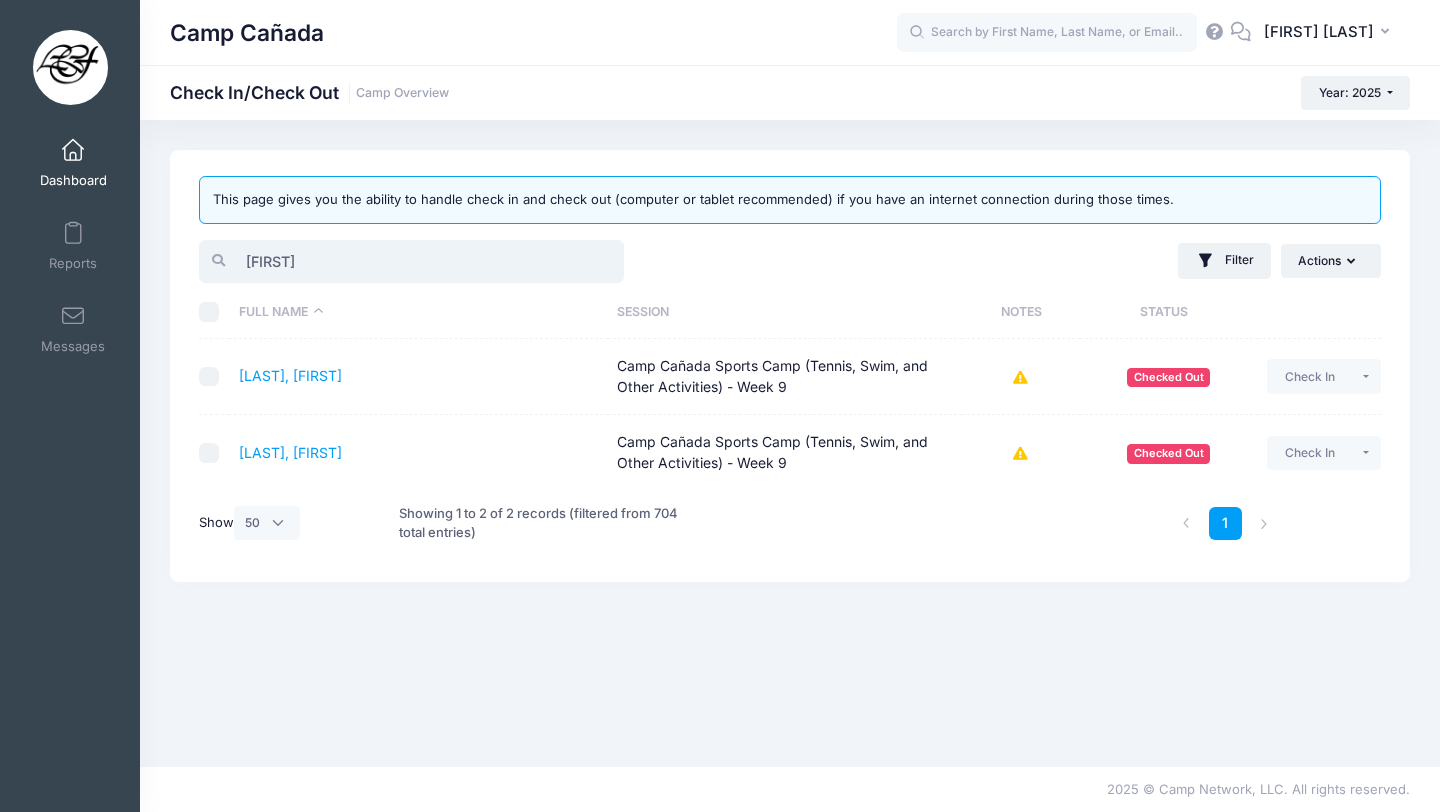 click on "[FIRST]" at bounding box center (411, 261) 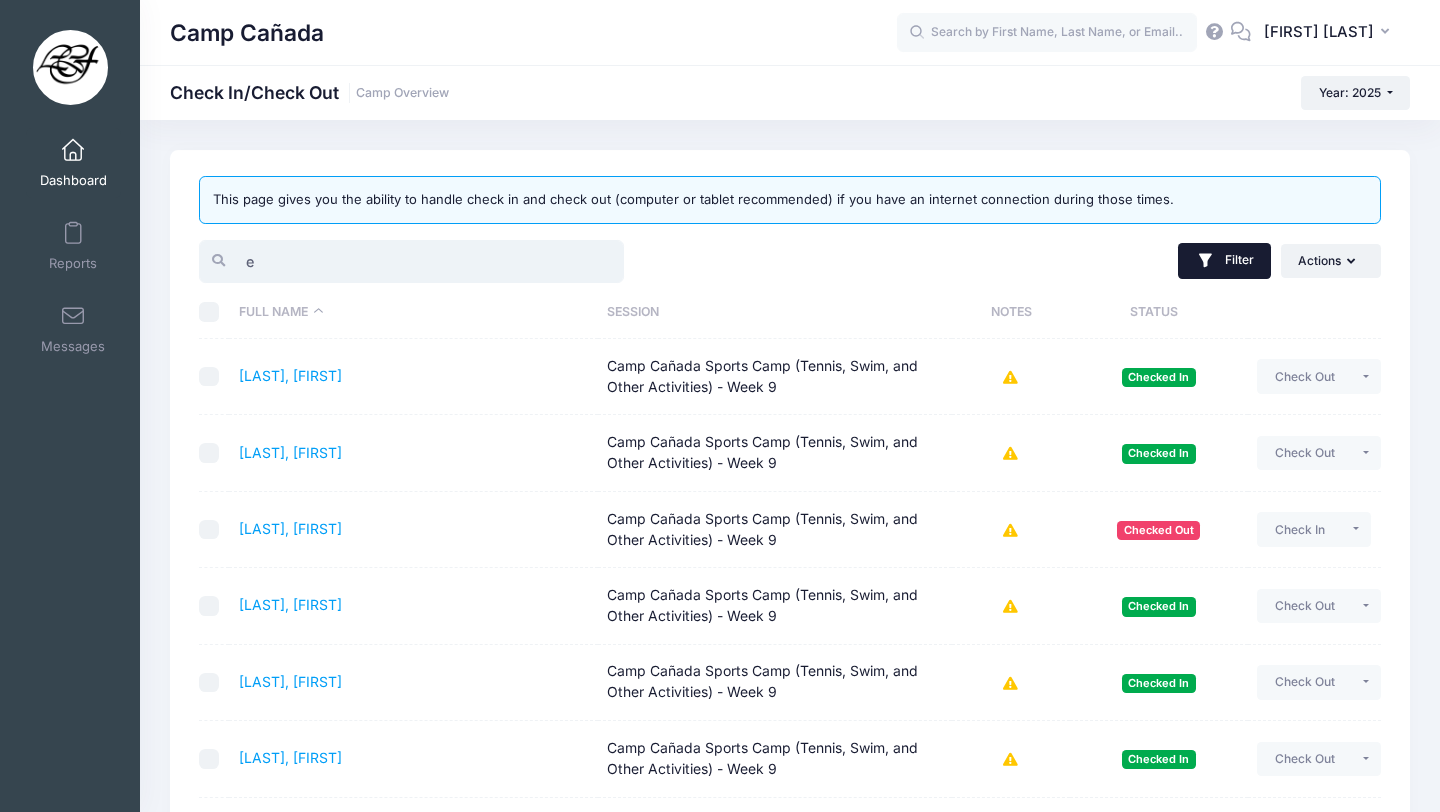 type on "e" 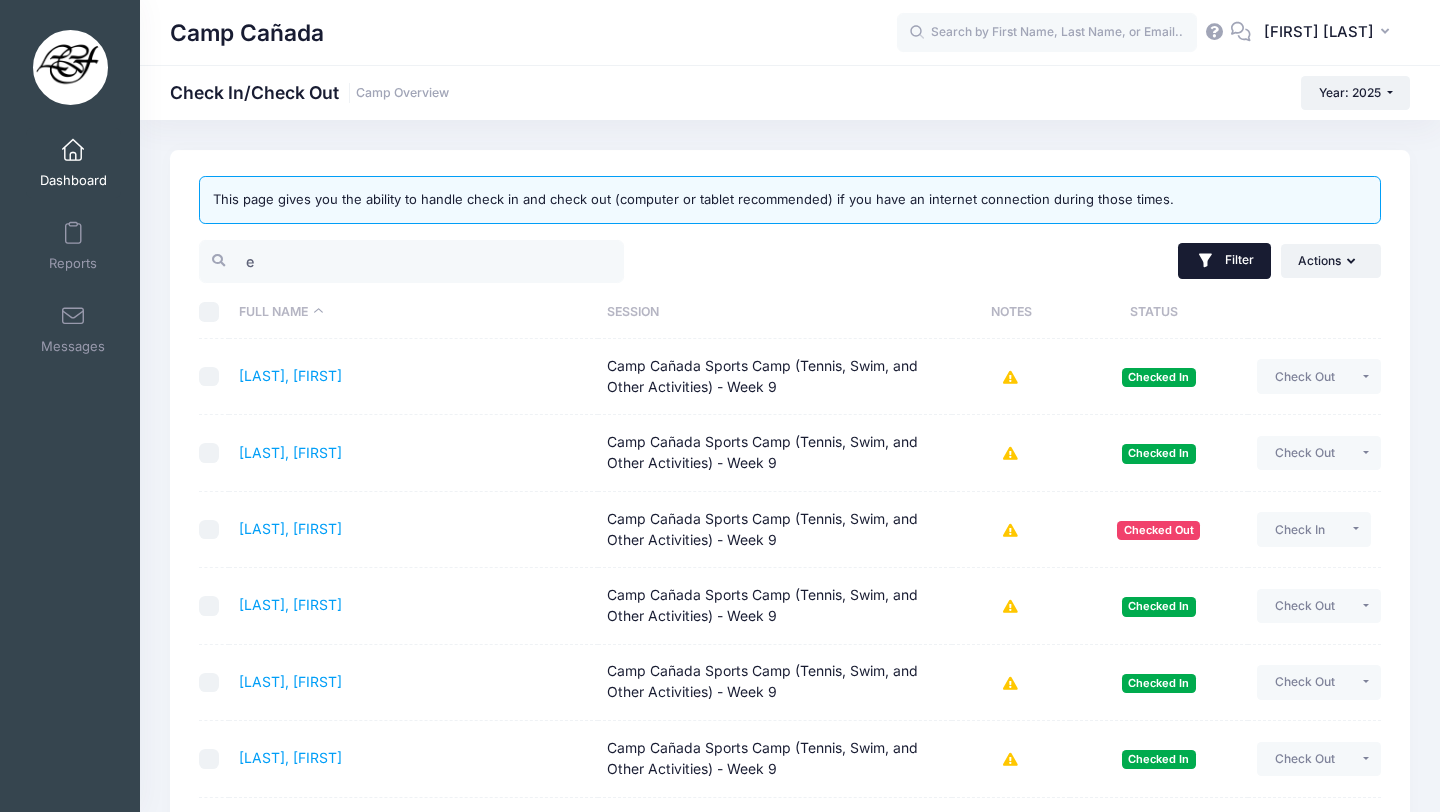 click on "Filter" at bounding box center (1224, 261) 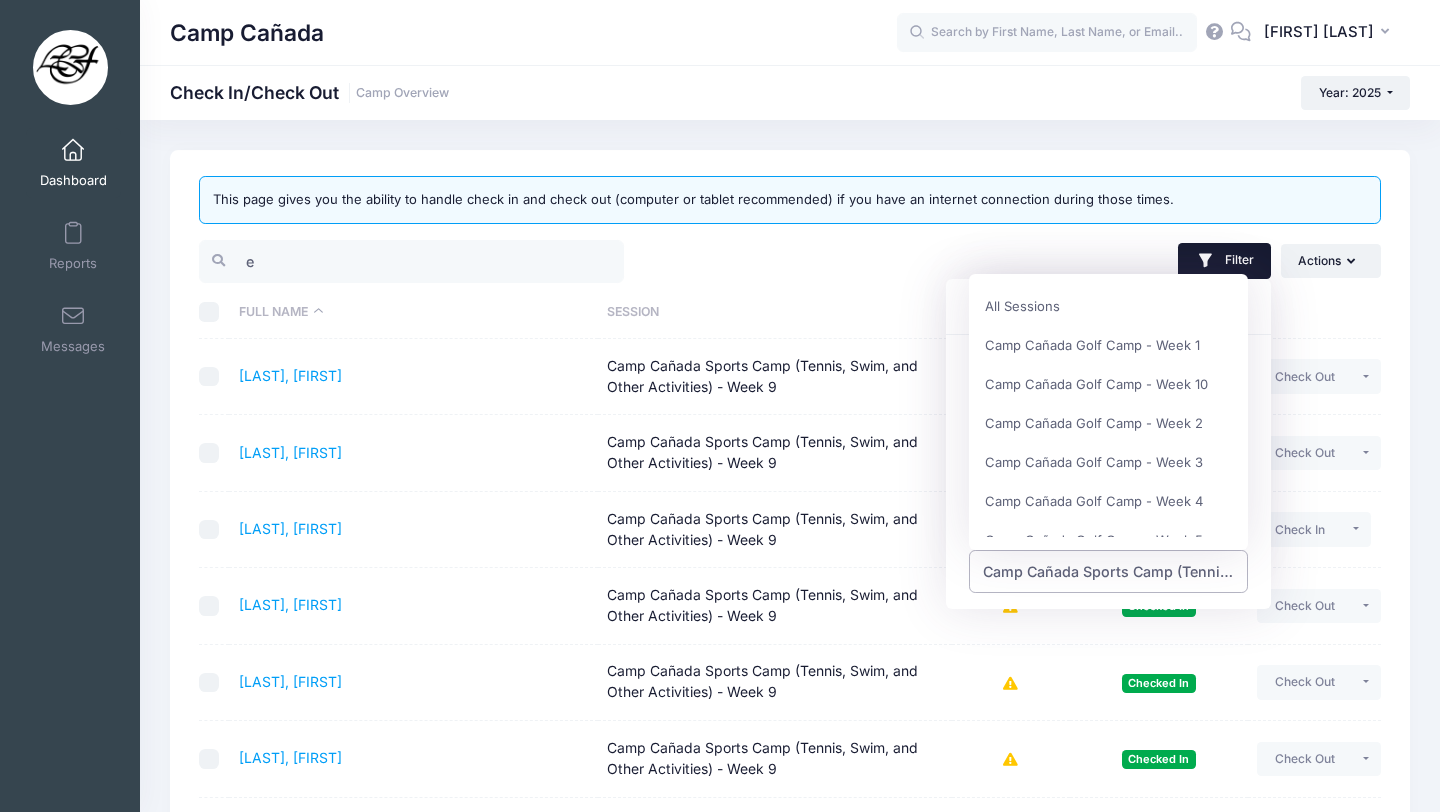 click on "Camp Cañada Sports Camp (Tennis, Swim, and Other Activities) - Week 9" at bounding box center (1109, 571) 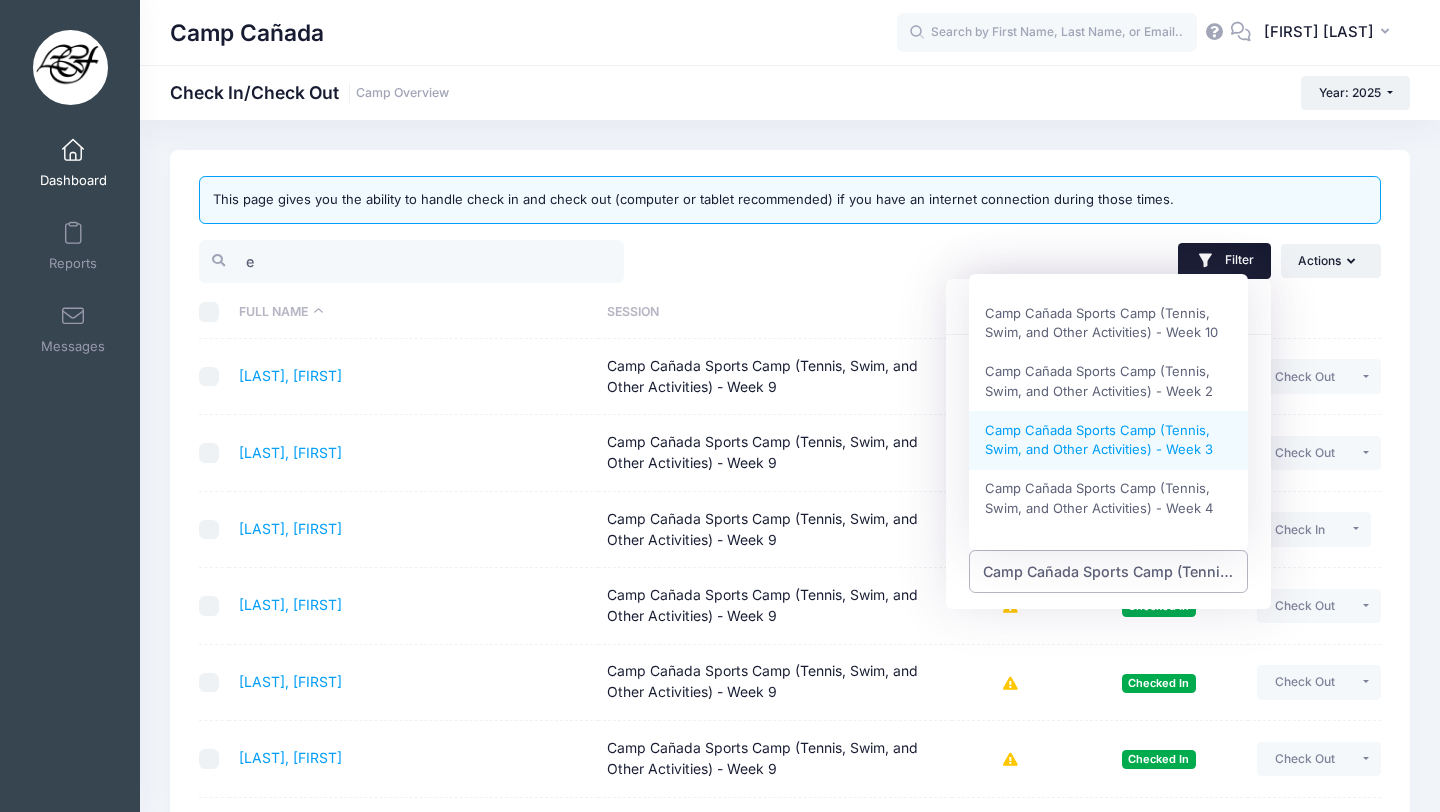 scroll, scrollTop: 468, scrollLeft: 0, axis: vertical 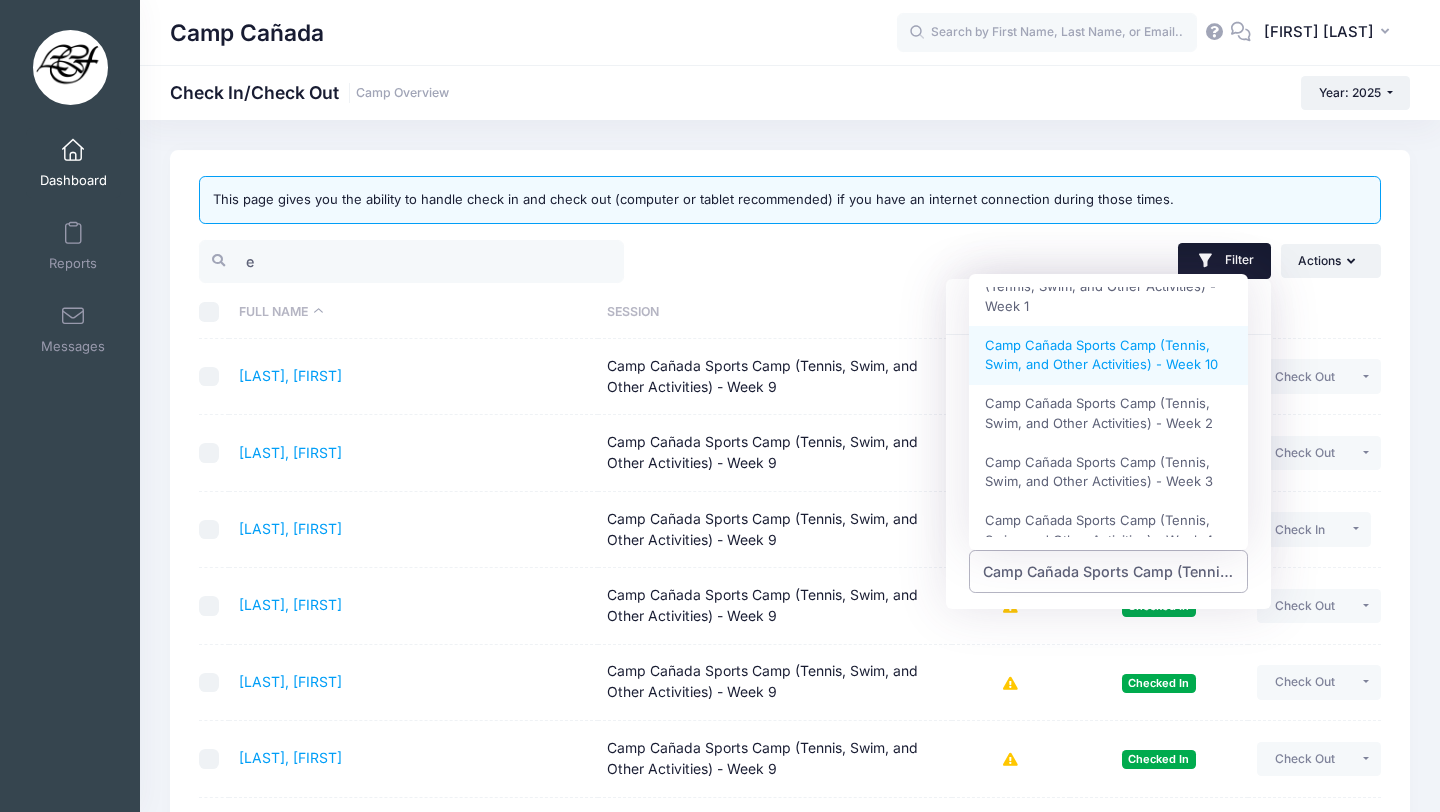 select on "Camp Cañada Sports Camp (Tennis, Swim, and Other Activities) - Week 10" 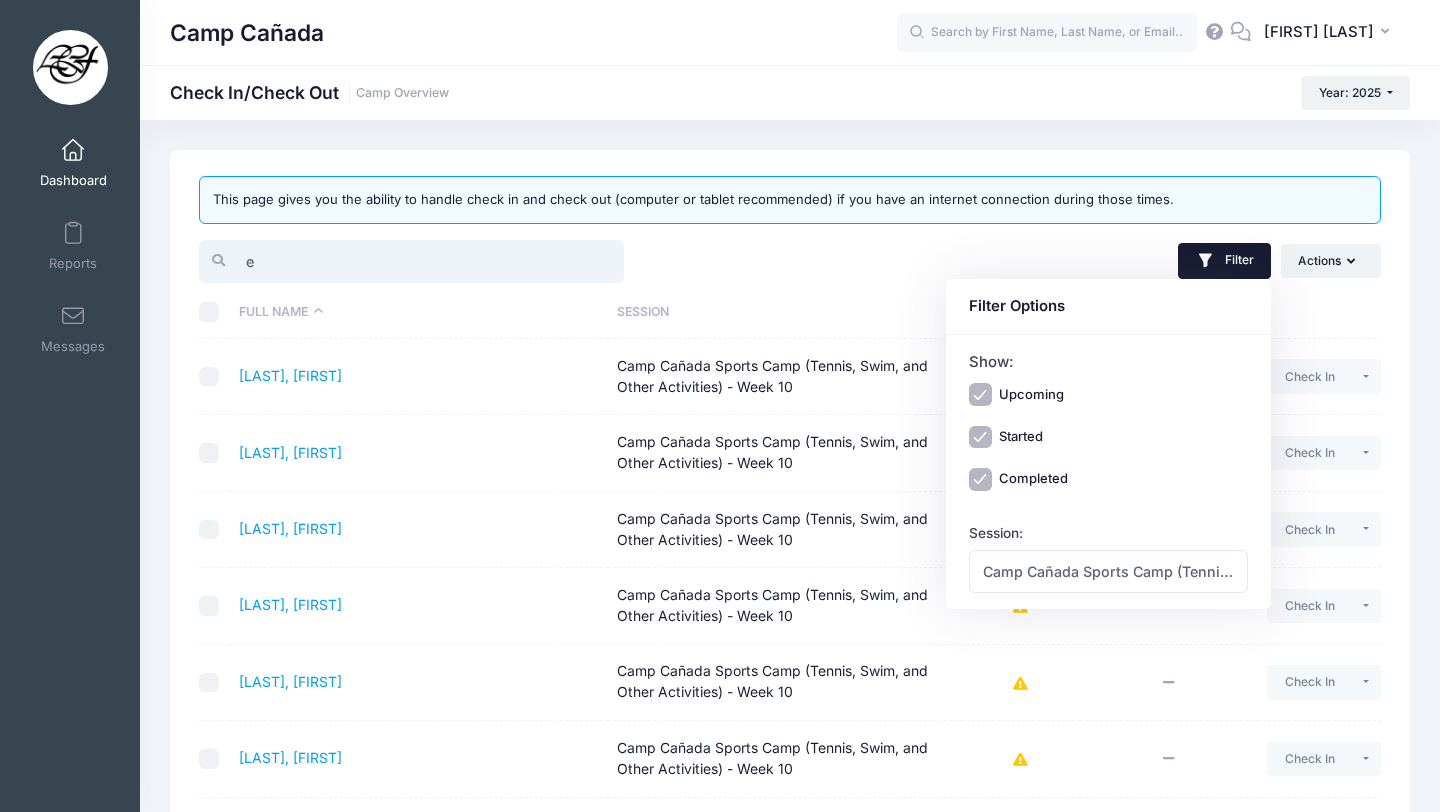 click on "e" at bounding box center (411, 261) 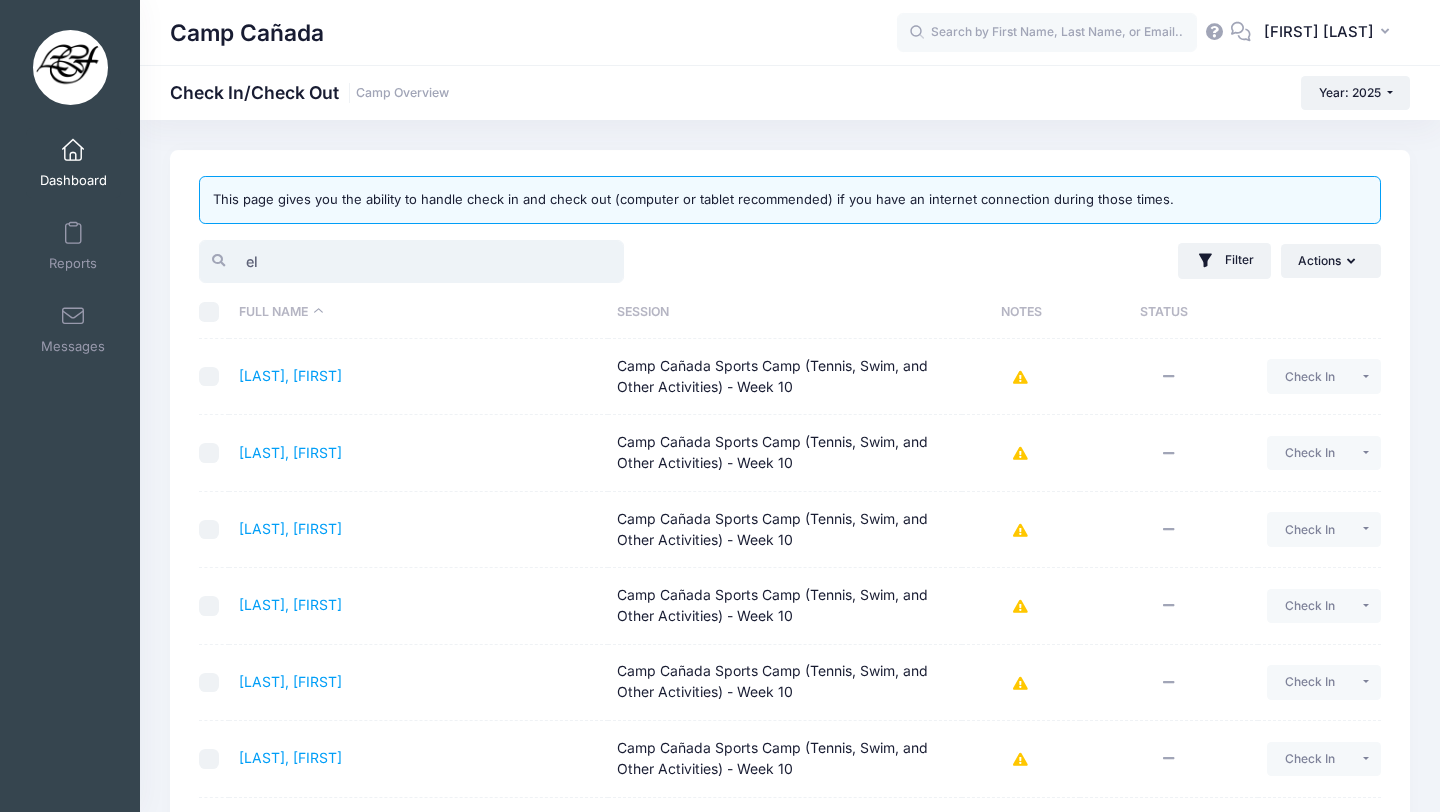 type on "[FIRST]" 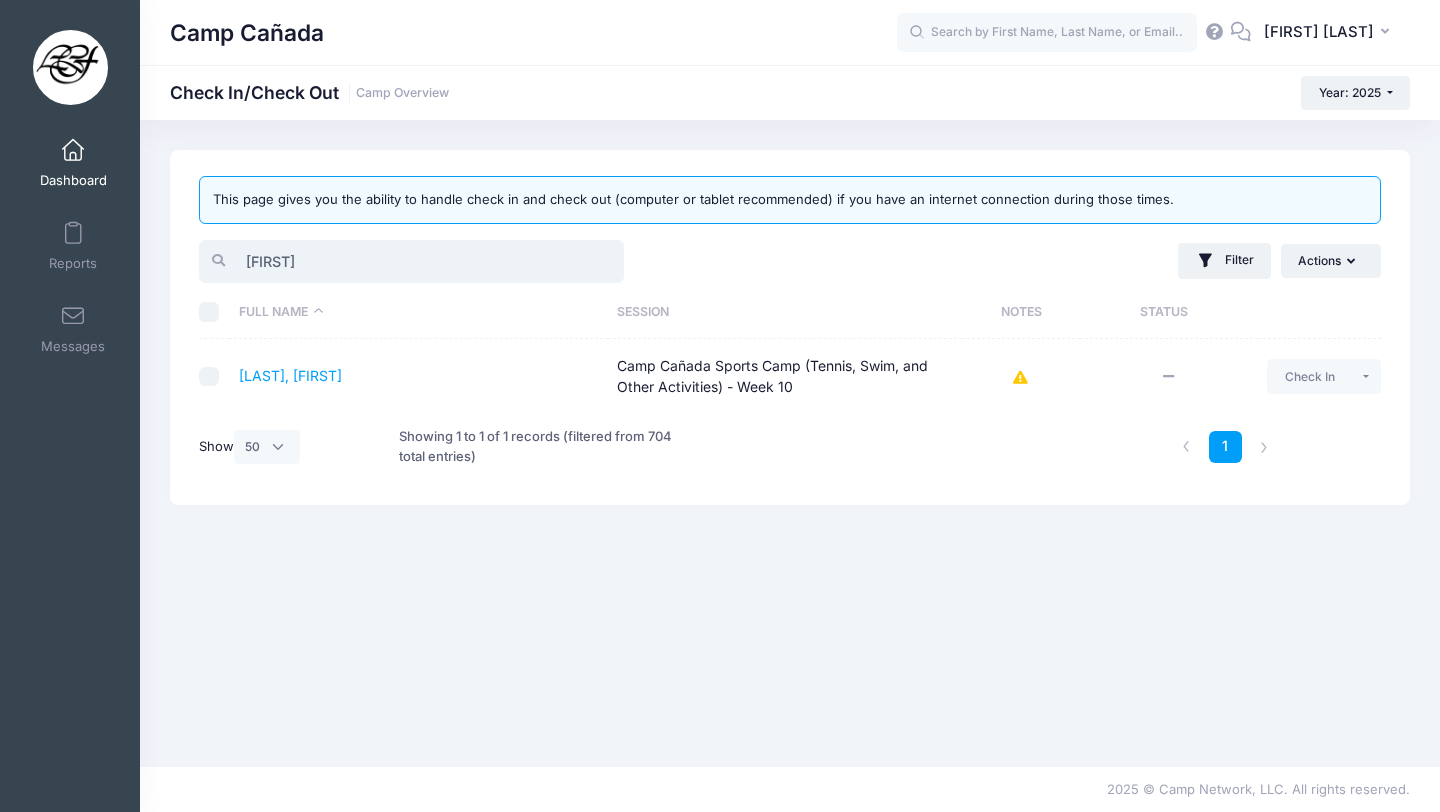 click on "[FIRST]" at bounding box center [411, 261] 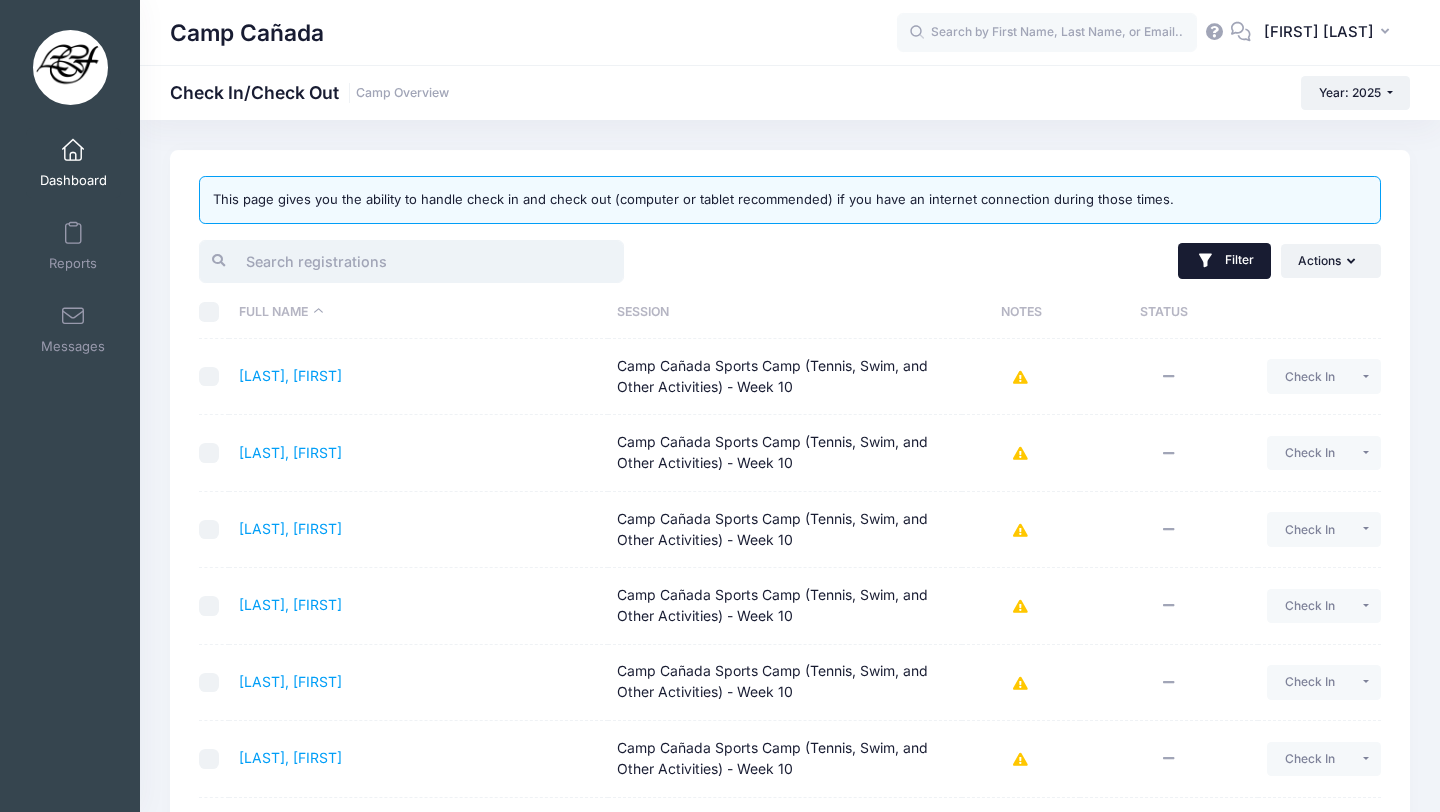 type 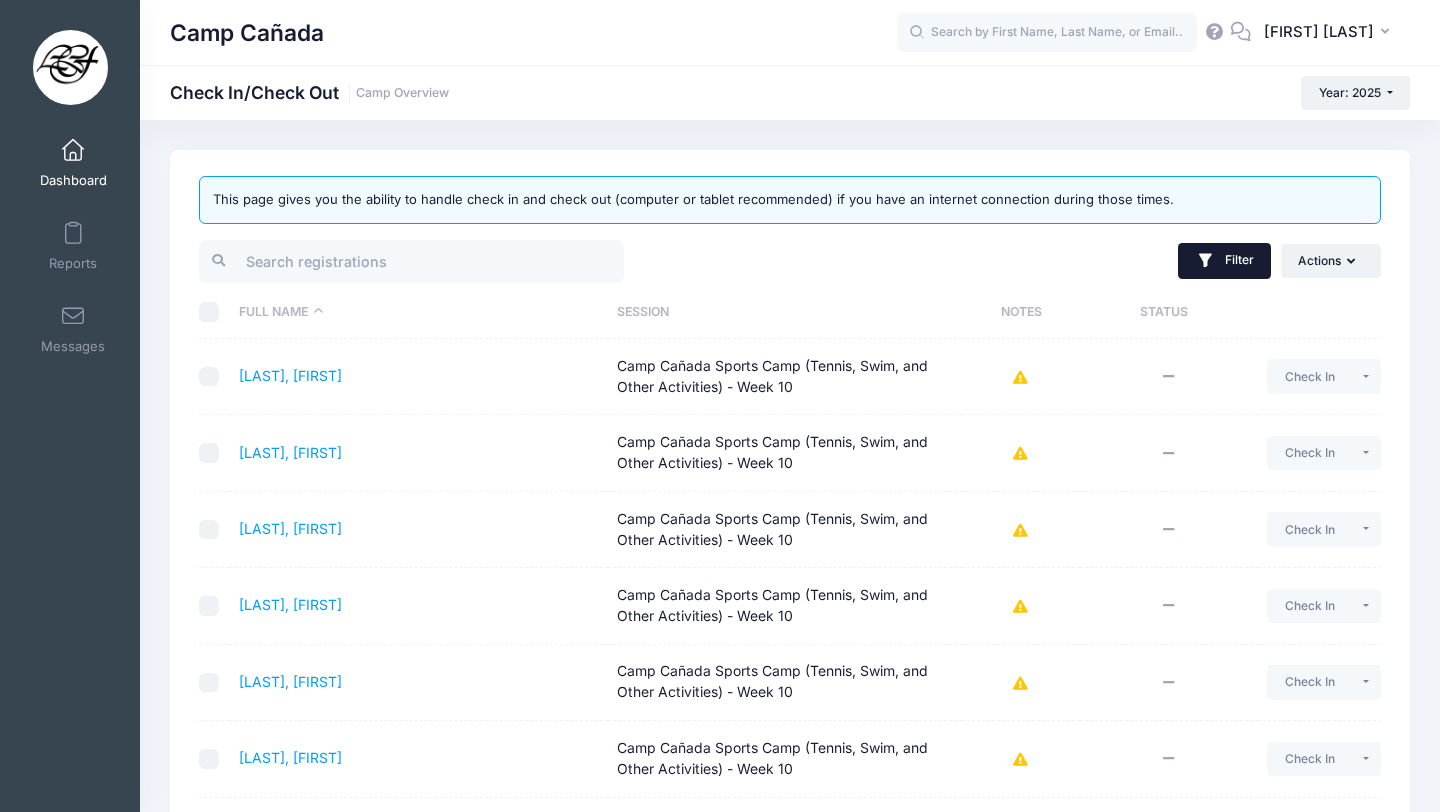 click 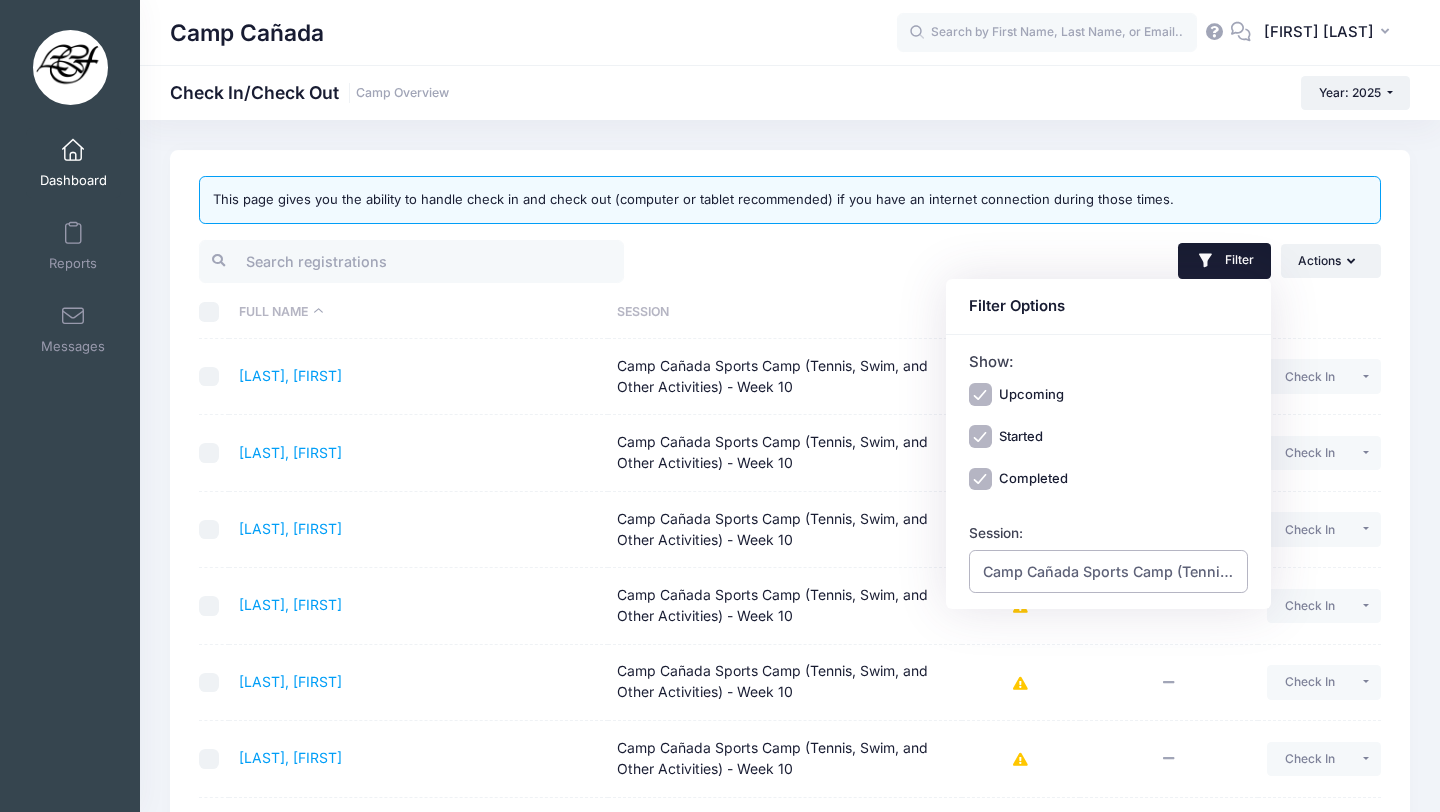 click on "Camp Cañada Sports Camp (Tennis, Swim, and Other Activities) - Week 10" at bounding box center (1109, 571) 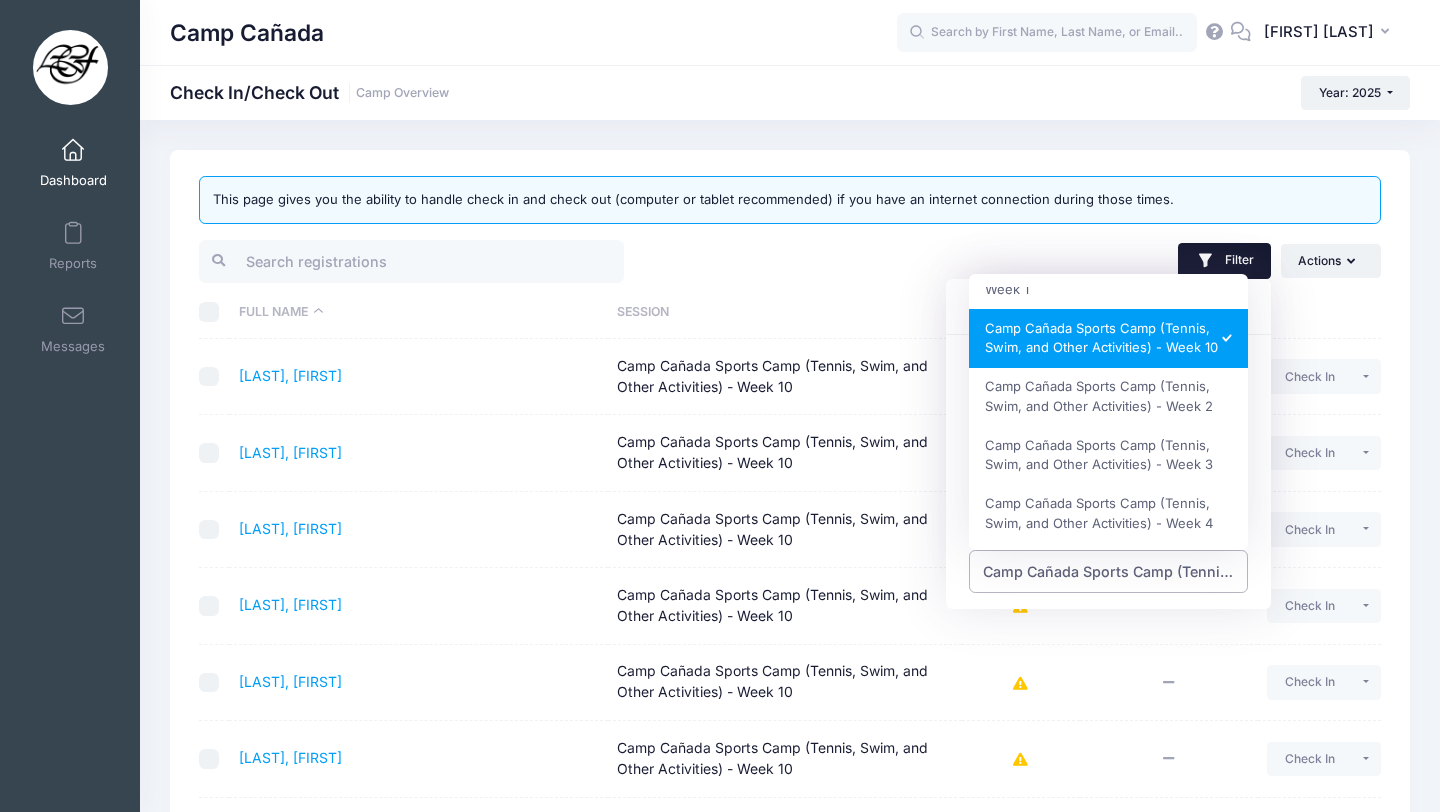 scroll, scrollTop: 822, scrollLeft: 0, axis: vertical 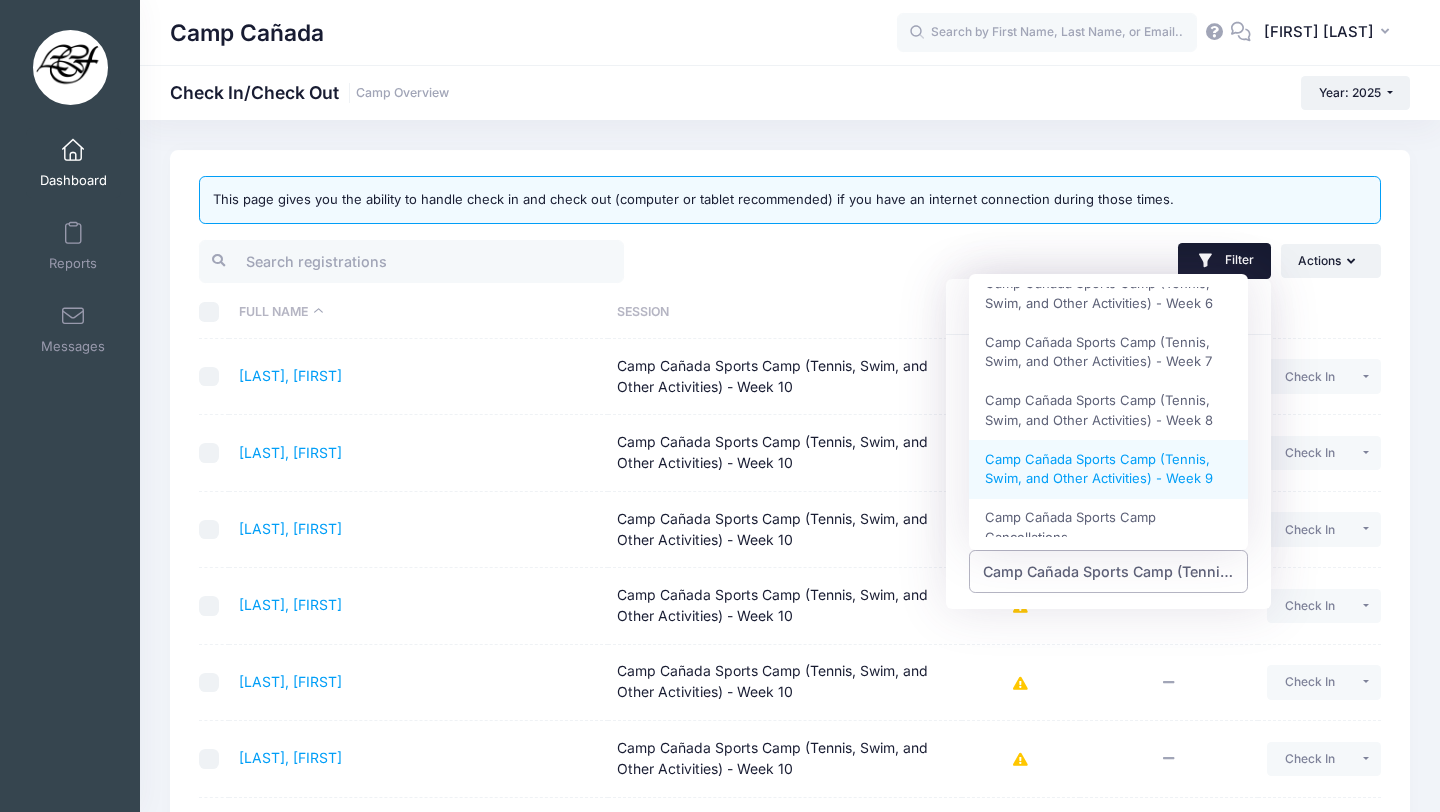 select on "Camp Cañada Sports Camp (Tennis, Swim, and Other Activities) - Week 9" 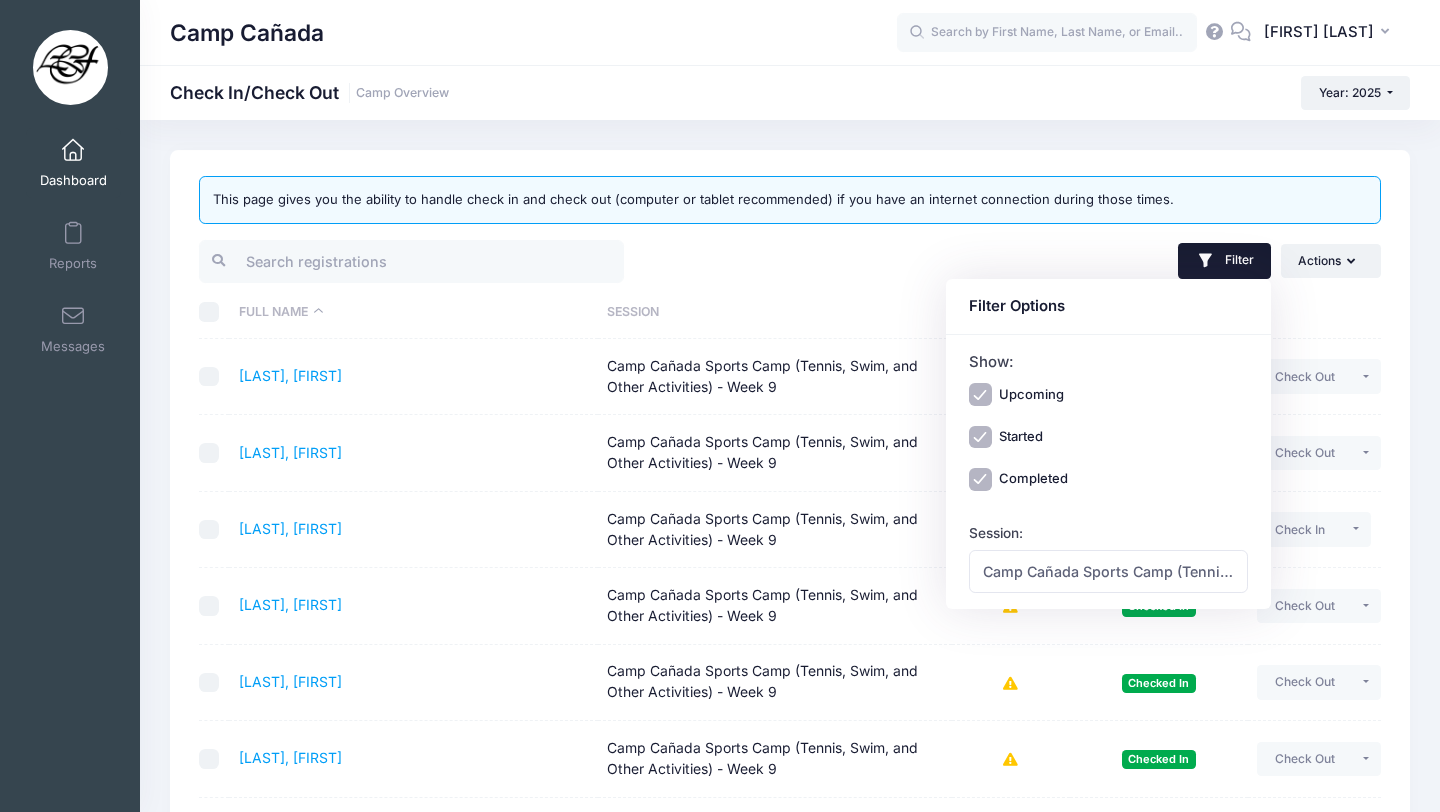 click on "Filter
Filter Options
Show:
Upcoming
Started
Completed
Session:
All Sessions Camp Cañada Golf Camp - Week 1 Camp Cañada Golf Camp - Week 10 Camp Cañada Golf Camp - Week 2 Camp Cañada Golf Camp - Week 3 Camp Cañada Golf Camp - Week 4 Camp Cañada Golf Camp - Week 5" at bounding box center (1090, 261) 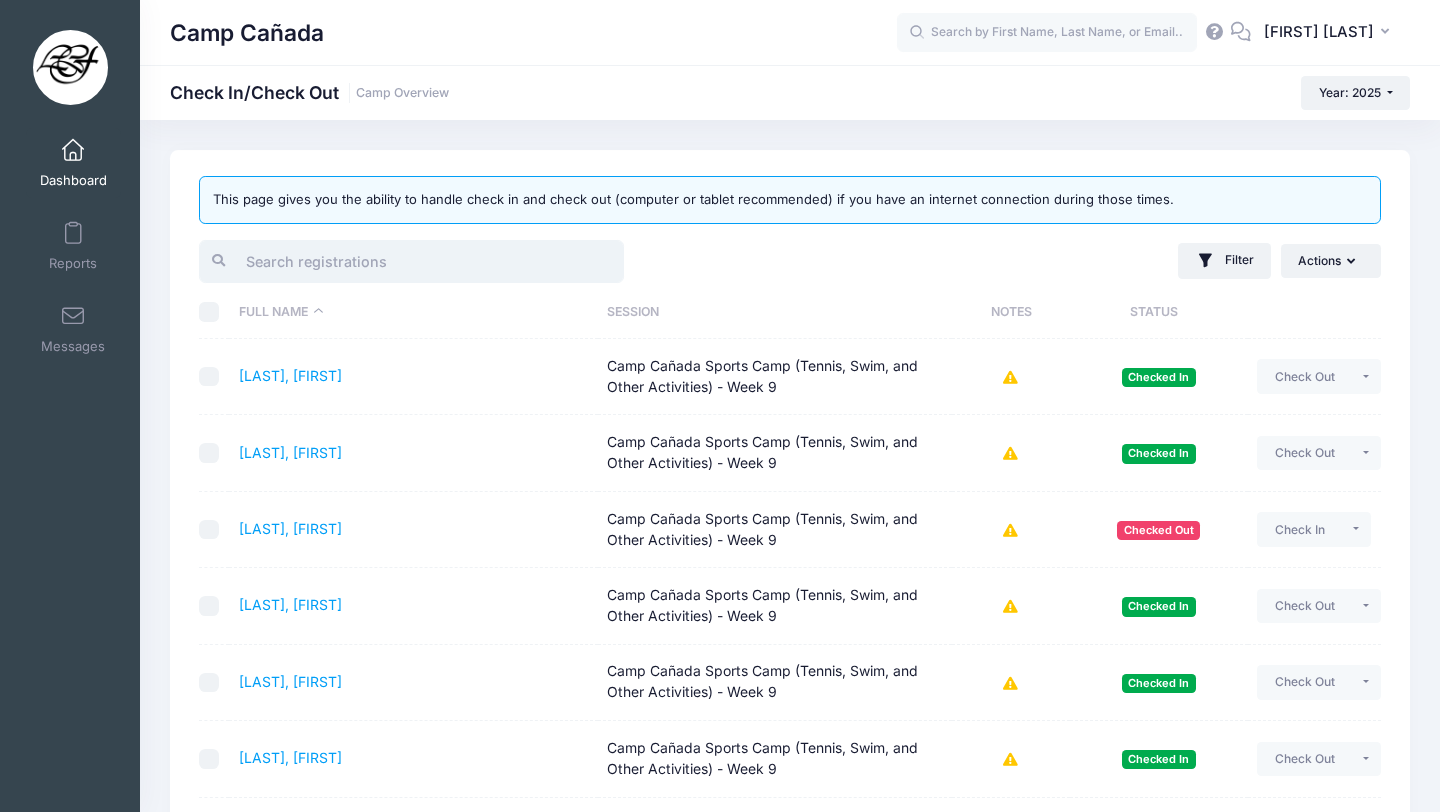 click at bounding box center [411, 261] 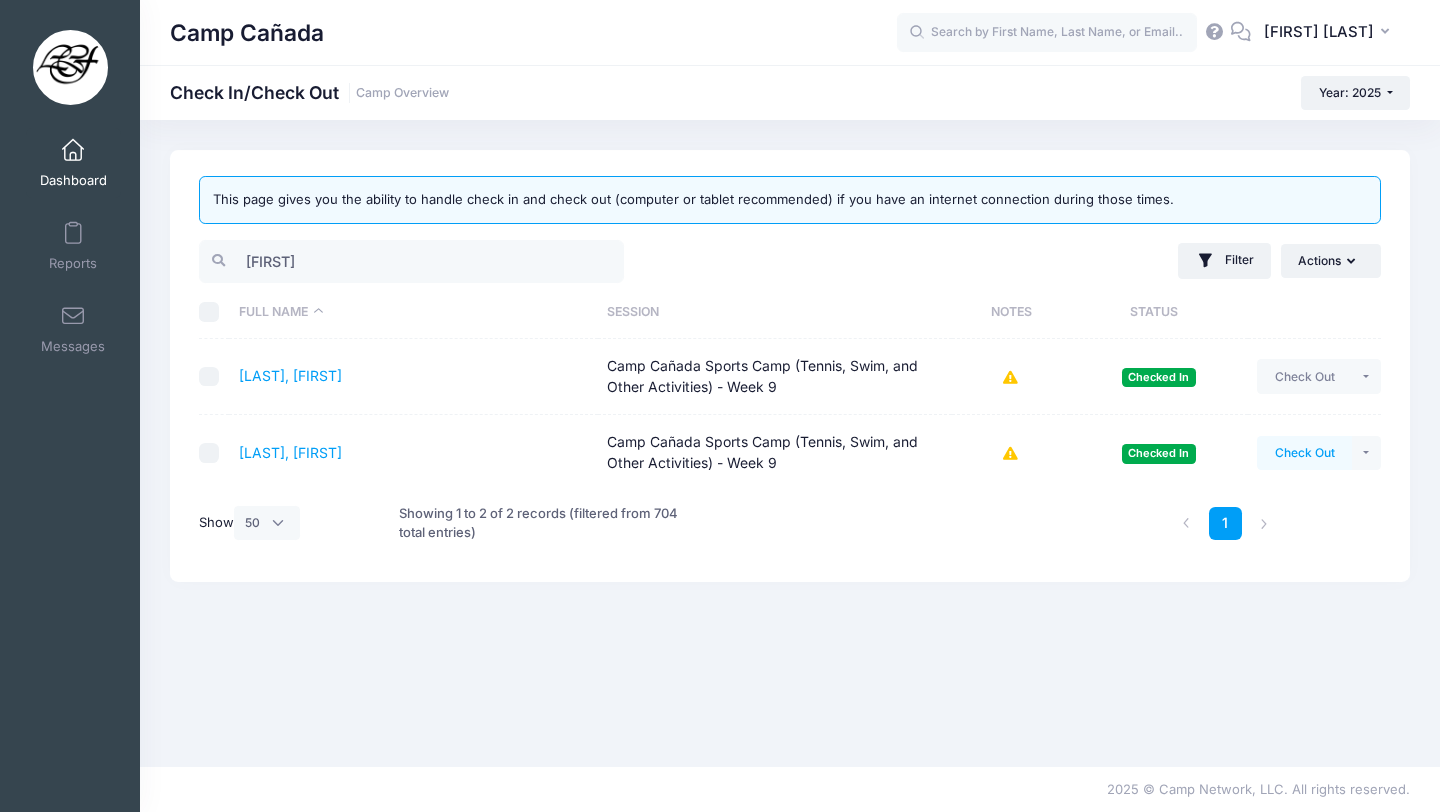 click on "Check Out" at bounding box center (1304, 453) 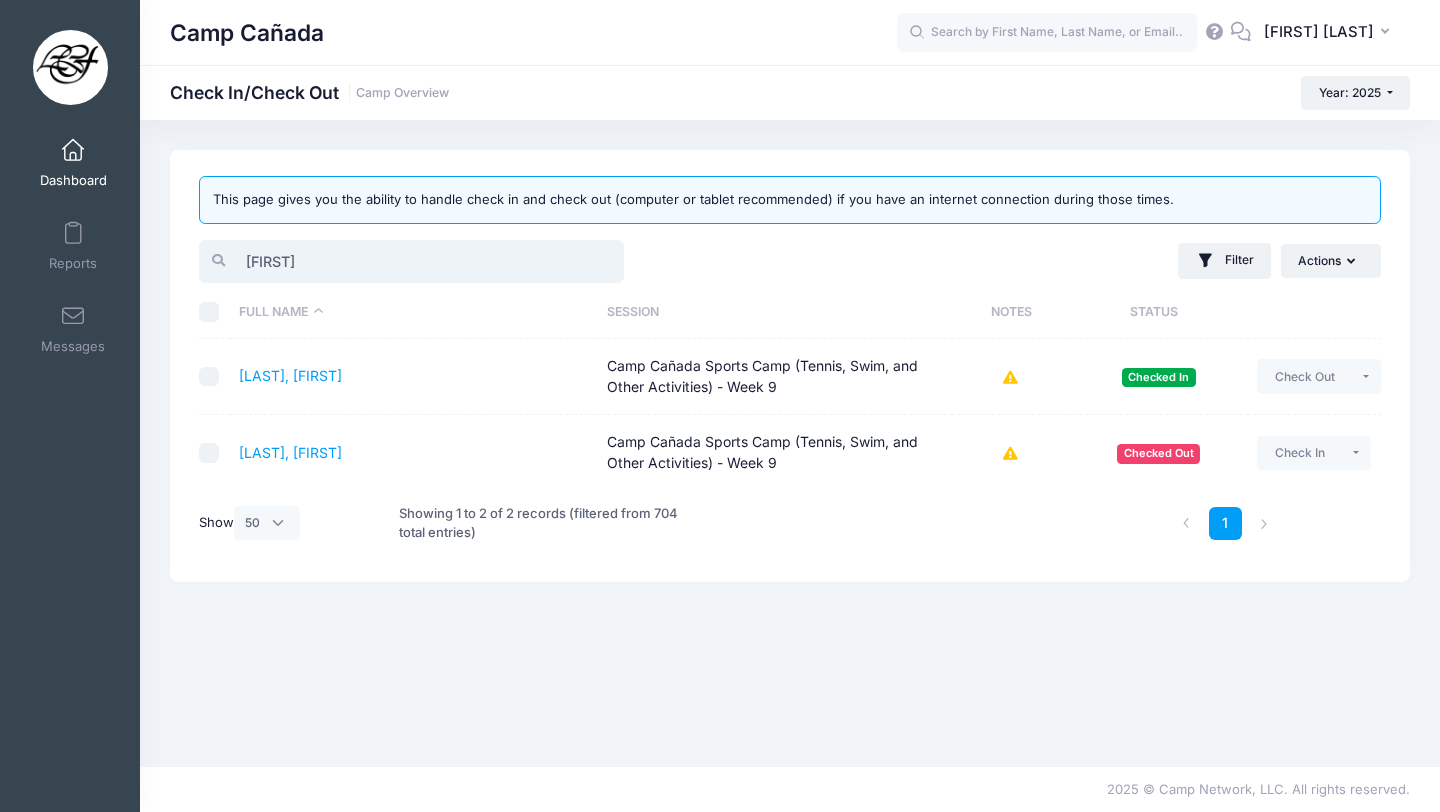 click on "[FIRST]" at bounding box center [411, 261] 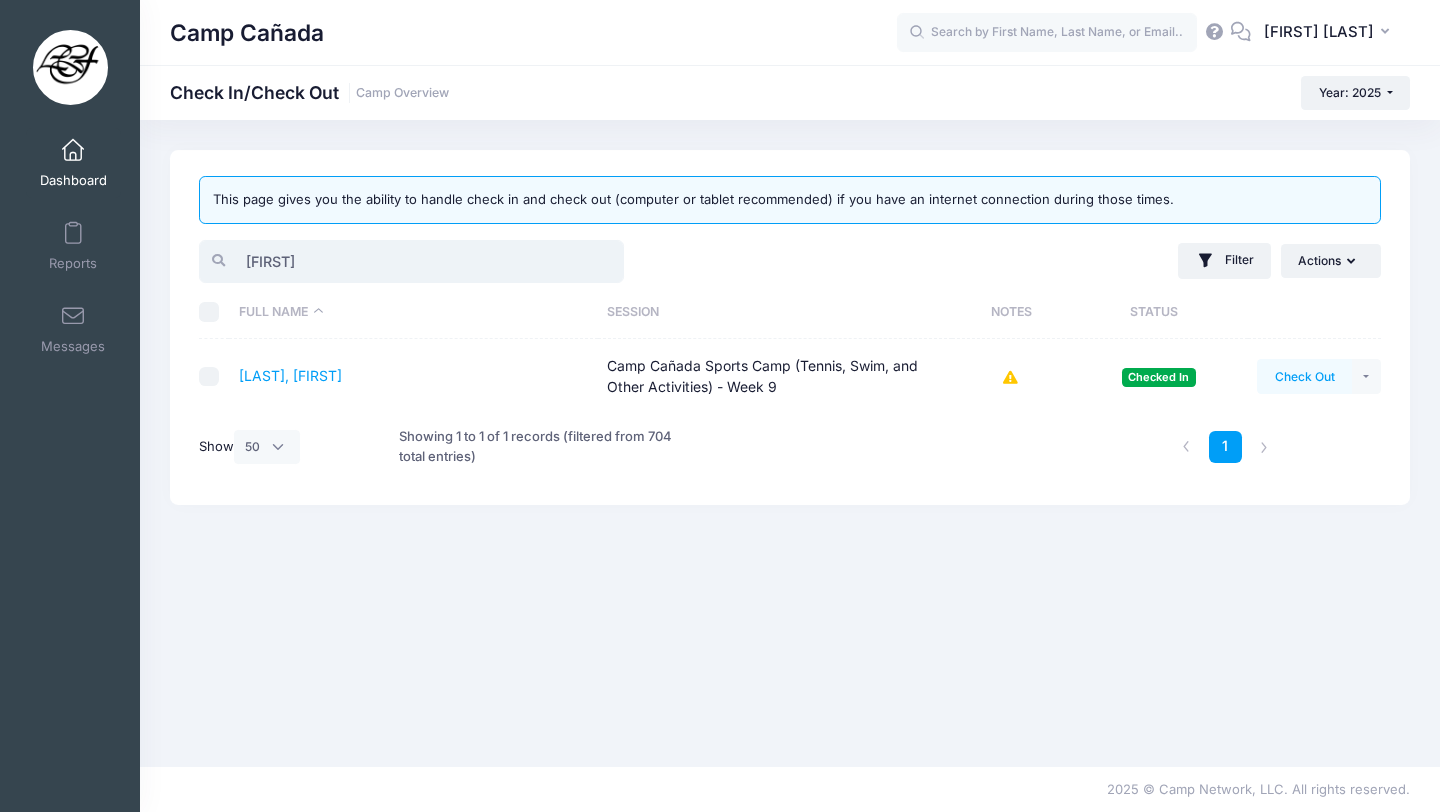 type on "[FIRST]" 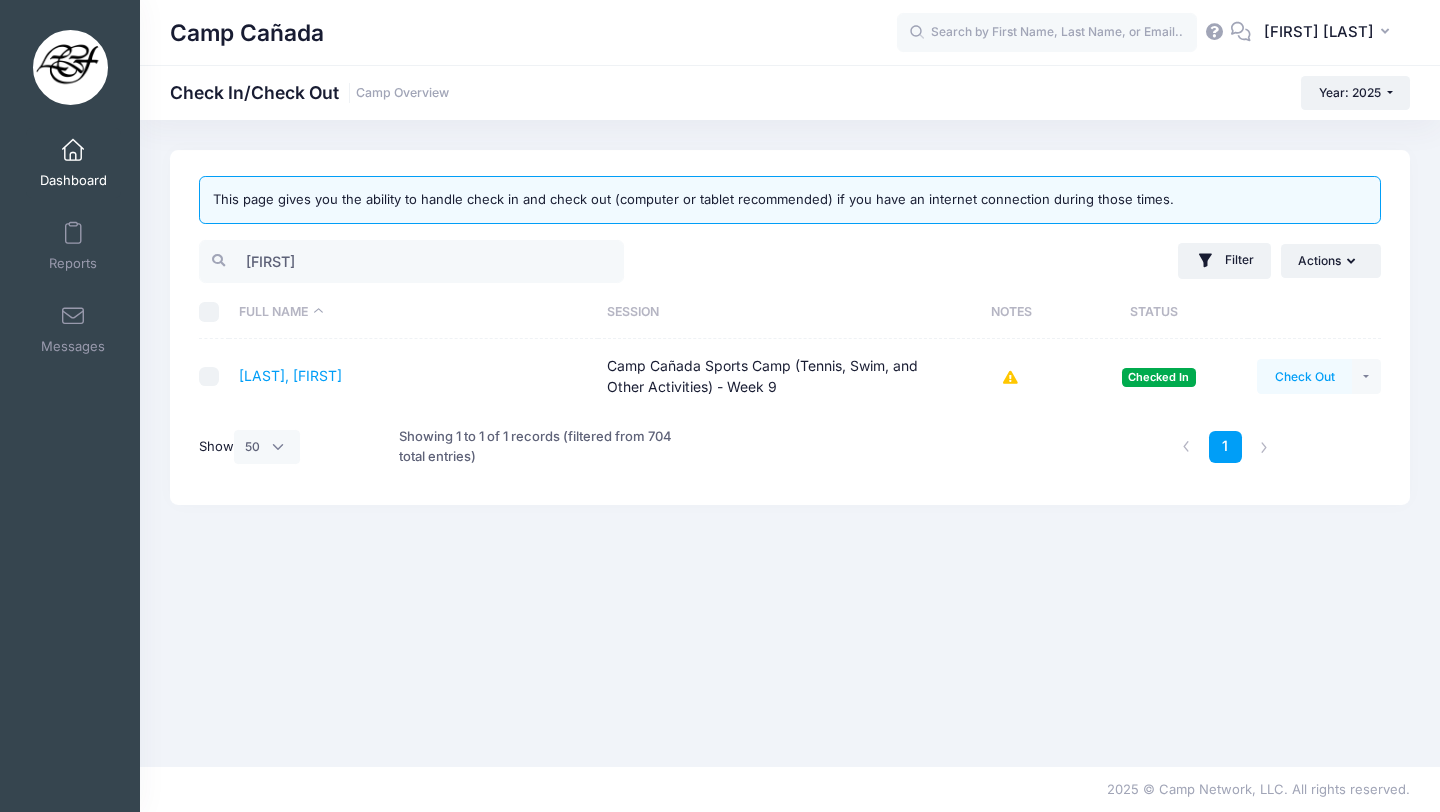click on "Check Out" at bounding box center (1304, 376) 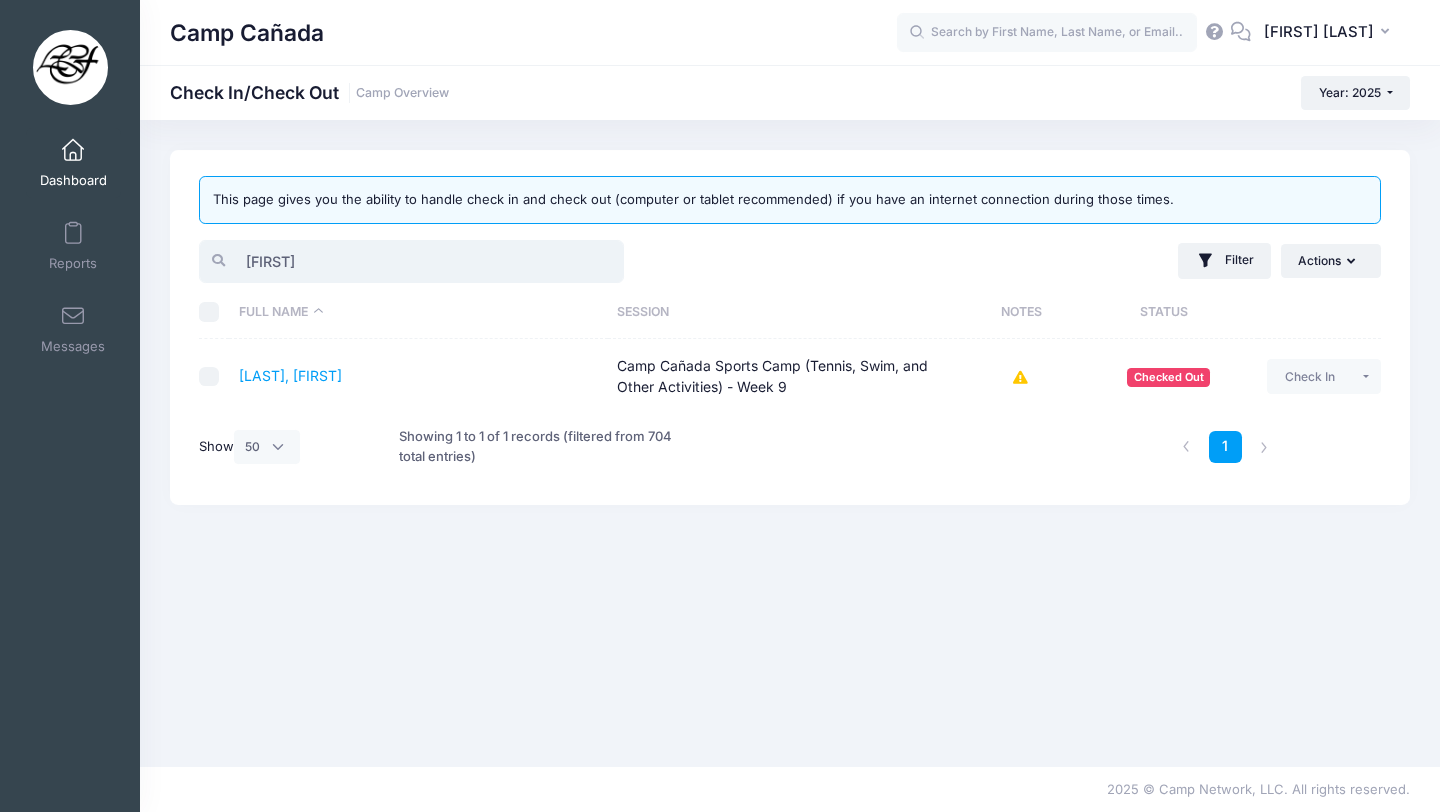 click on "[FIRST]" at bounding box center [411, 261] 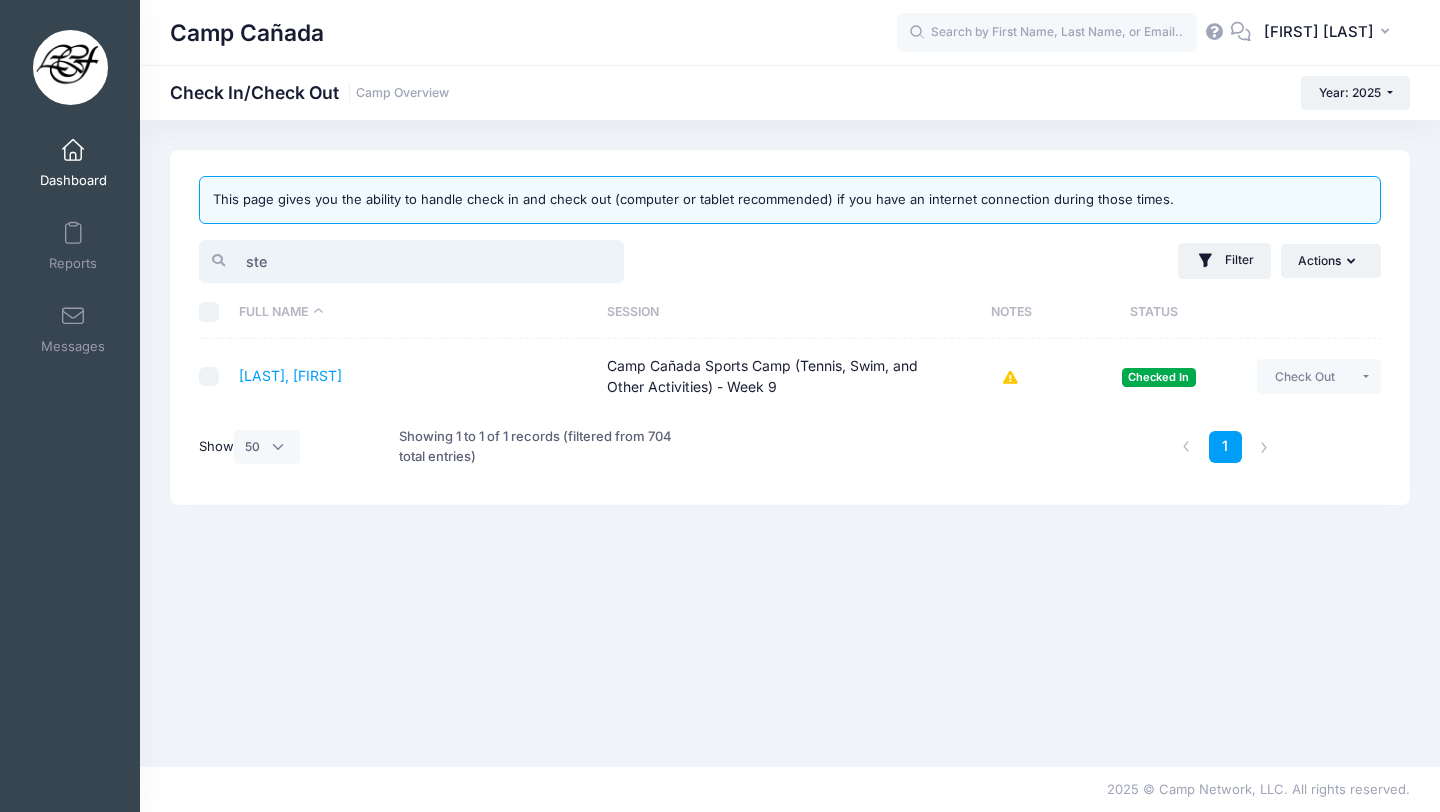 scroll, scrollTop: 0, scrollLeft: 0, axis: both 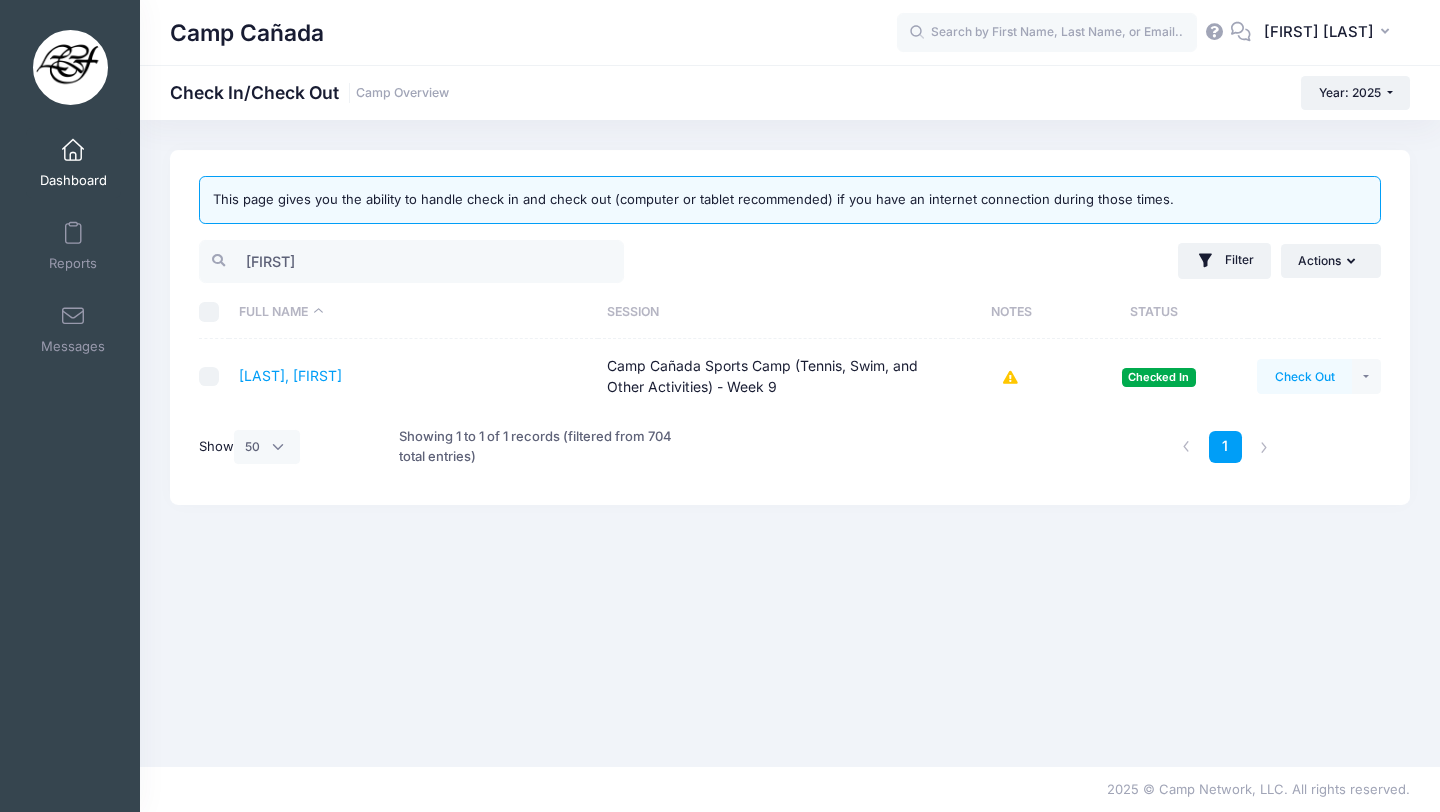 click on "Check Out" at bounding box center [1304, 376] 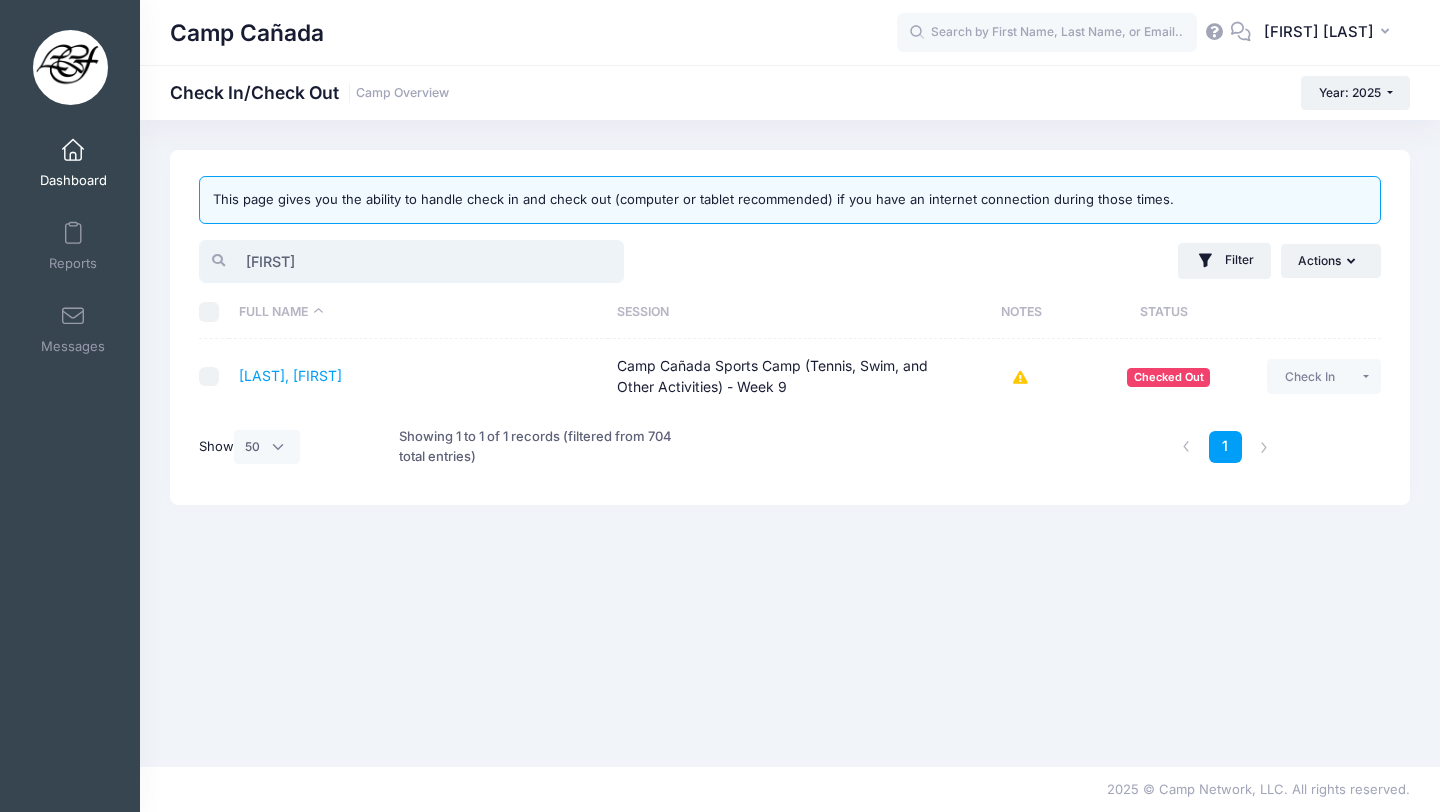 click on "[FIRST]" at bounding box center (411, 261) 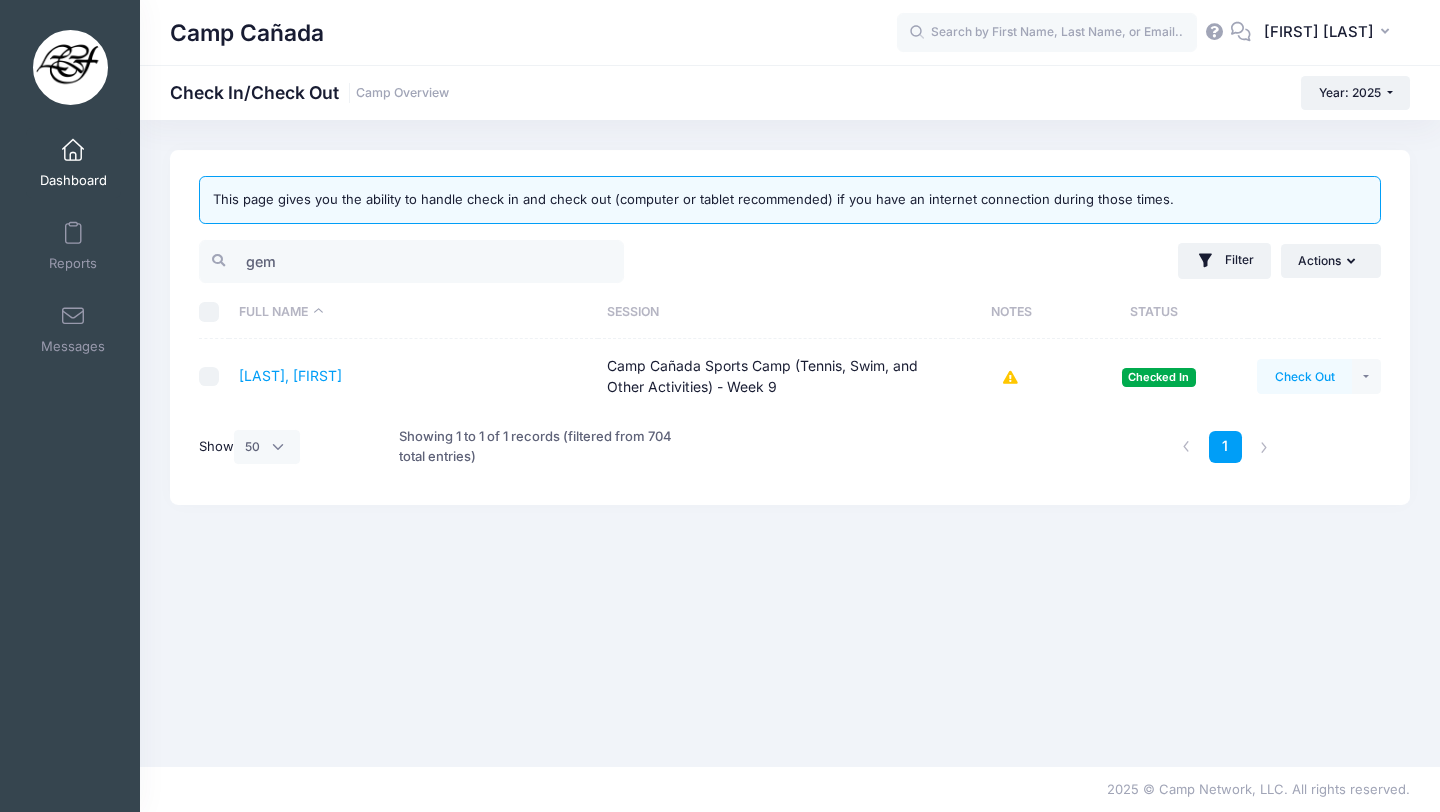 click on "Check Out" at bounding box center (1304, 376) 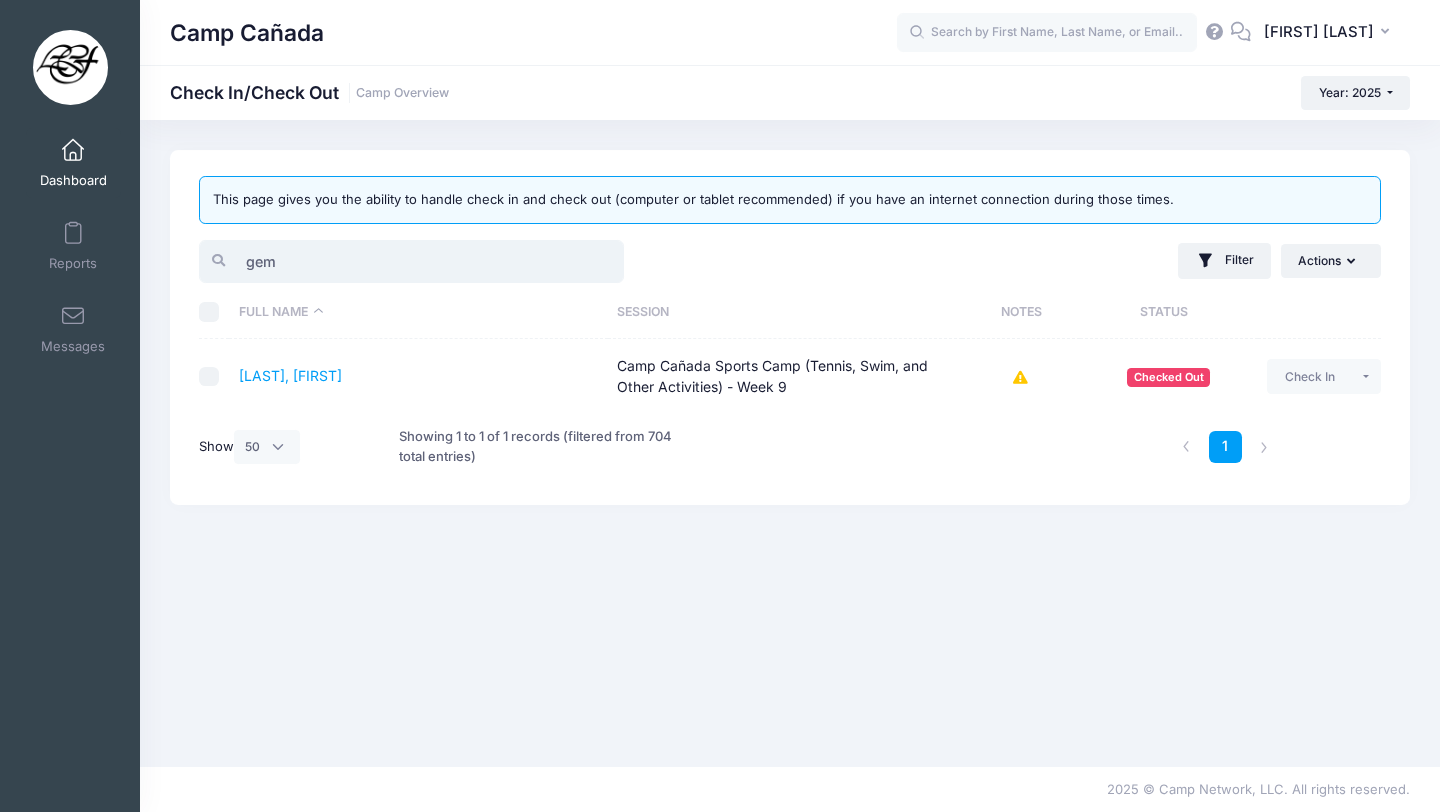 click on "gem" at bounding box center [411, 261] 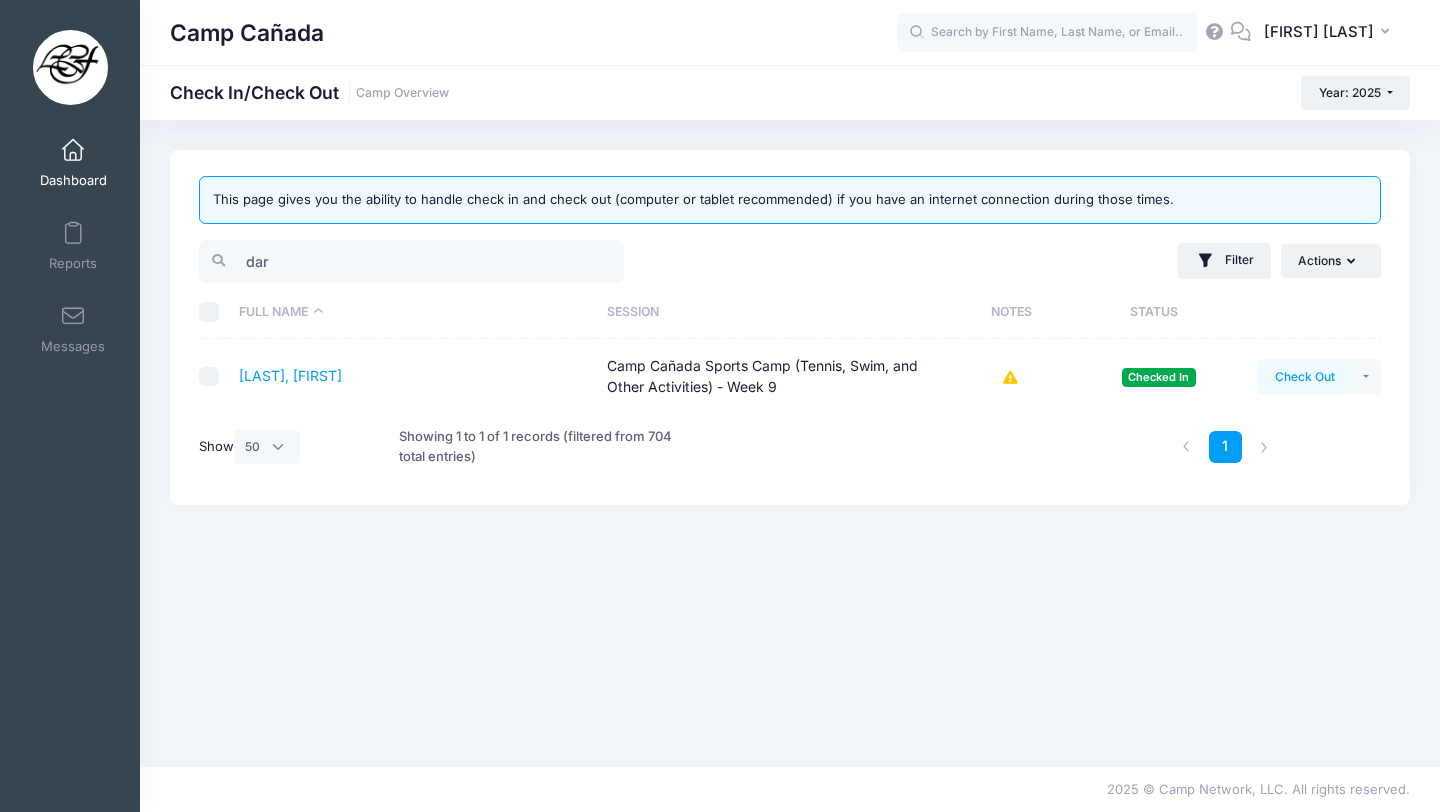 click on "Check Out" at bounding box center (1304, 376) 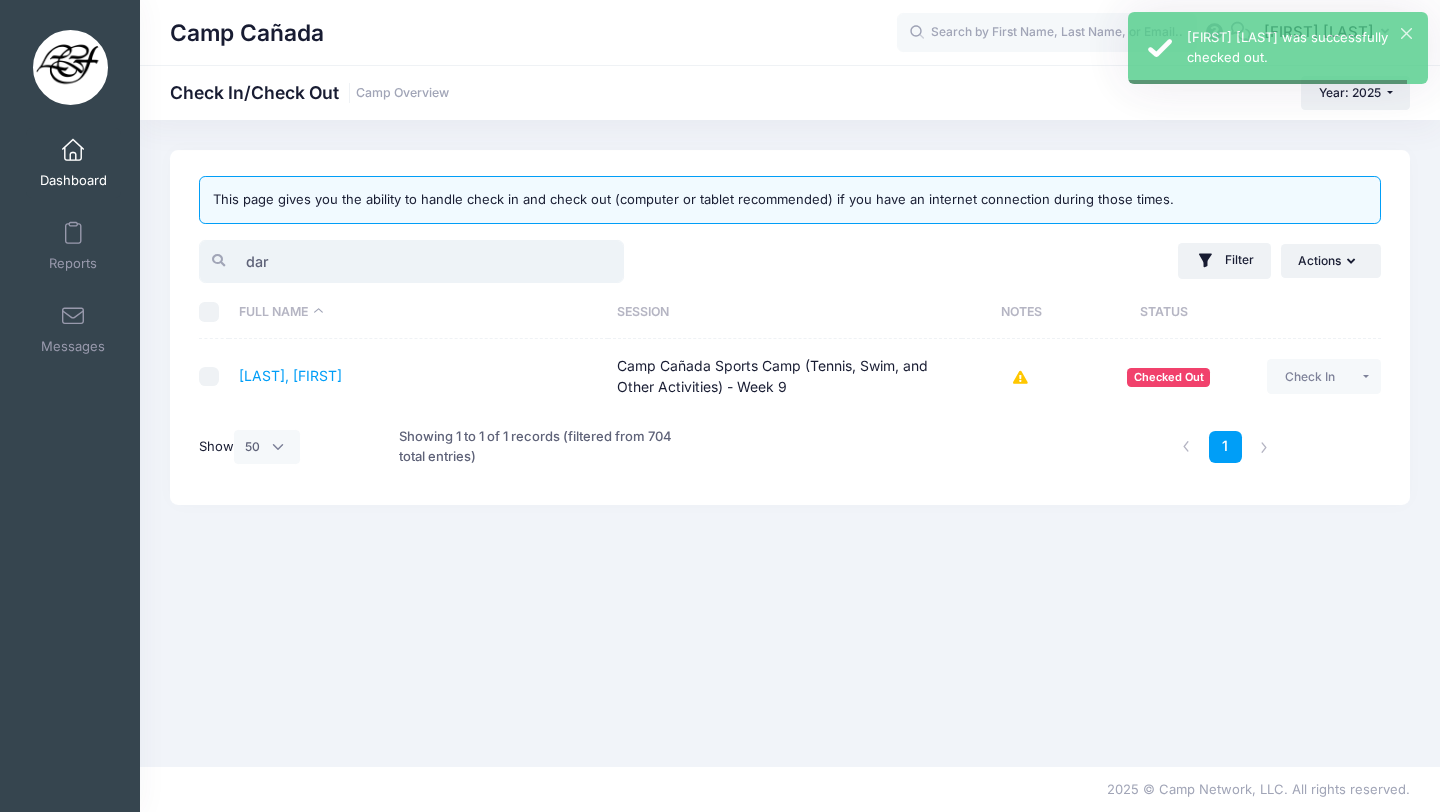click on "dar" at bounding box center [411, 261] 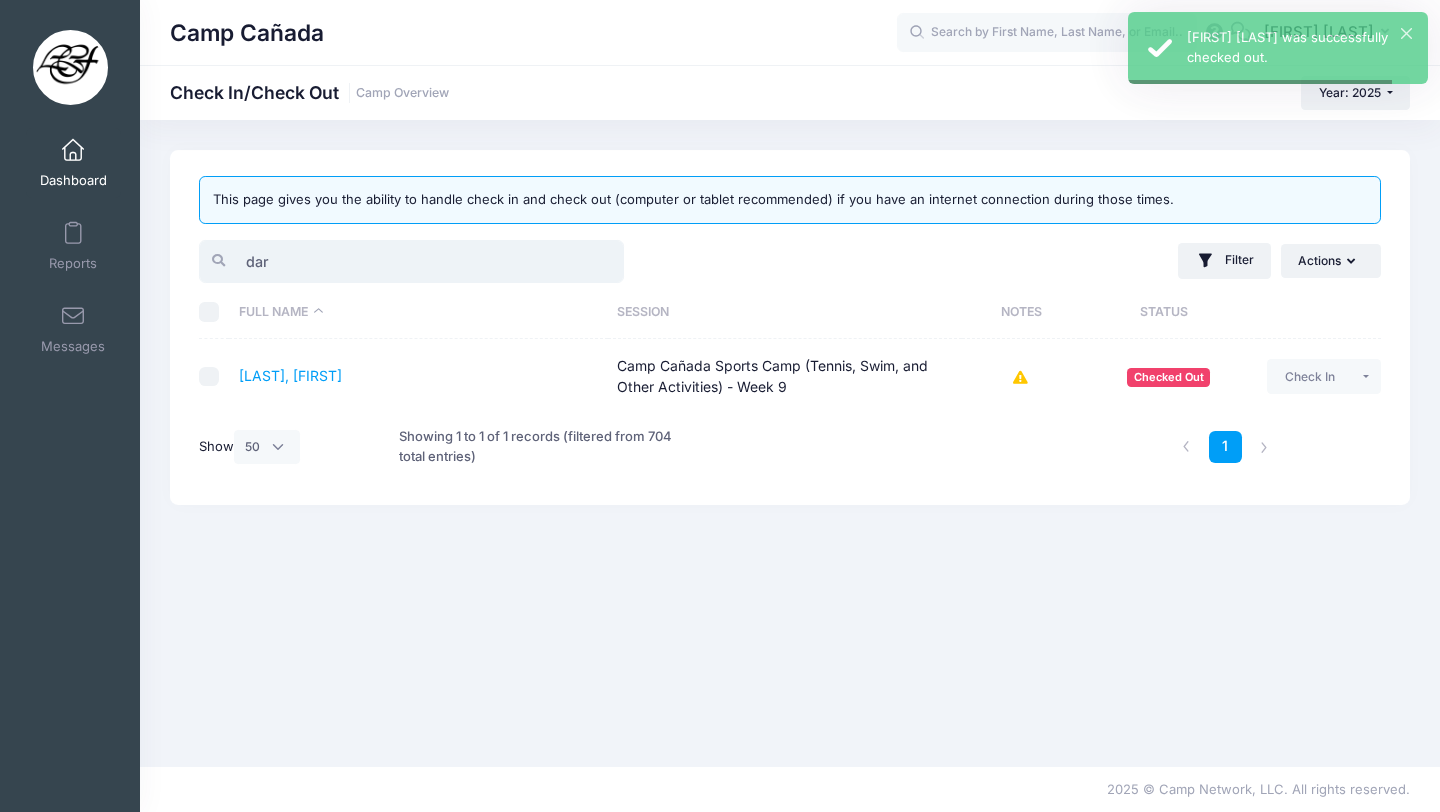 click on "dar" at bounding box center (411, 261) 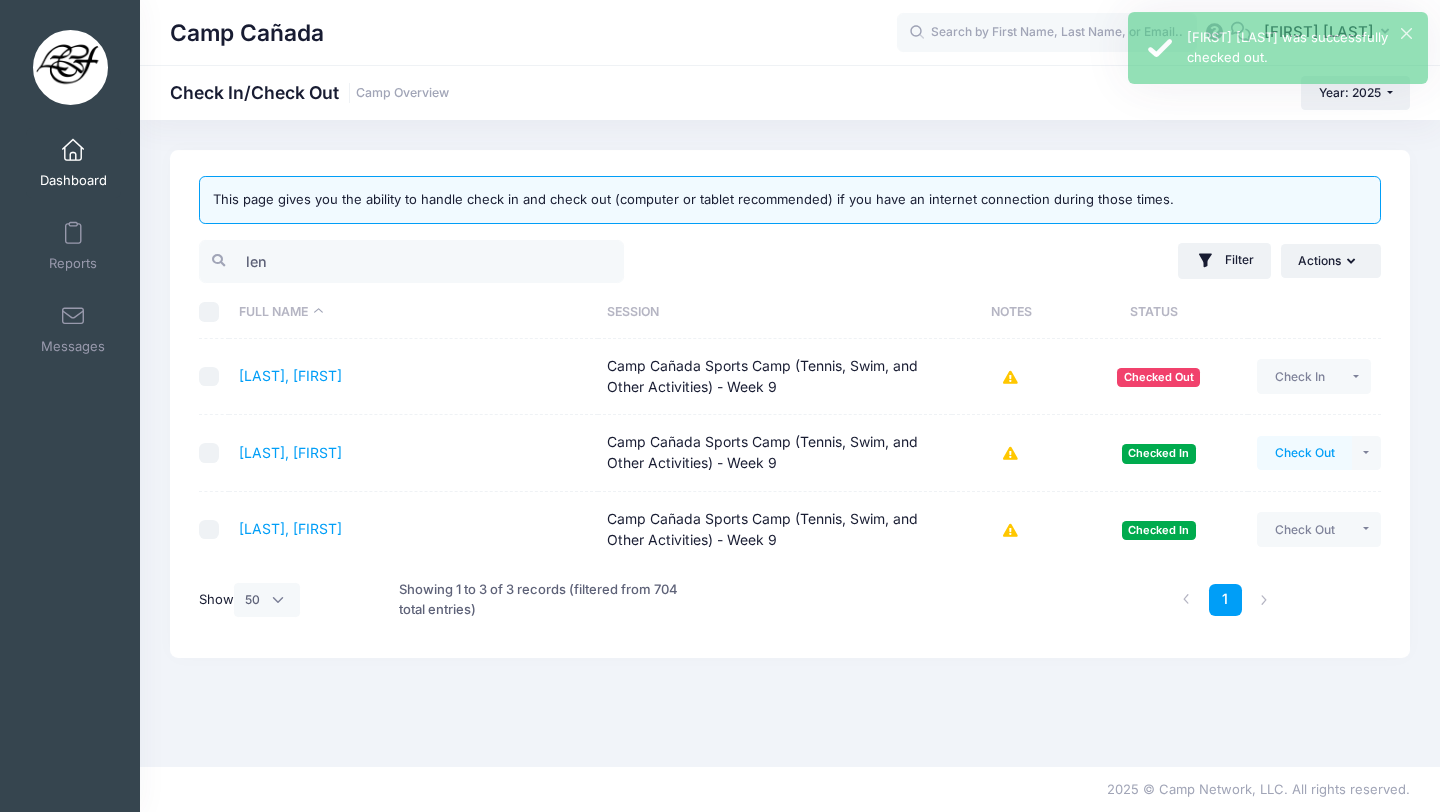 click on "Check Out" at bounding box center [1304, 453] 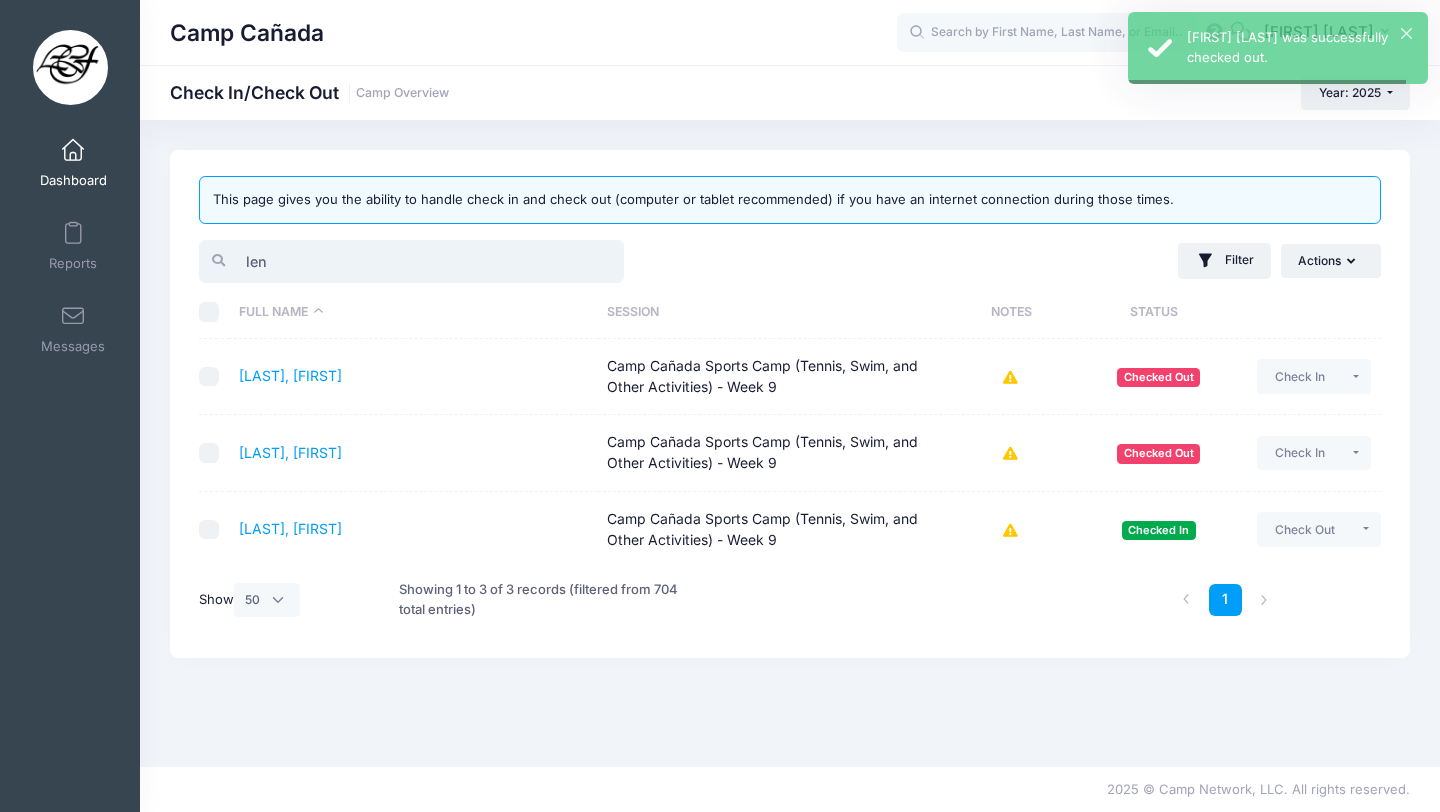click on "len" at bounding box center (411, 261) 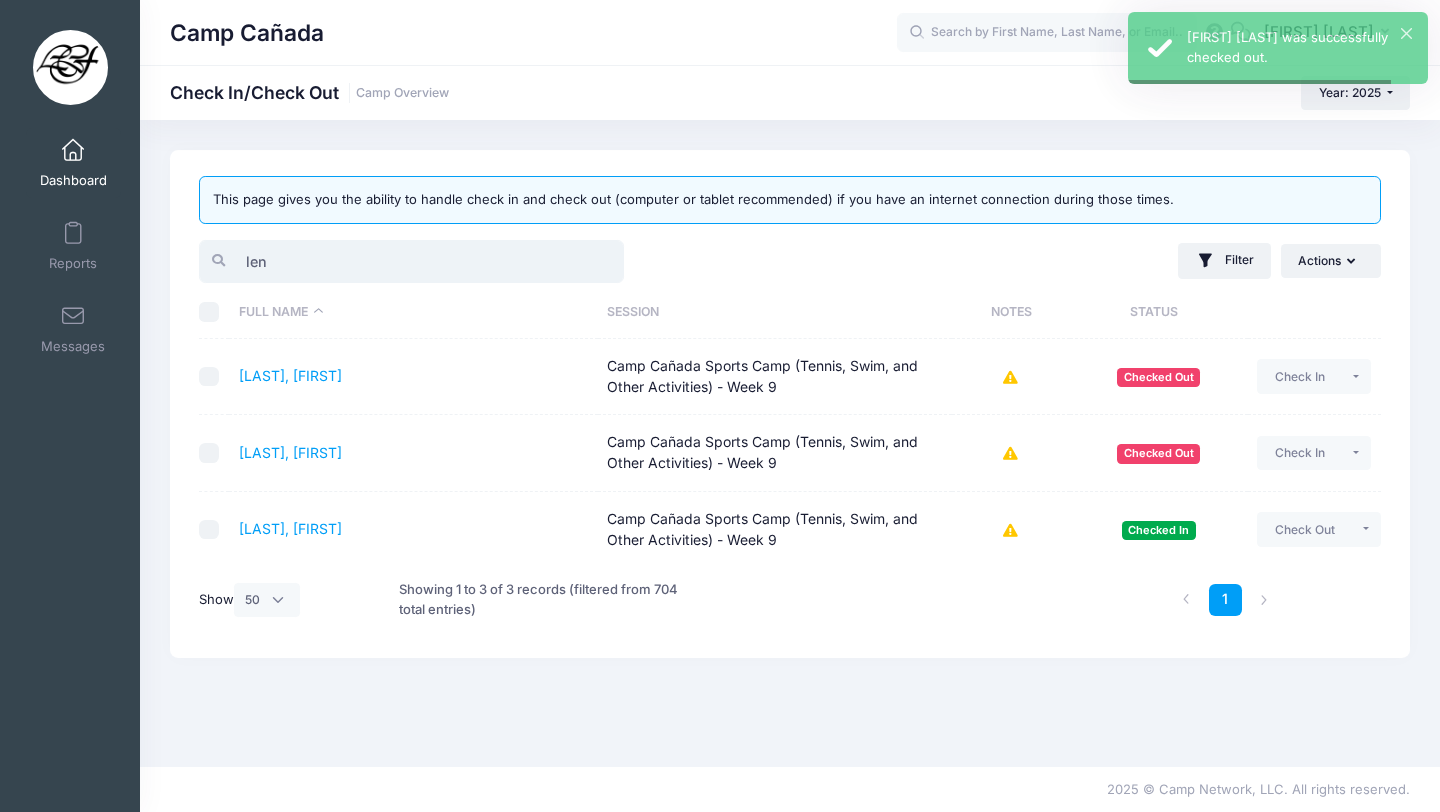 click on "len" at bounding box center [411, 261] 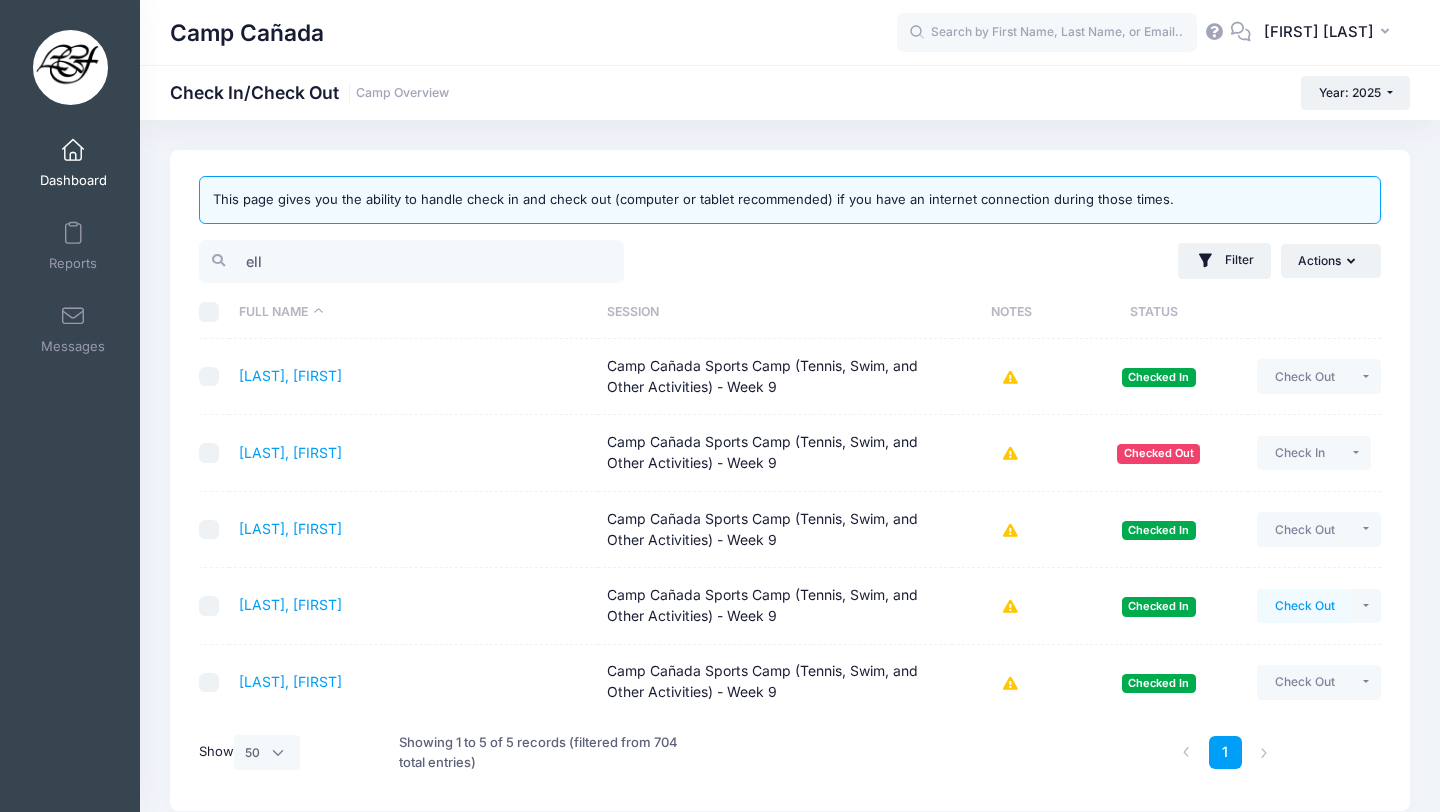 click on "Check Out" at bounding box center [1304, 606] 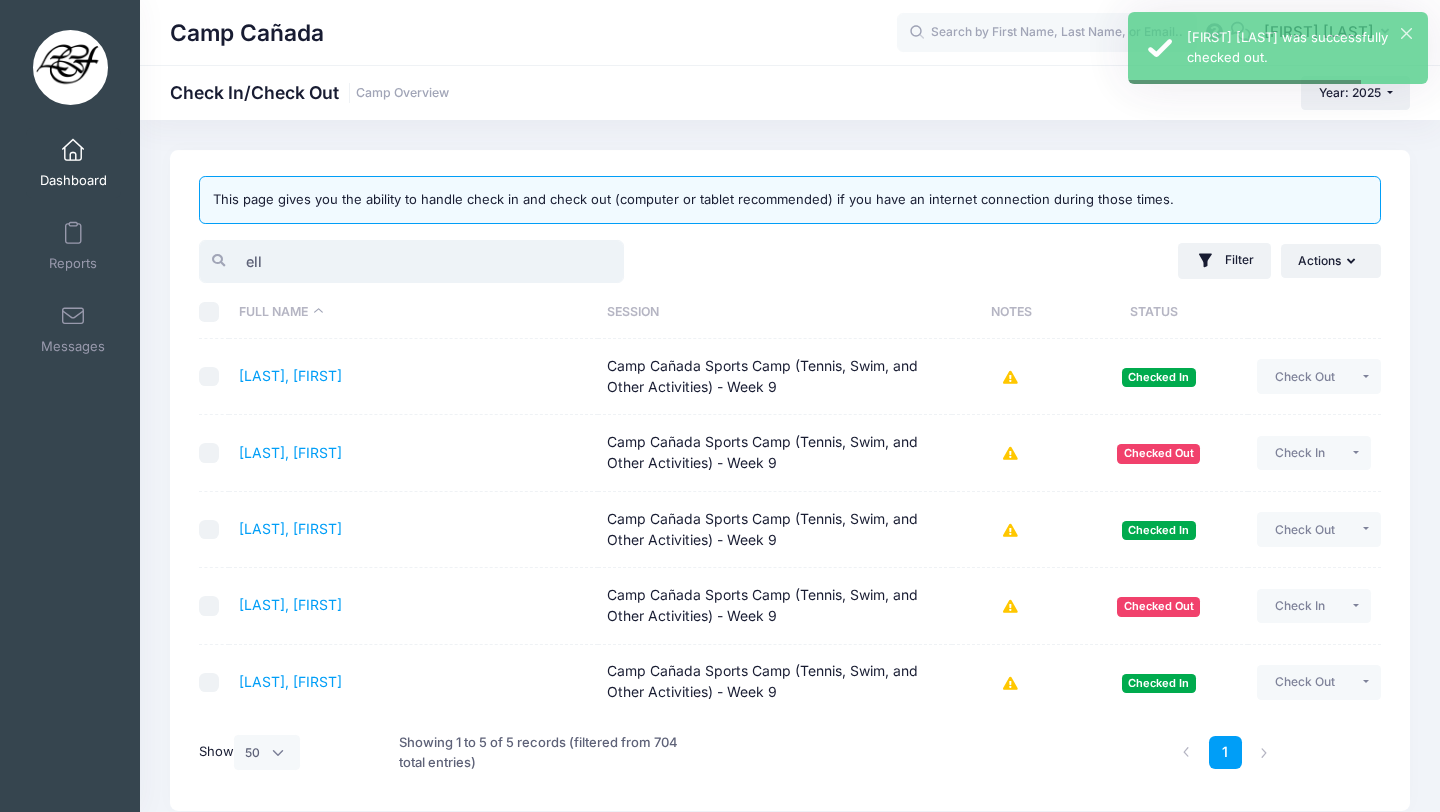 click on "ell" at bounding box center [411, 261] 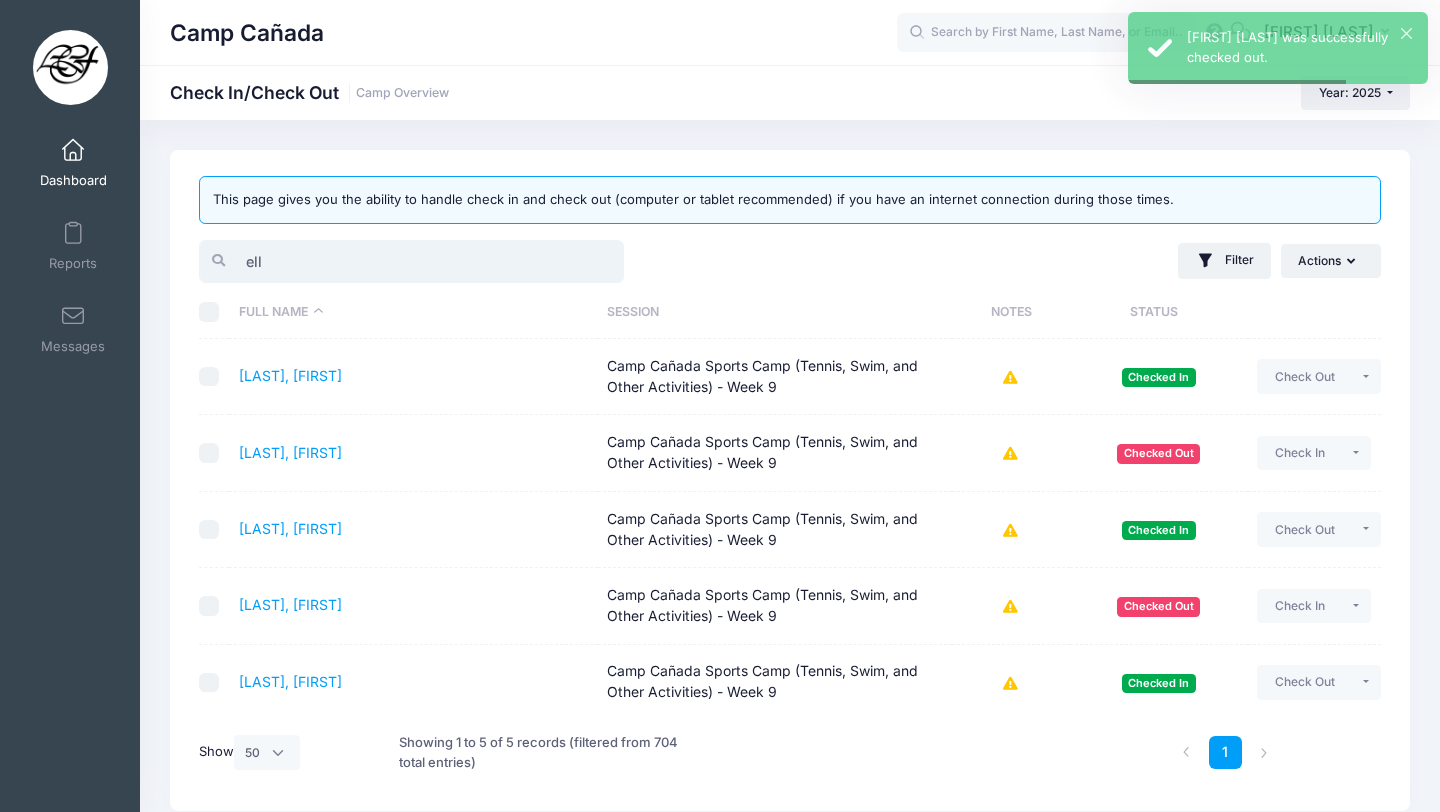 click on "ell" at bounding box center (411, 261) 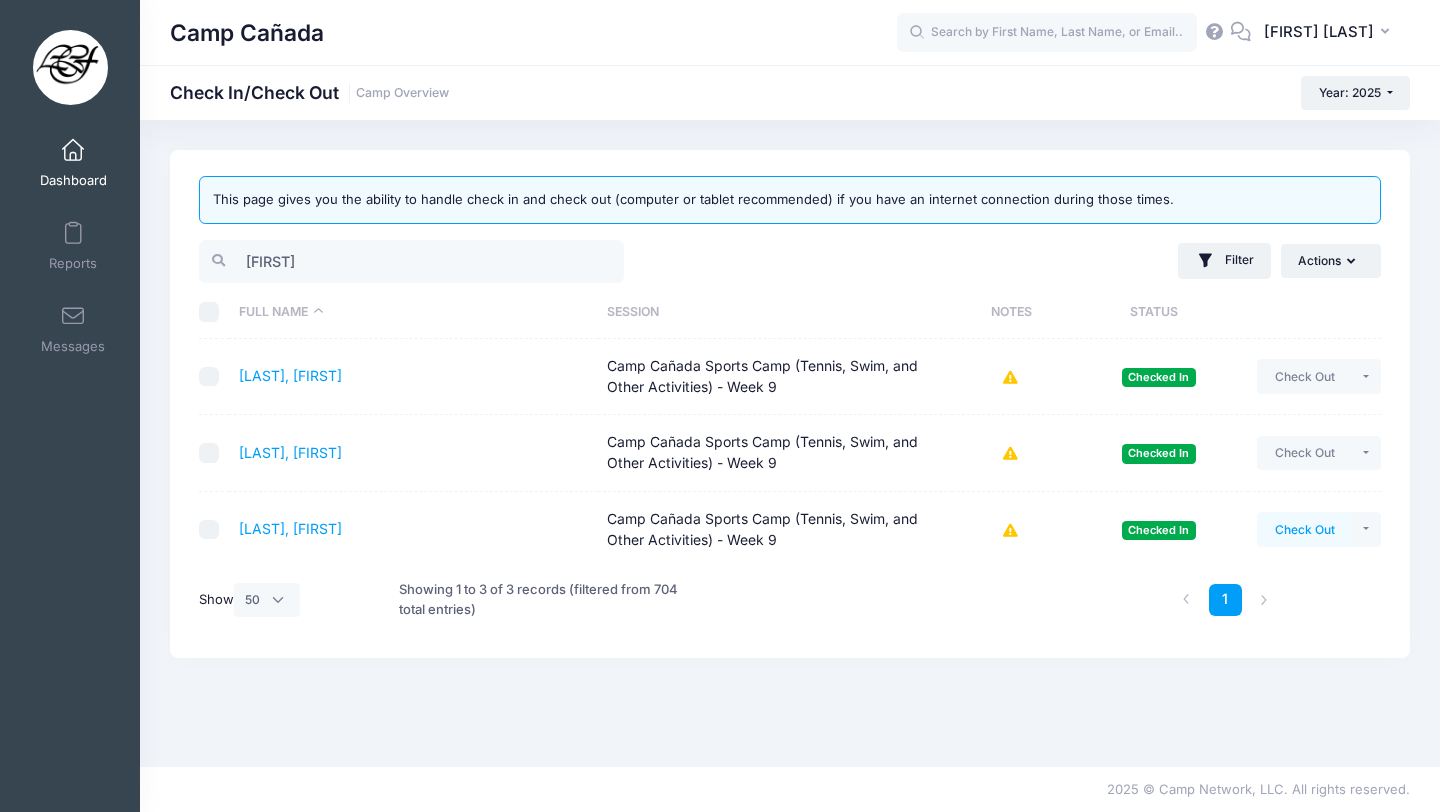 click on "Check Out" at bounding box center (1304, 529) 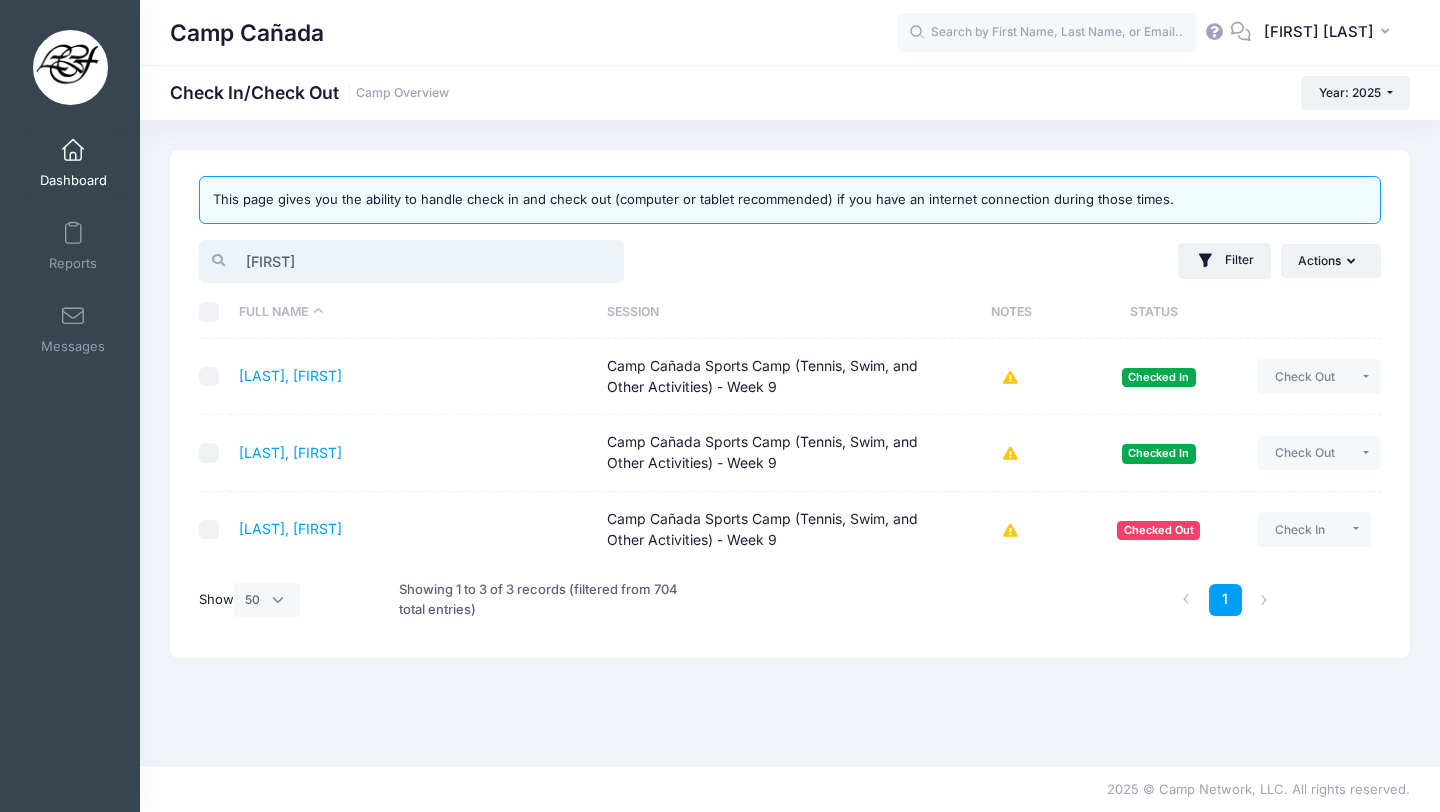 click on "[FIRST]" at bounding box center [411, 261] 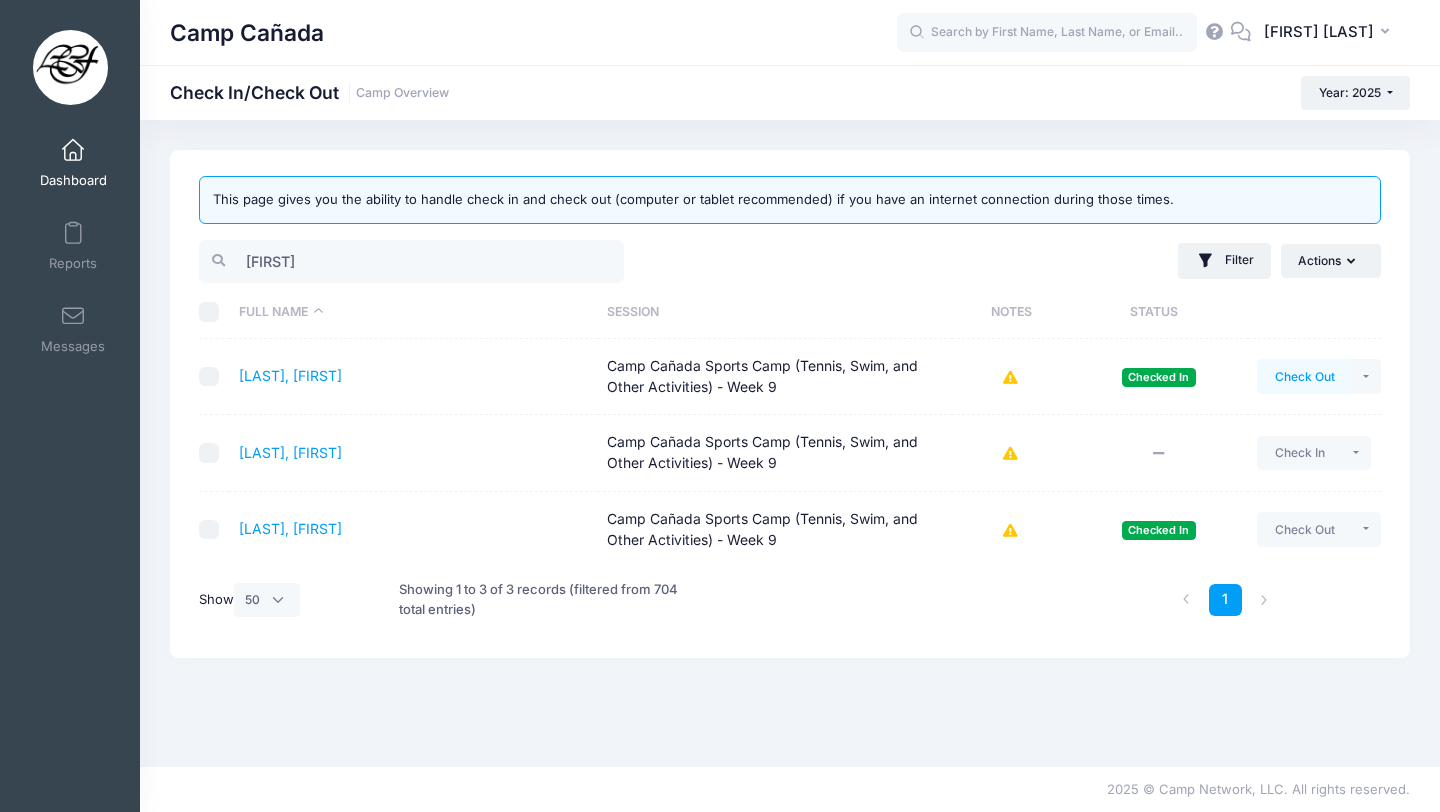 click on "Check Out" at bounding box center [1304, 376] 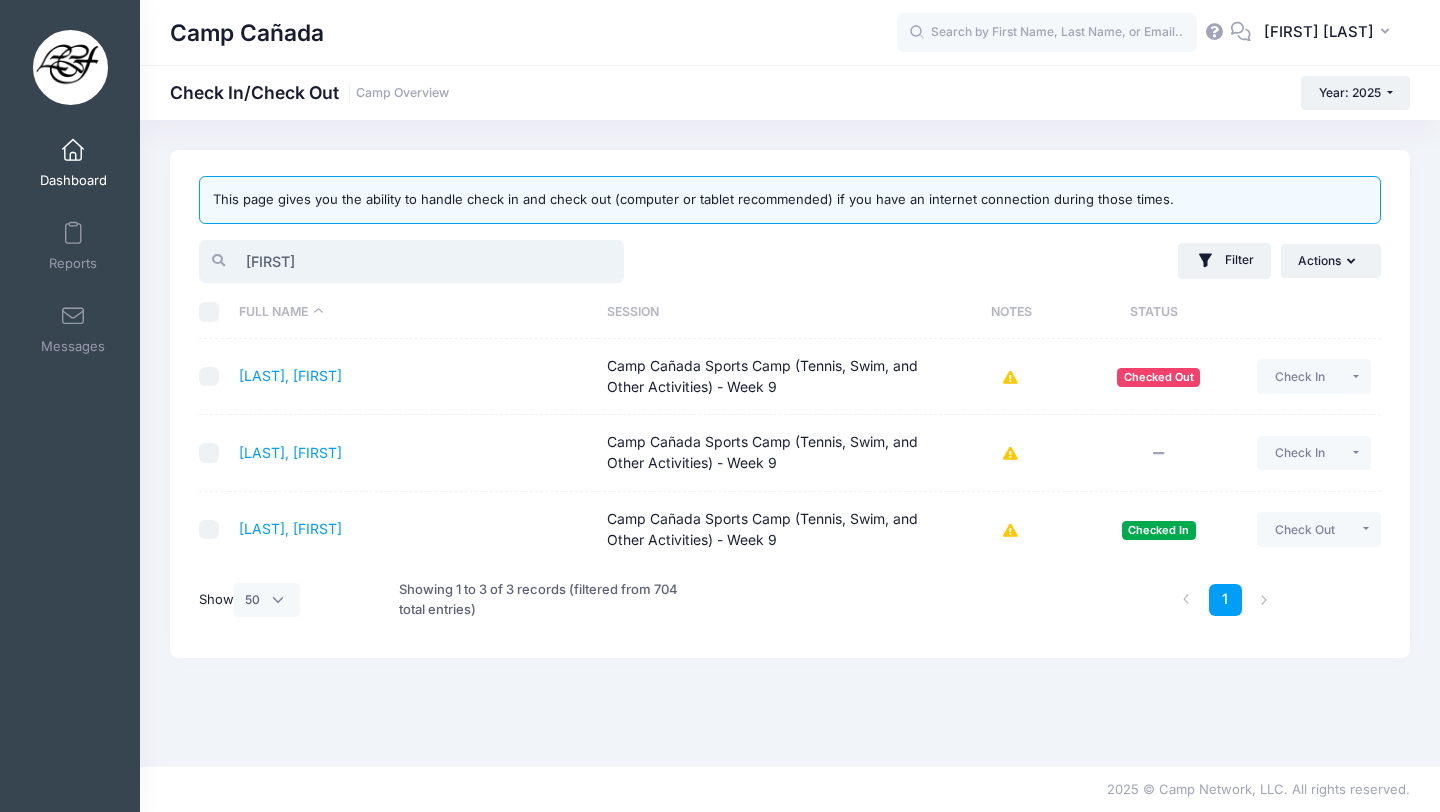 click on "[FIRST]" at bounding box center [411, 261] 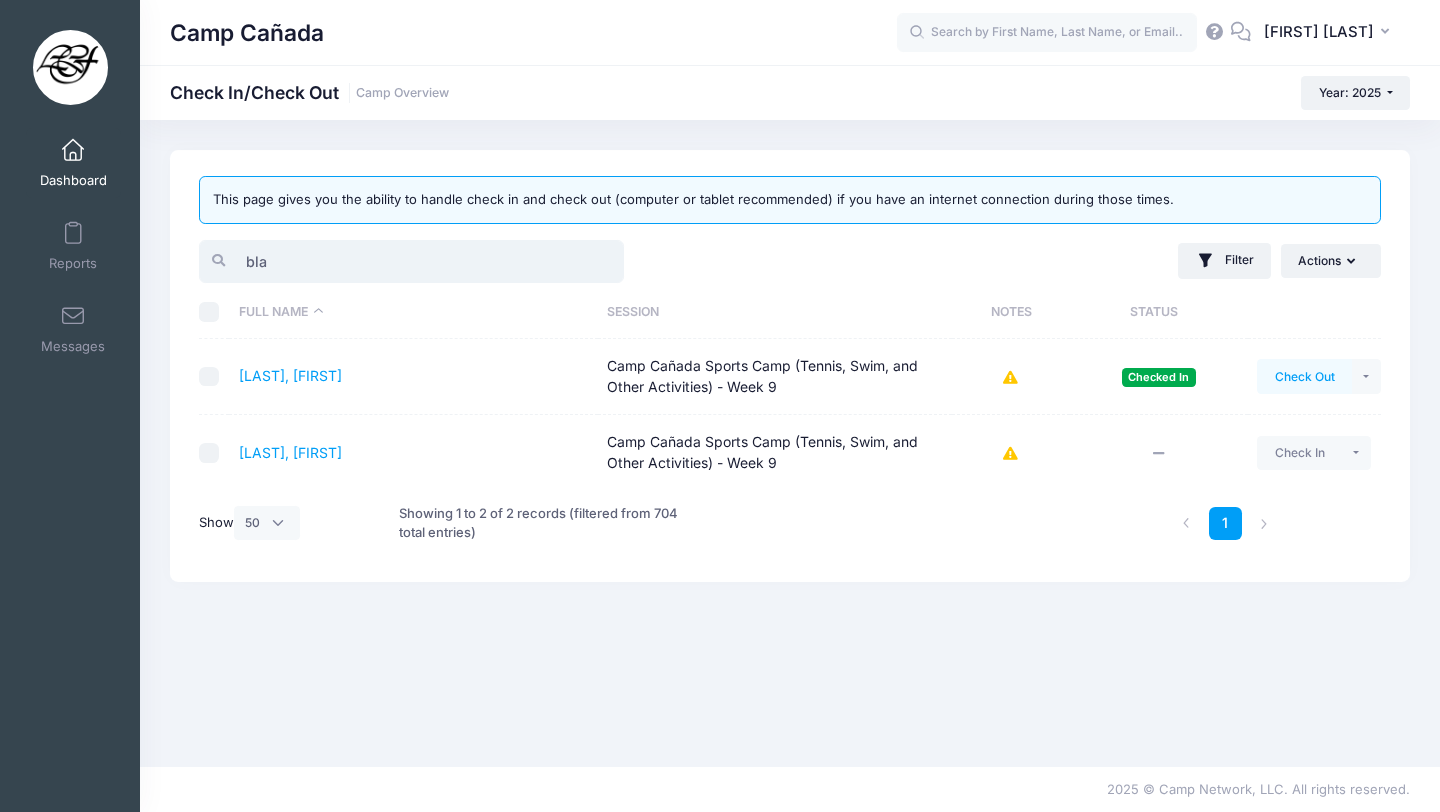 type on "bla" 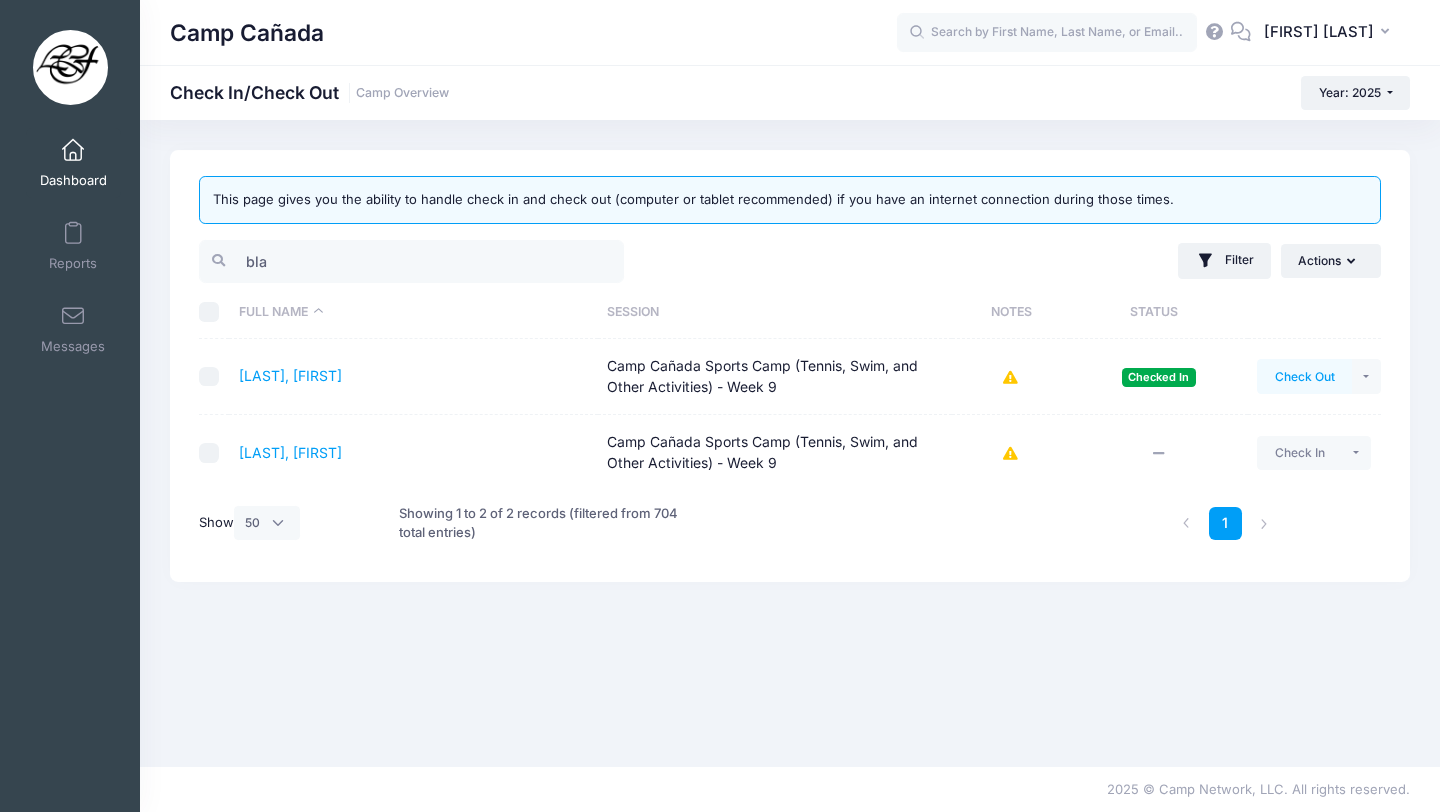 click on "Check Out" at bounding box center [1304, 376] 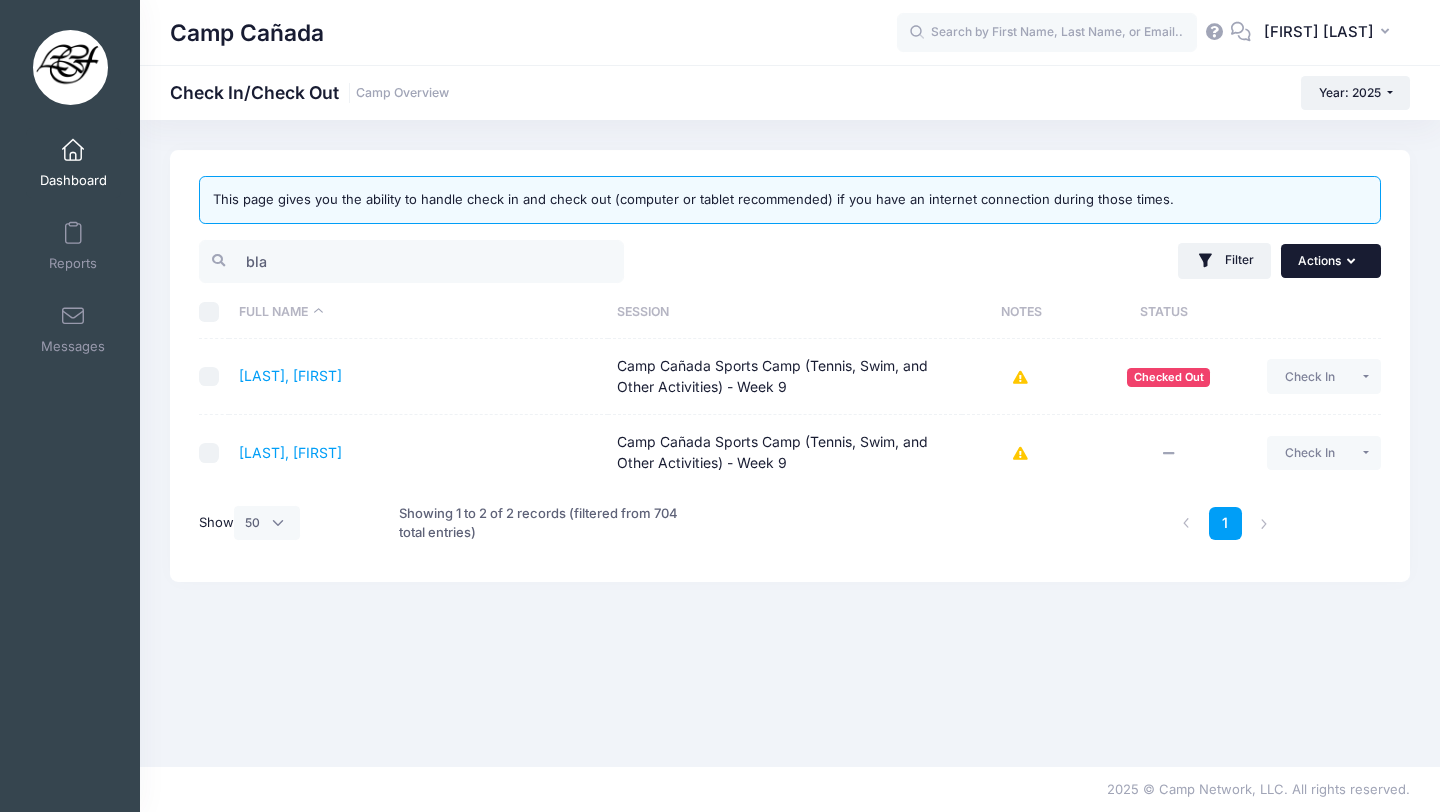 click on "Actions" at bounding box center (1331, 261) 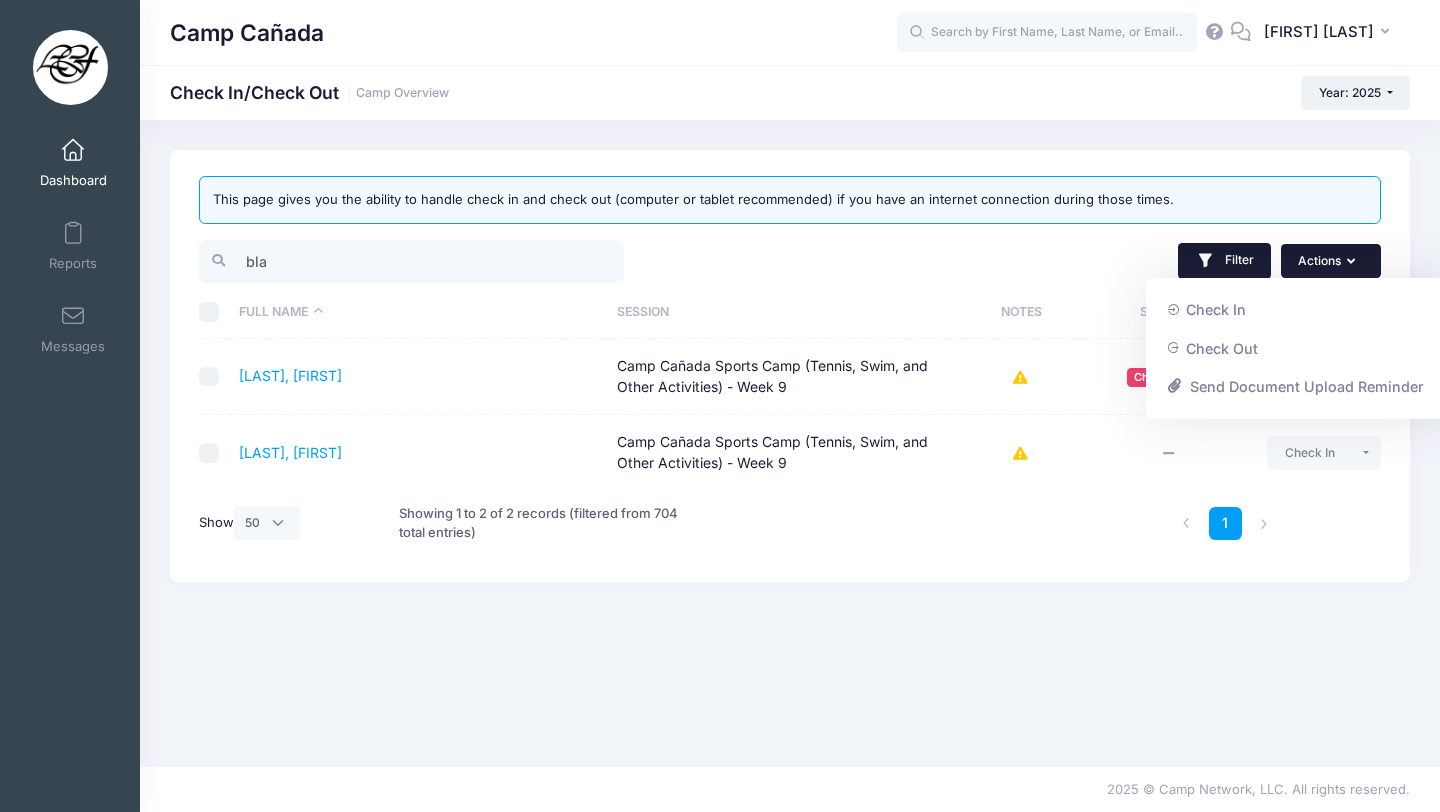 click on "Filter" at bounding box center (1224, 261) 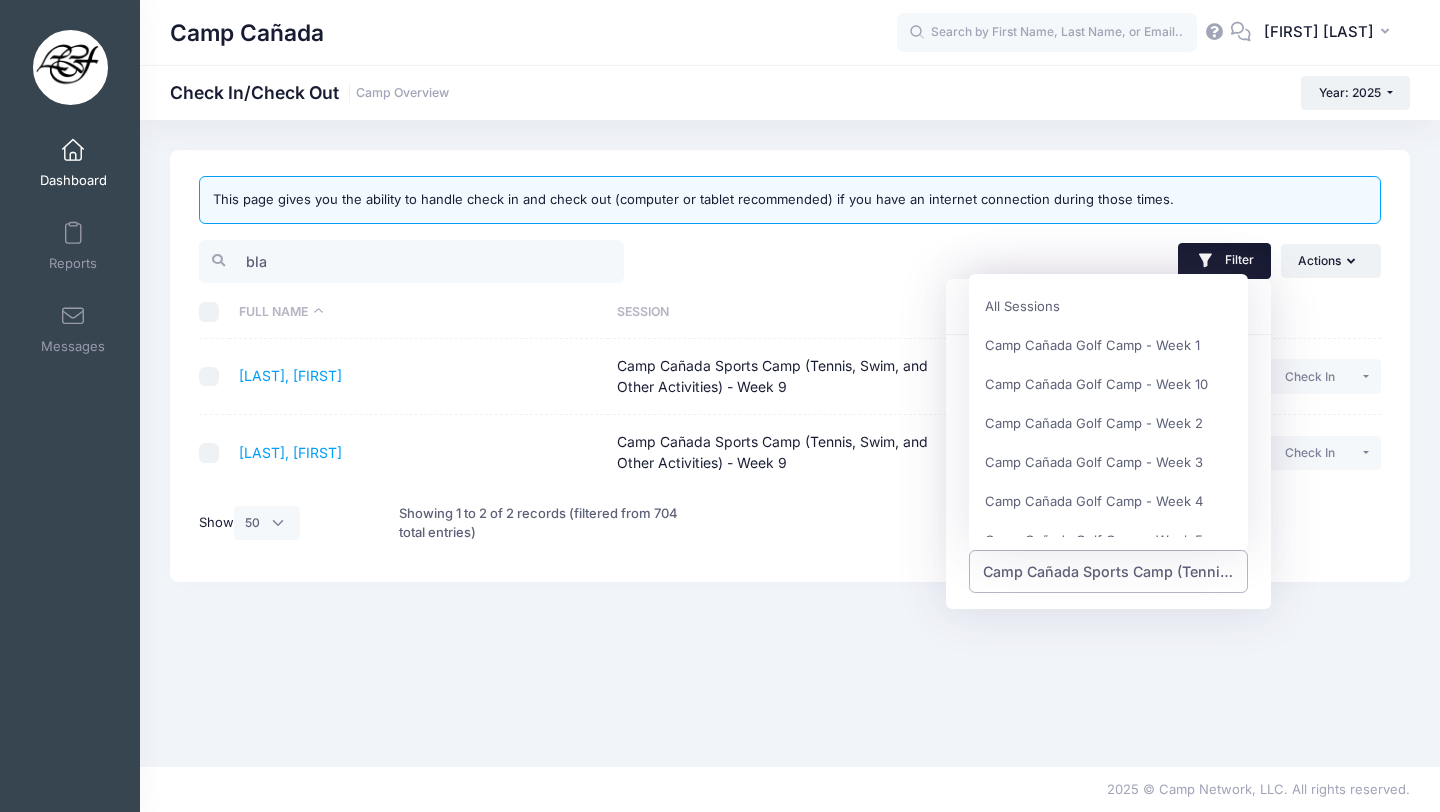 click on "Camp Cañada Sports Camp (Tennis, Swim, and Other Activities) - Week 9" at bounding box center [1109, 571] 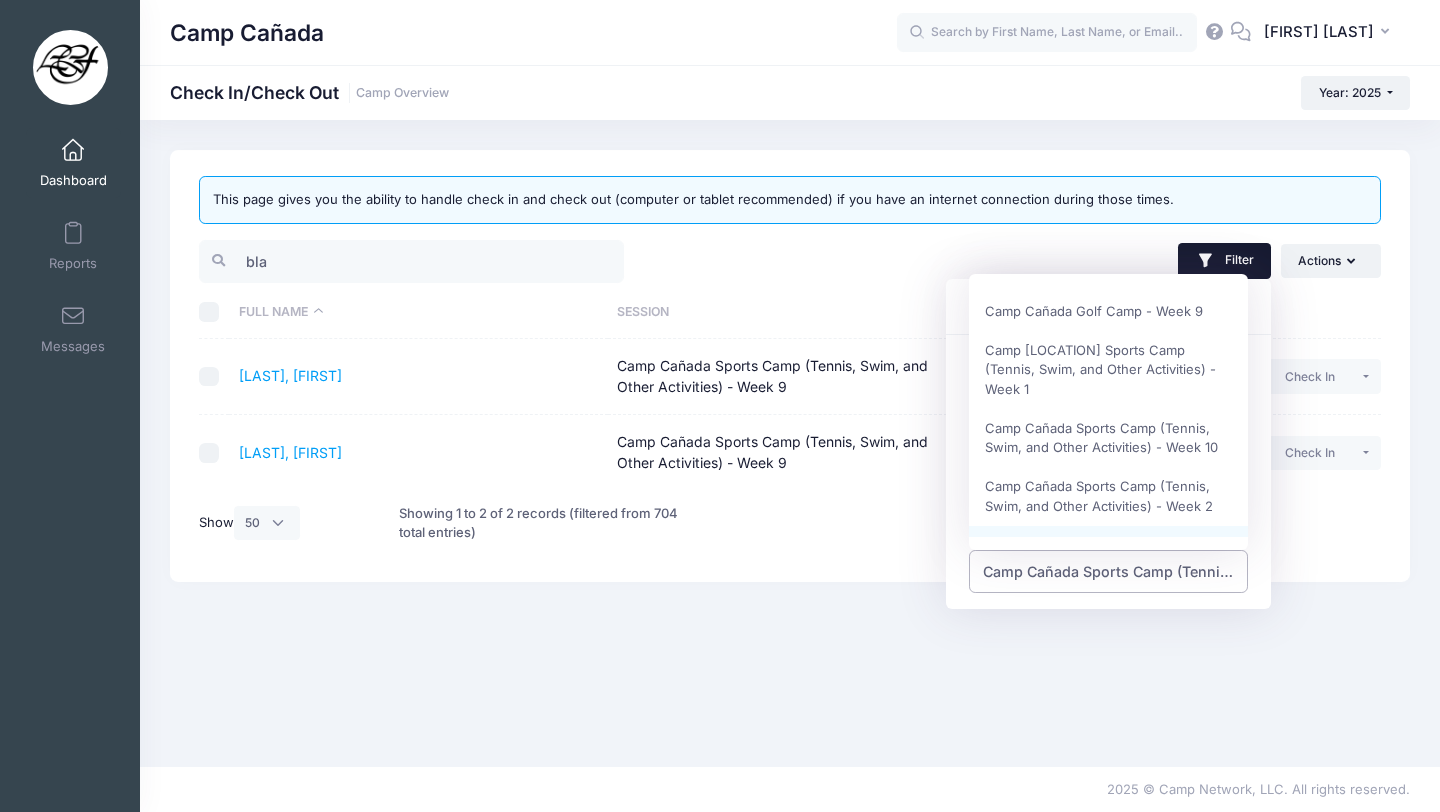 scroll, scrollTop: 383, scrollLeft: 0, axis: vertical 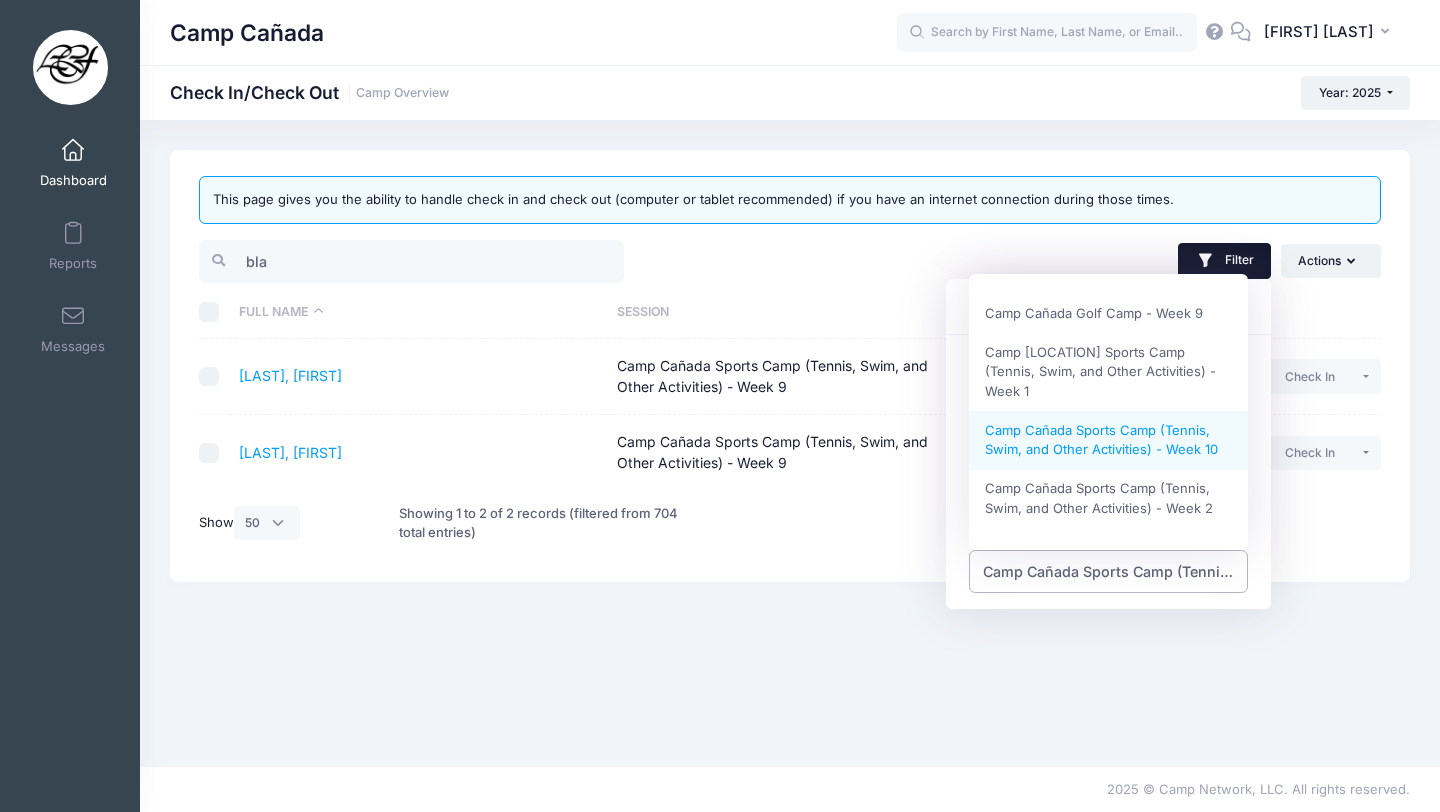 select on "Camp Cañada Sports Camp (Tennis, Swim, and Other Activities) - Week 10" 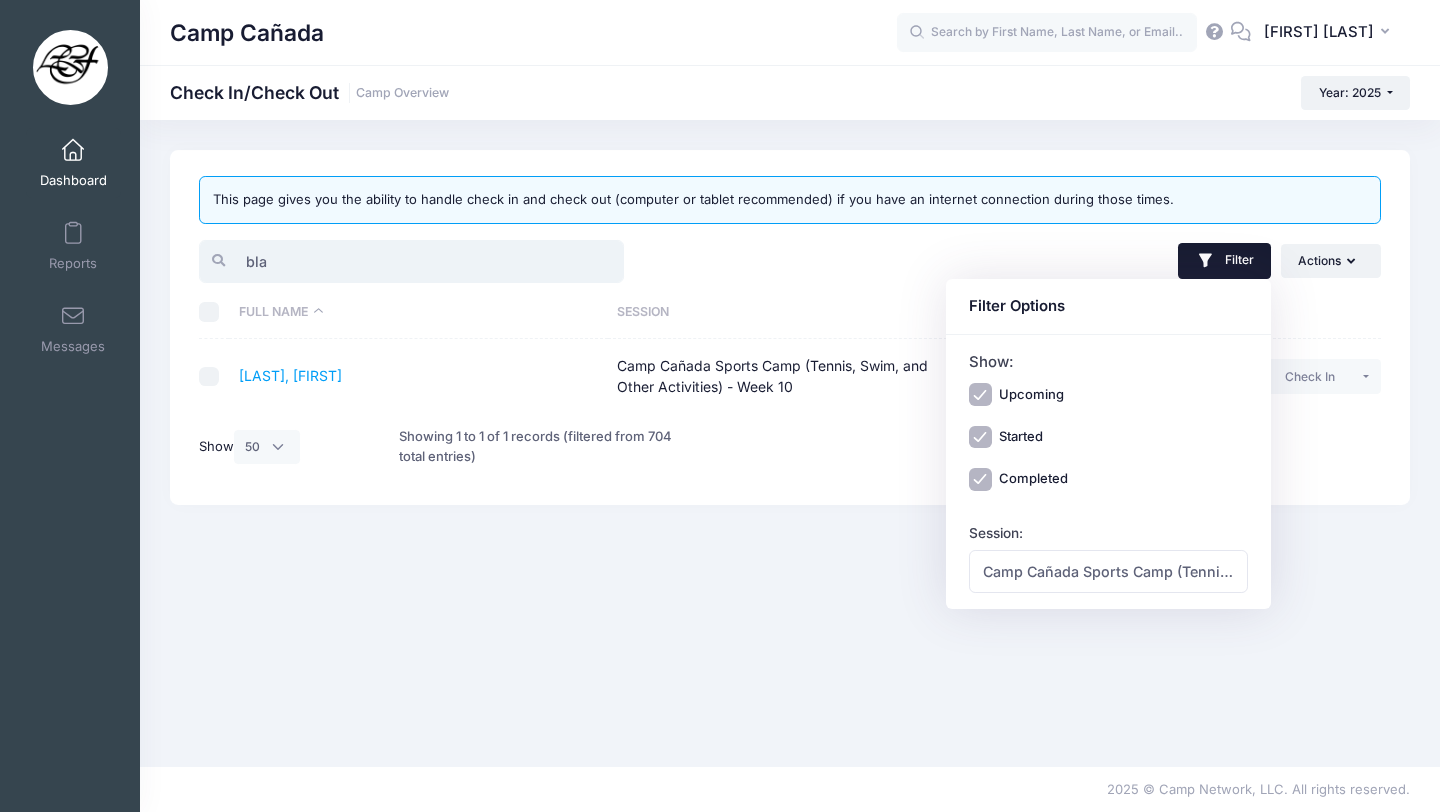 click on "bla" at bounding box center [411, 261] 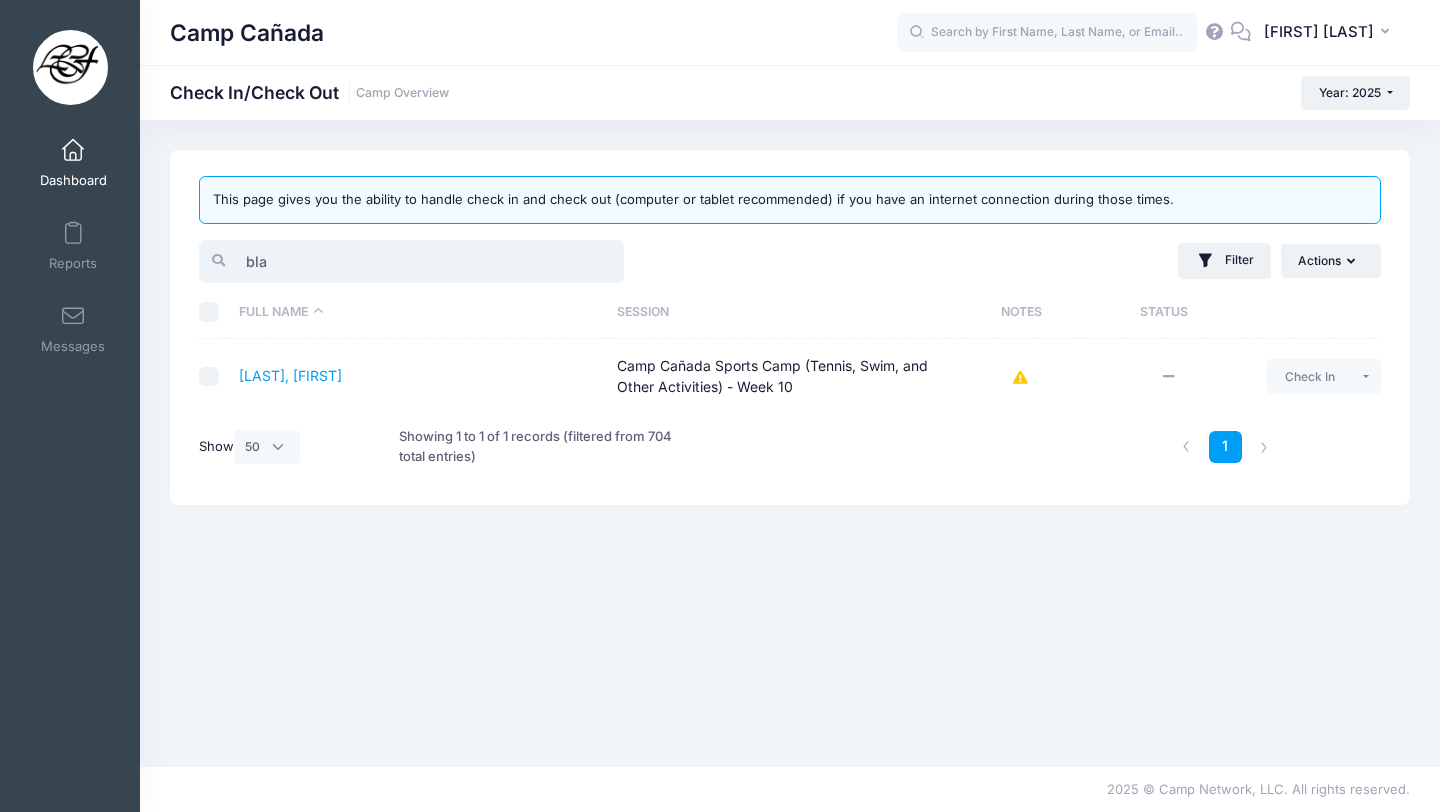 click on "bla" at bounding box center (411, 261) 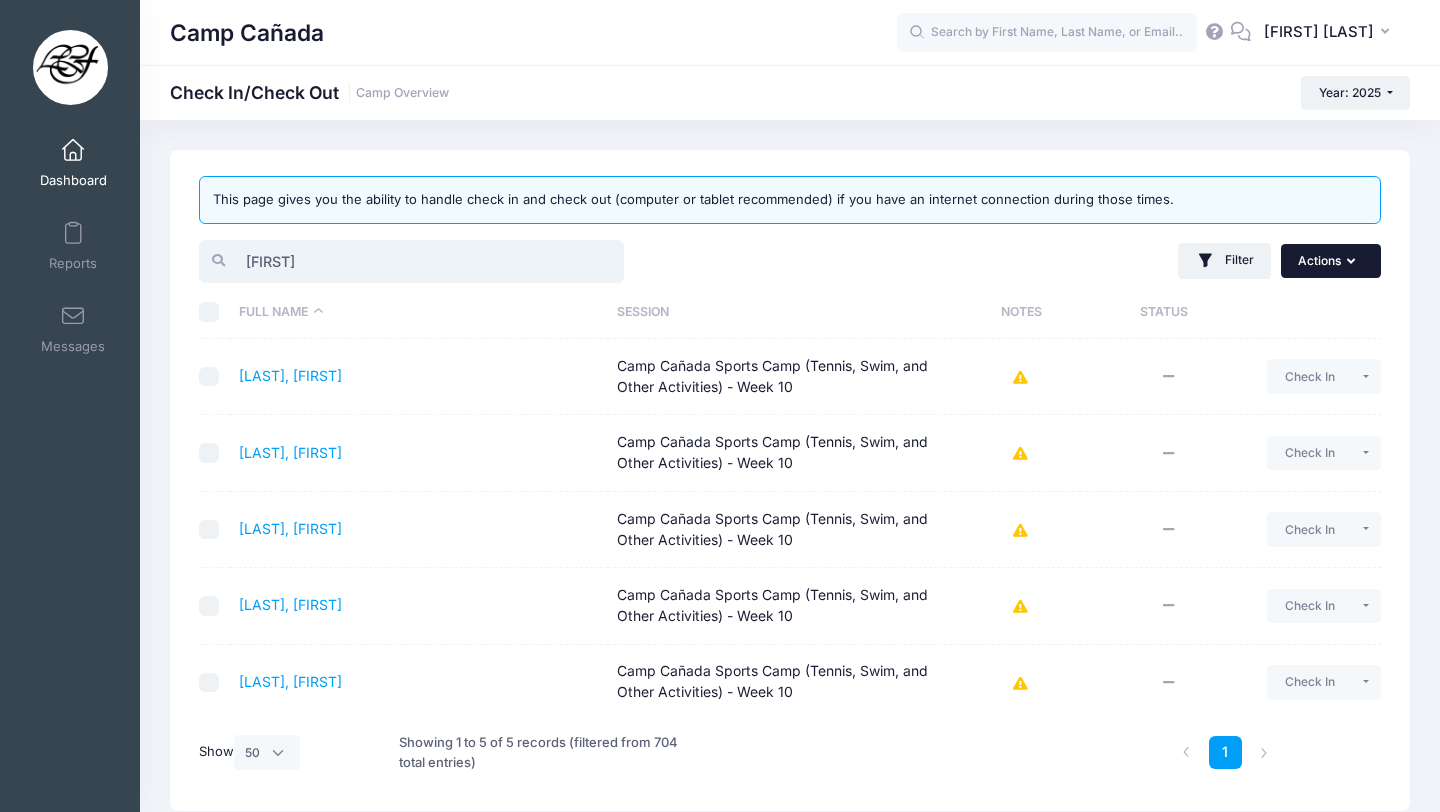 type on "[FIRST]" 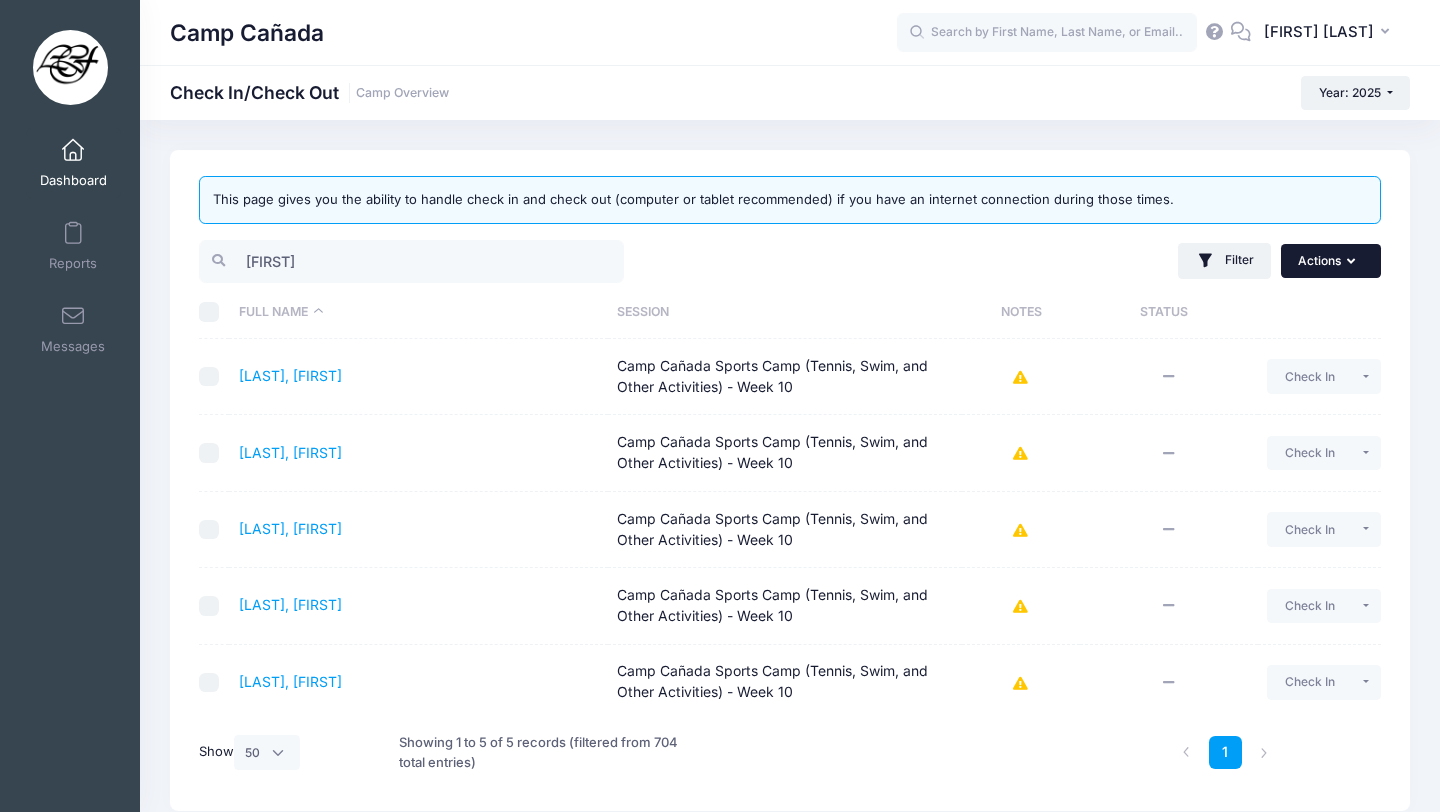 click on "Actions" at bounding box center (1331, 261) 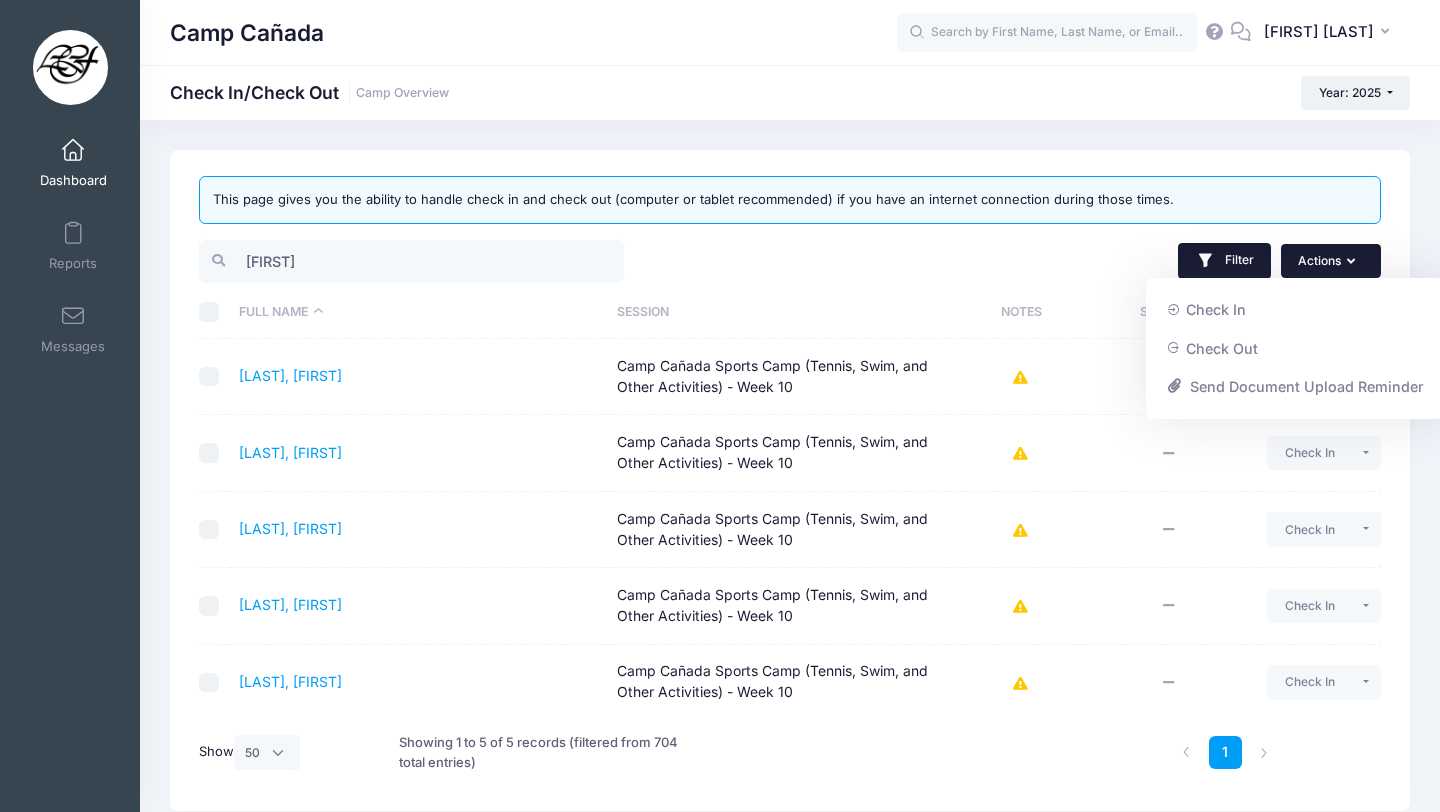 click on "Filter" at bounding box center [1224, 261] 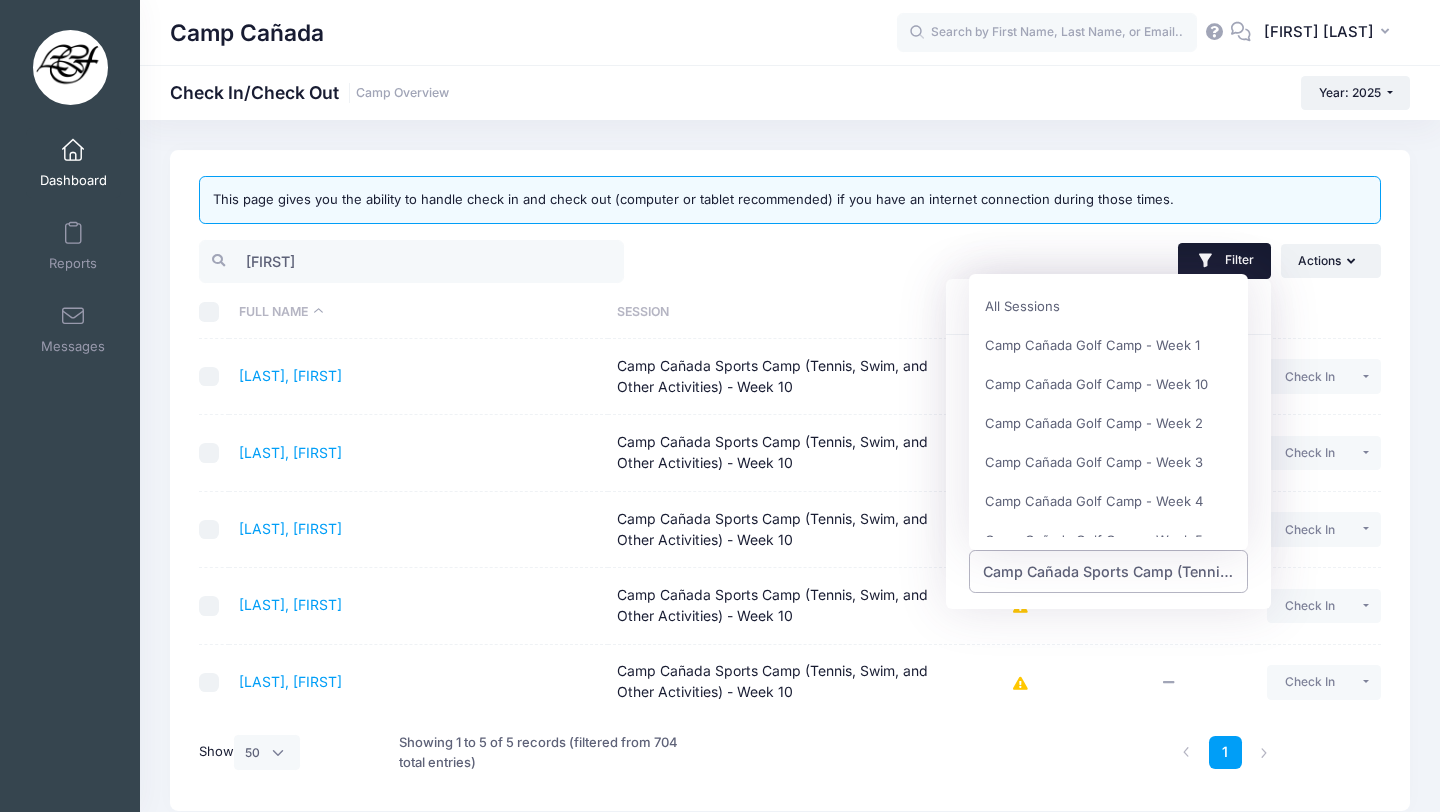 click on "Camp Cañada Sports Camp (Tennis, Swim, and Other Activities) - Week 10" at bounding box center [1109, 571] 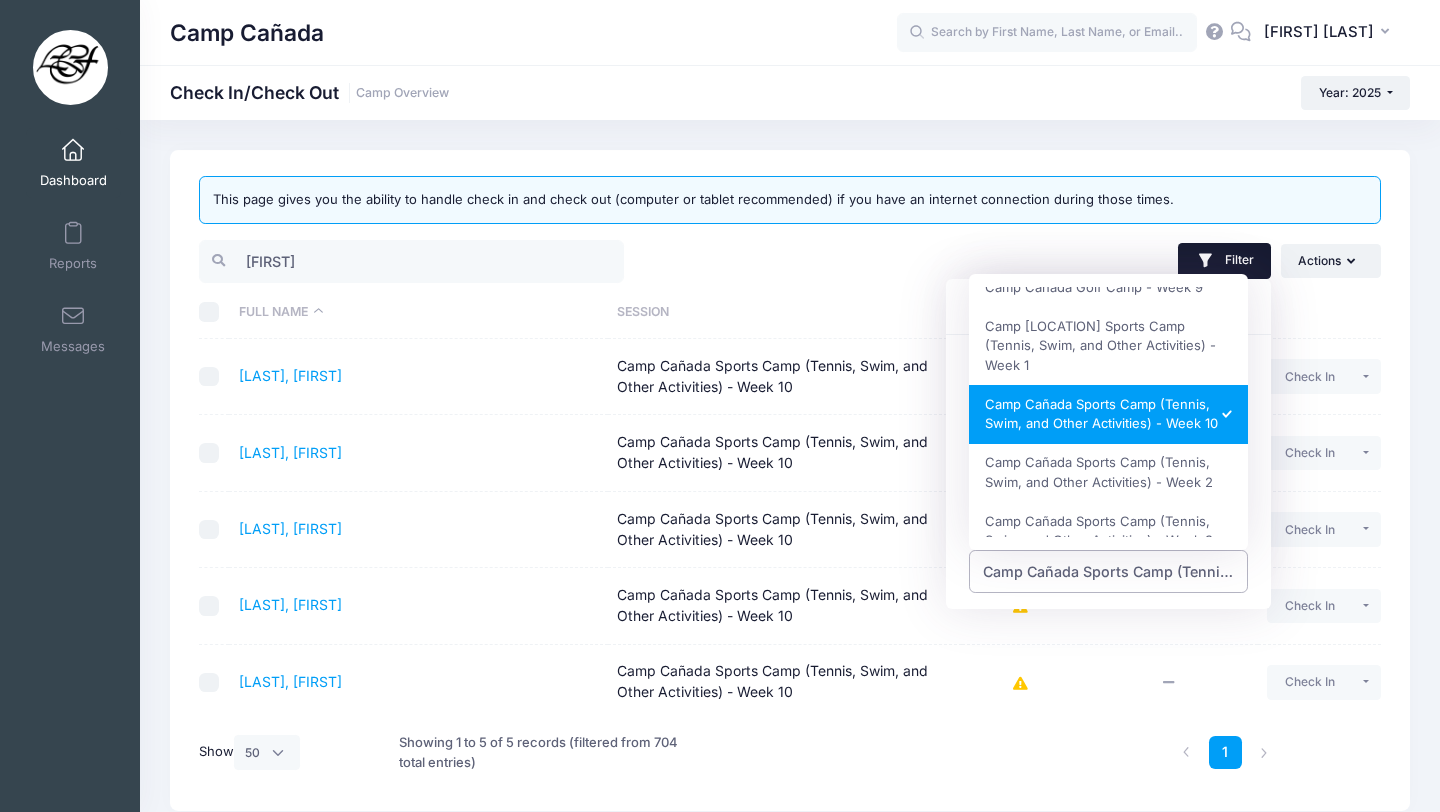 scroll, scrollTop: 822, scrollLeft: 0, axis: vertical 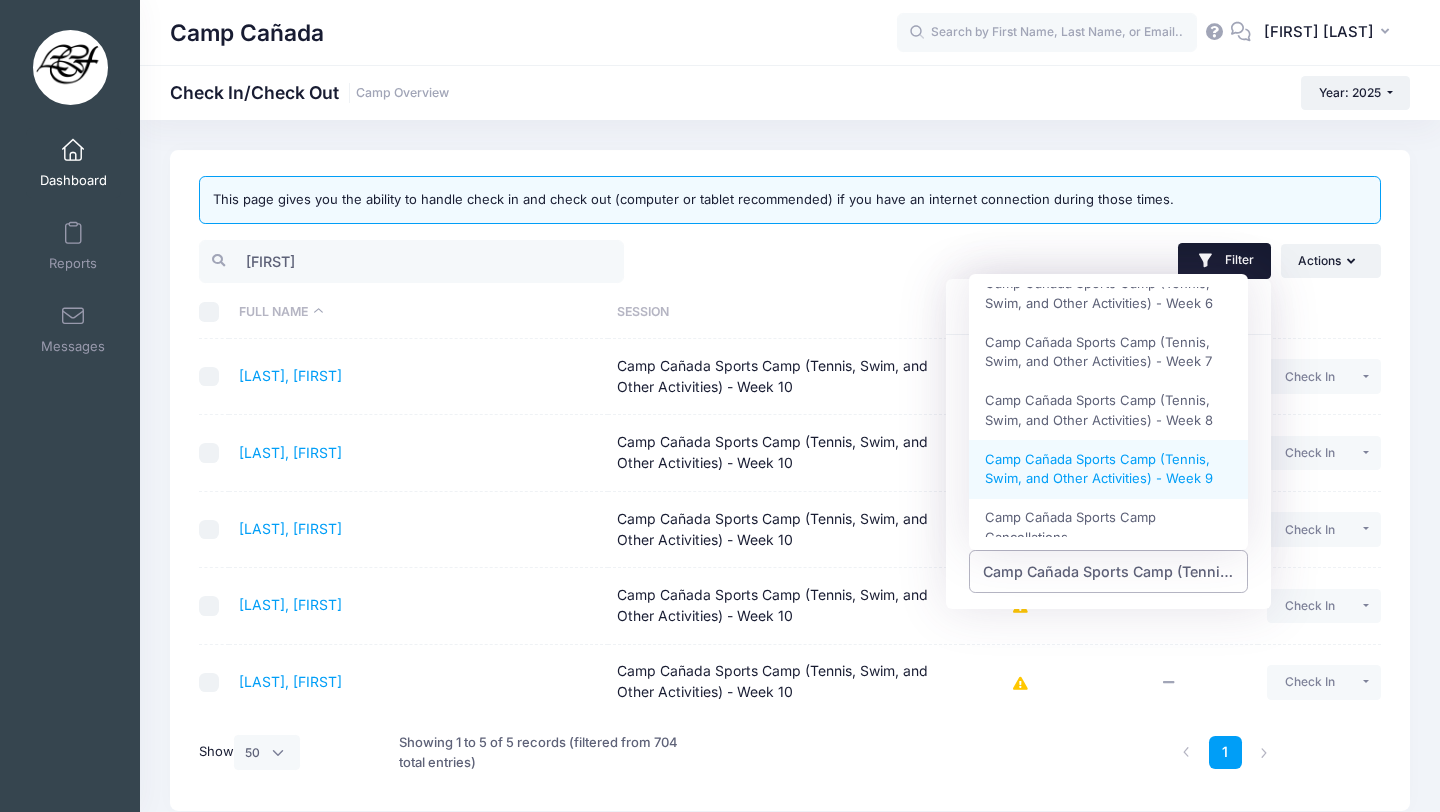 select on "Camp Cañada Sports Camp (Tennis, Swim, and Other Activities) - Week 9" 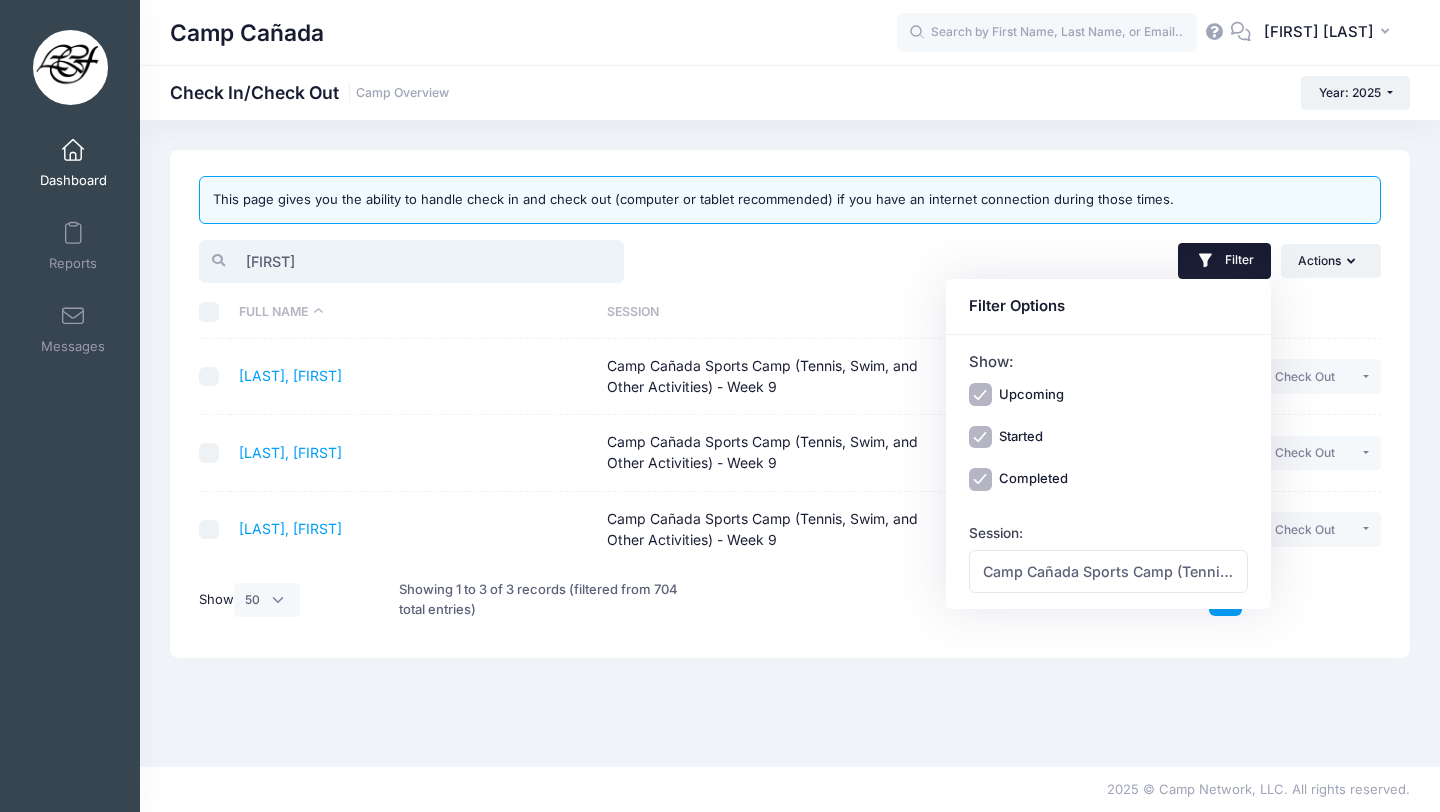 click on "[FIRST]" at bounding box center (411, 261) 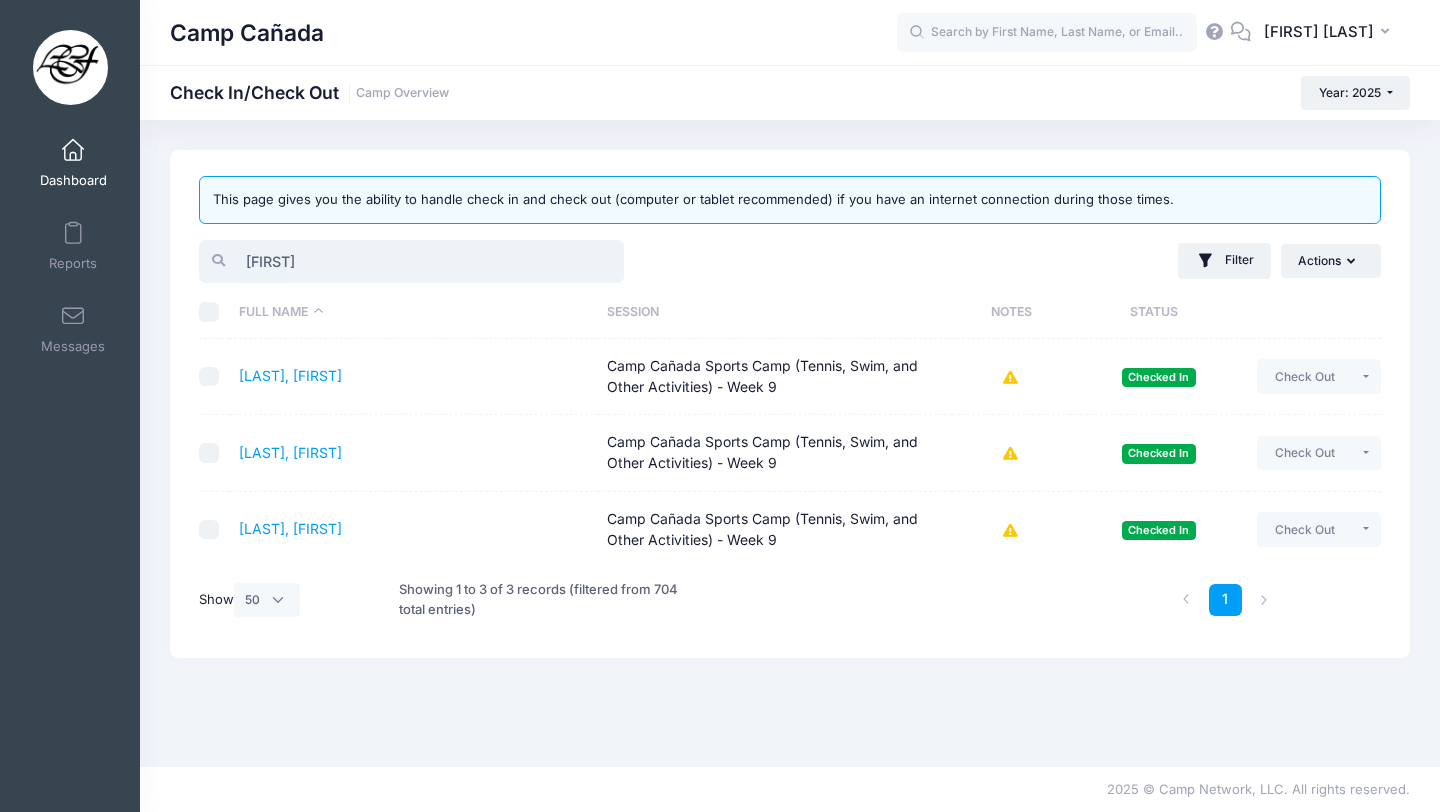 click on "[FIRST]" at bounding box center (411, 261) 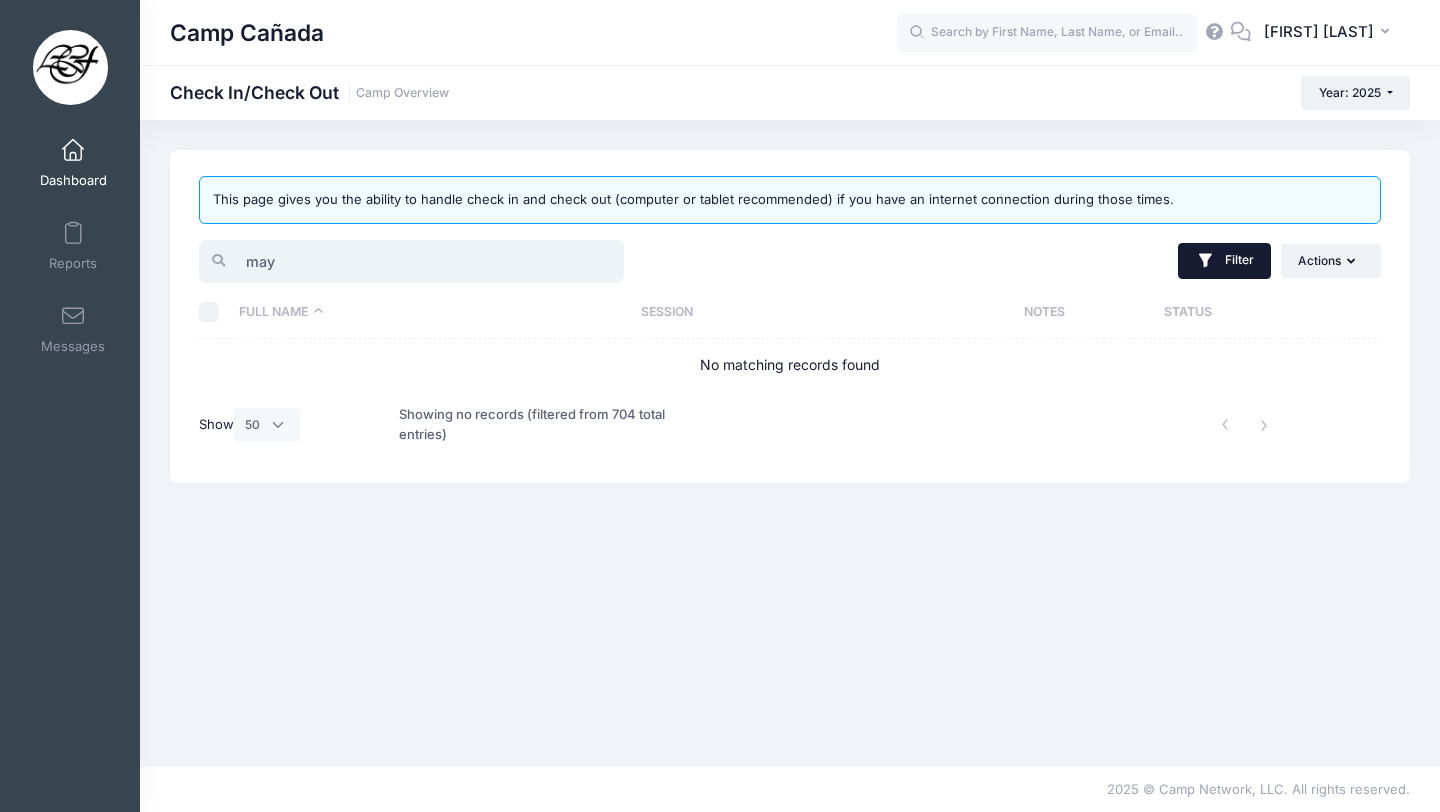 type on "may" 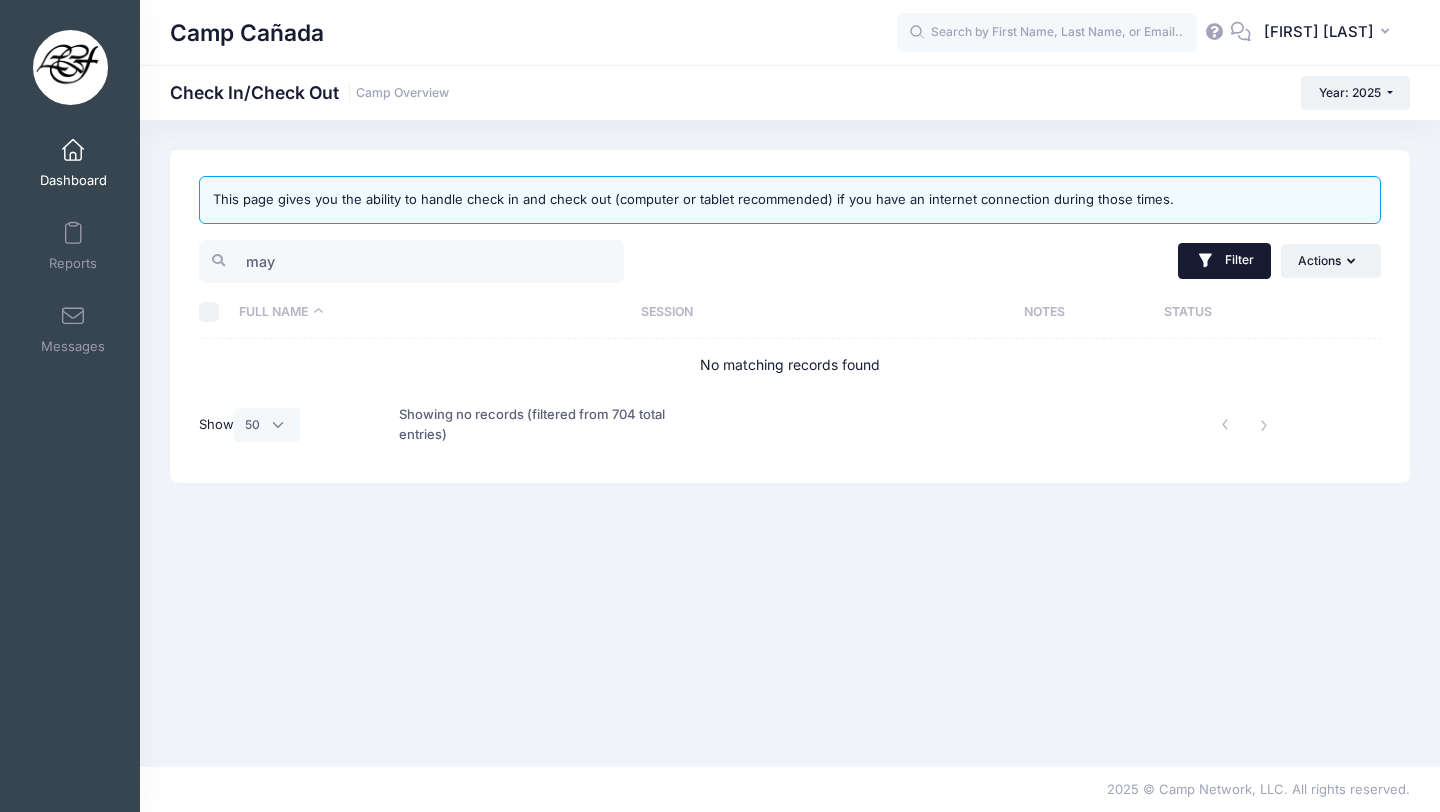 click on "Filter" at bounding box center [1224, 261] 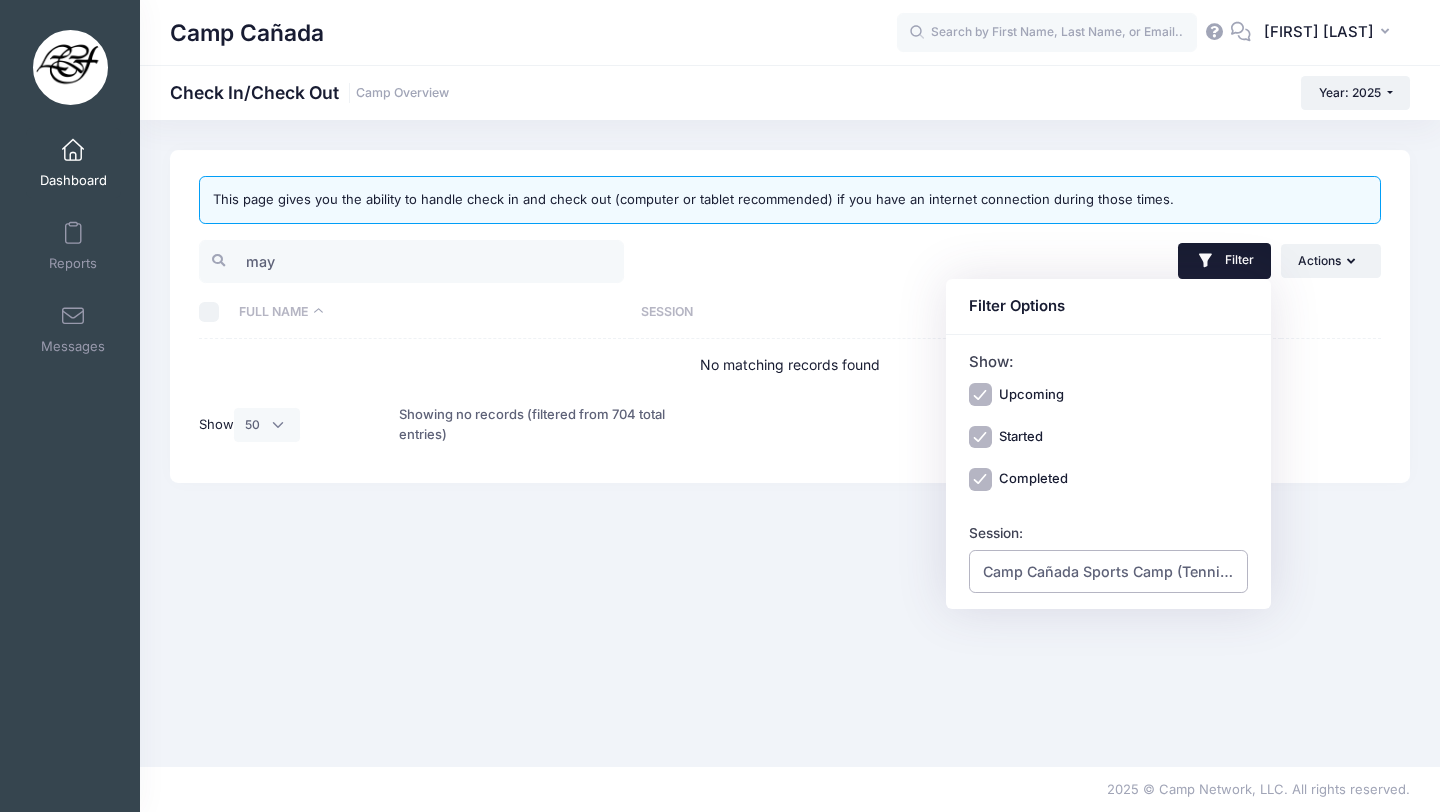 click on "Camp Cañada Sports Camp (Tennis, Swim, and Other Activities) - Week 9" at bounding box center [1109, 571] 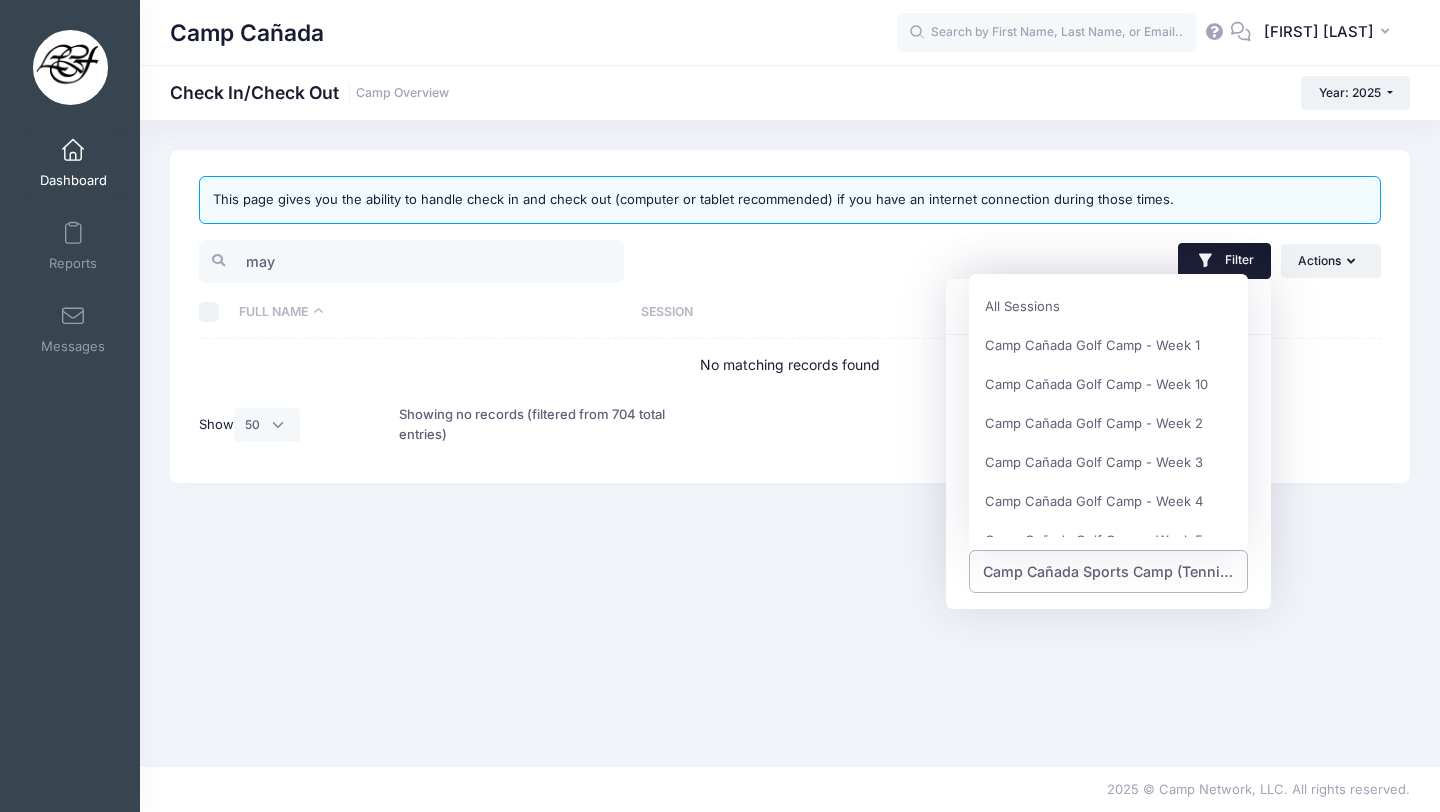 scroll, scrollTop: 822, scrollLeft: 0, axis: vertical 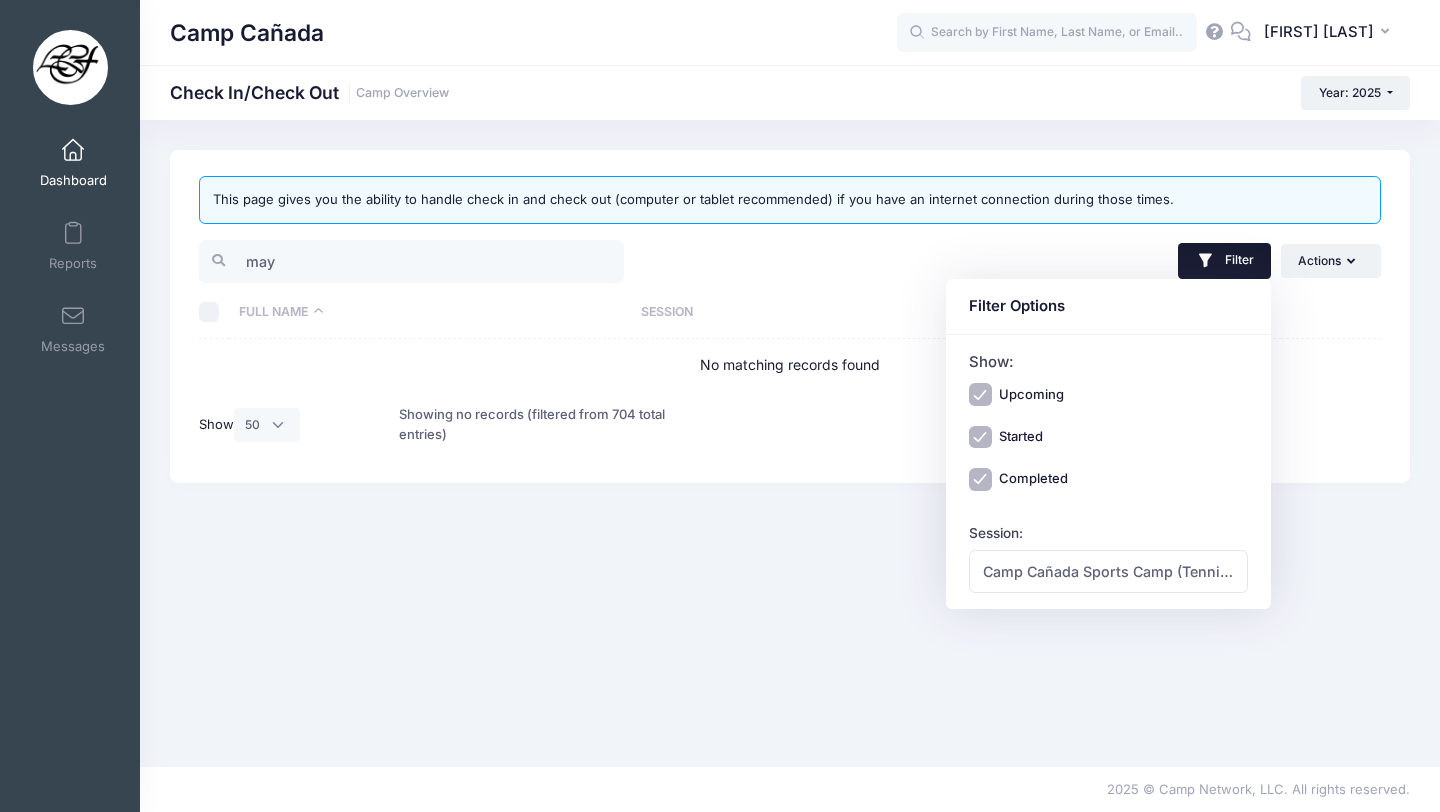 click on "This page gives you the ability to handle check in and check out (computer or tablet recommended) if you have an internet connection during those times.
[FIRST]
Filter
Filter Options
Show:
Upcoming
Started
Completed" at bounding box center [790, 443] 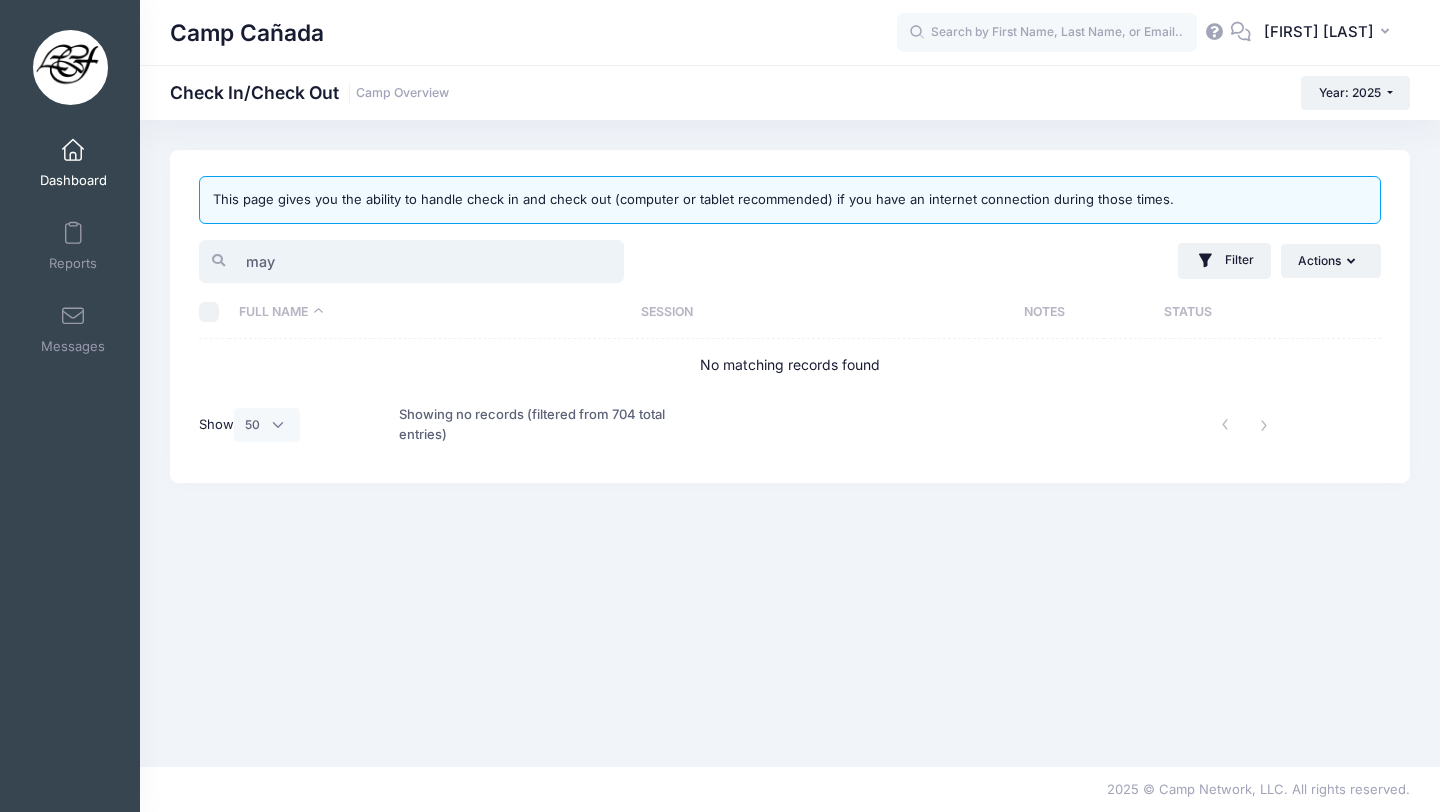 click on "may" at bounding box center (411, 261) 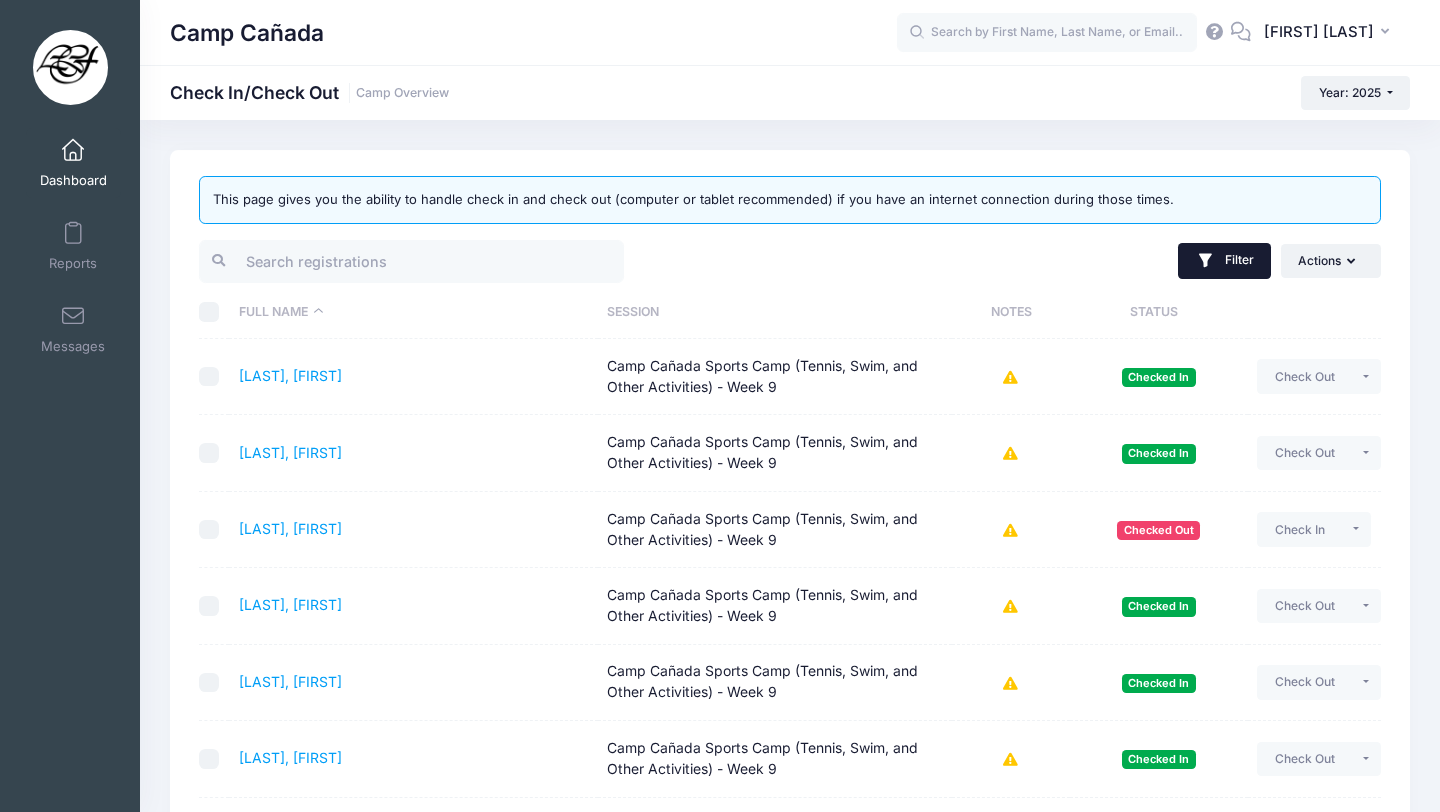 click on "Filter" at bounding box center (1224, 261) 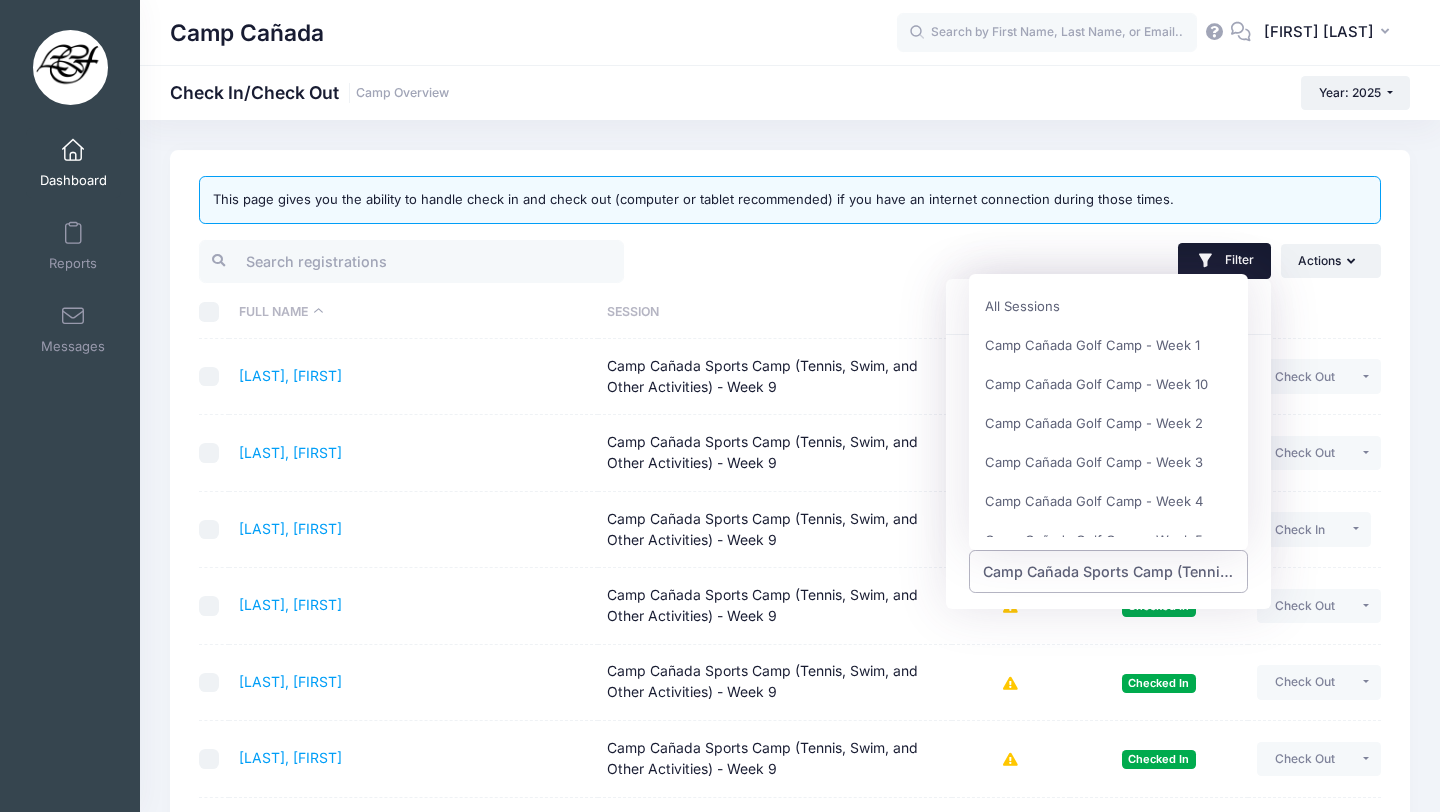 click on "Camp Cañada Sports Camp (Tennis, Swim, and Other Activities) - Week 9" at bounding box center [1109, 571] 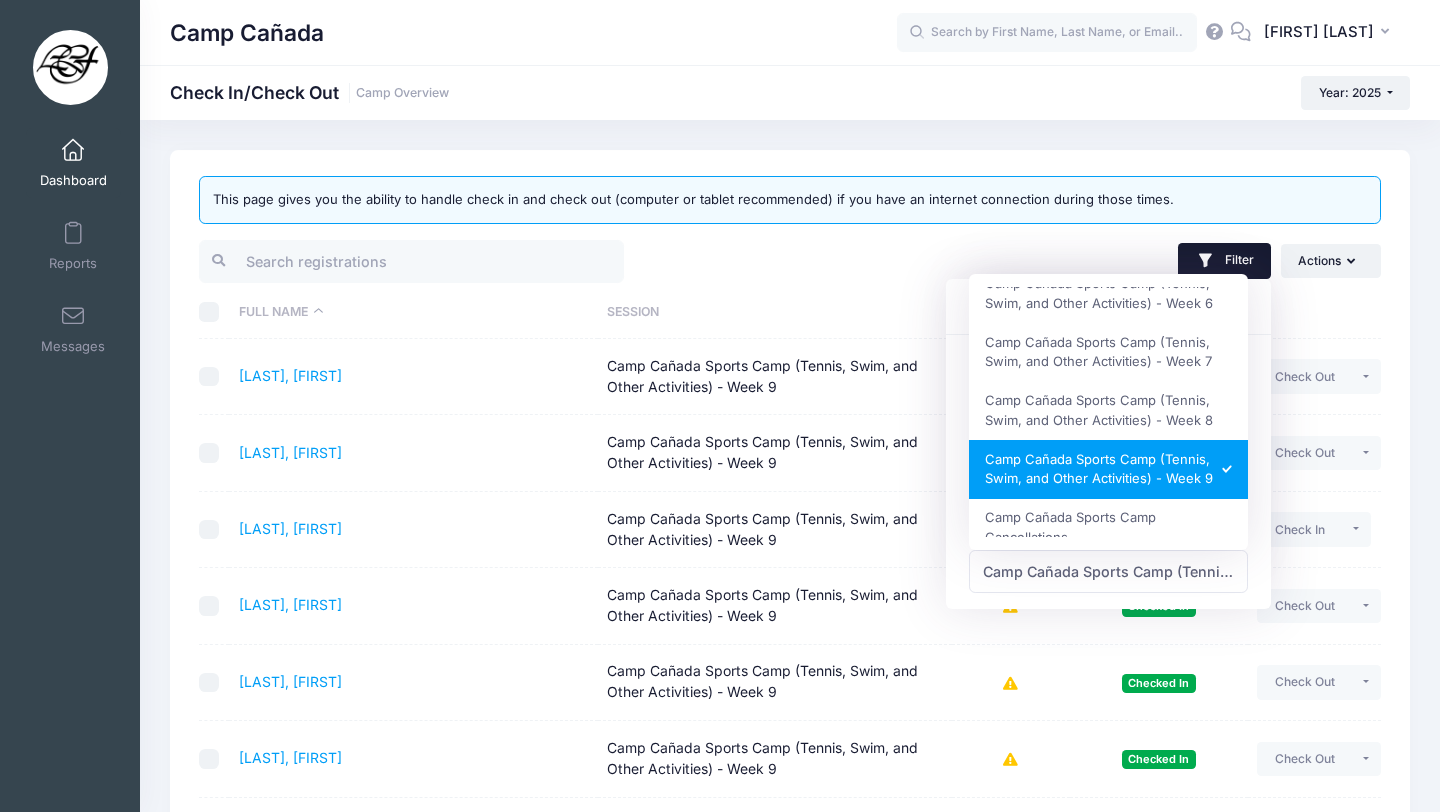 click on "Filter
Filter Options
Show:
Upcoming
Started
Completed
Session:
All Sessions Camp Cañada Golf Camp - Week 1 Camp Cañada Golf Camp - Week 10 Camp Cañada Golf Camp - Week 2 Camp Cañada Golf Camp - Week 3 Camp Cañada Golf Camp - Week 4 Camp Cañada Golf Camp - Week 5" at bounding box center (1090, 261) 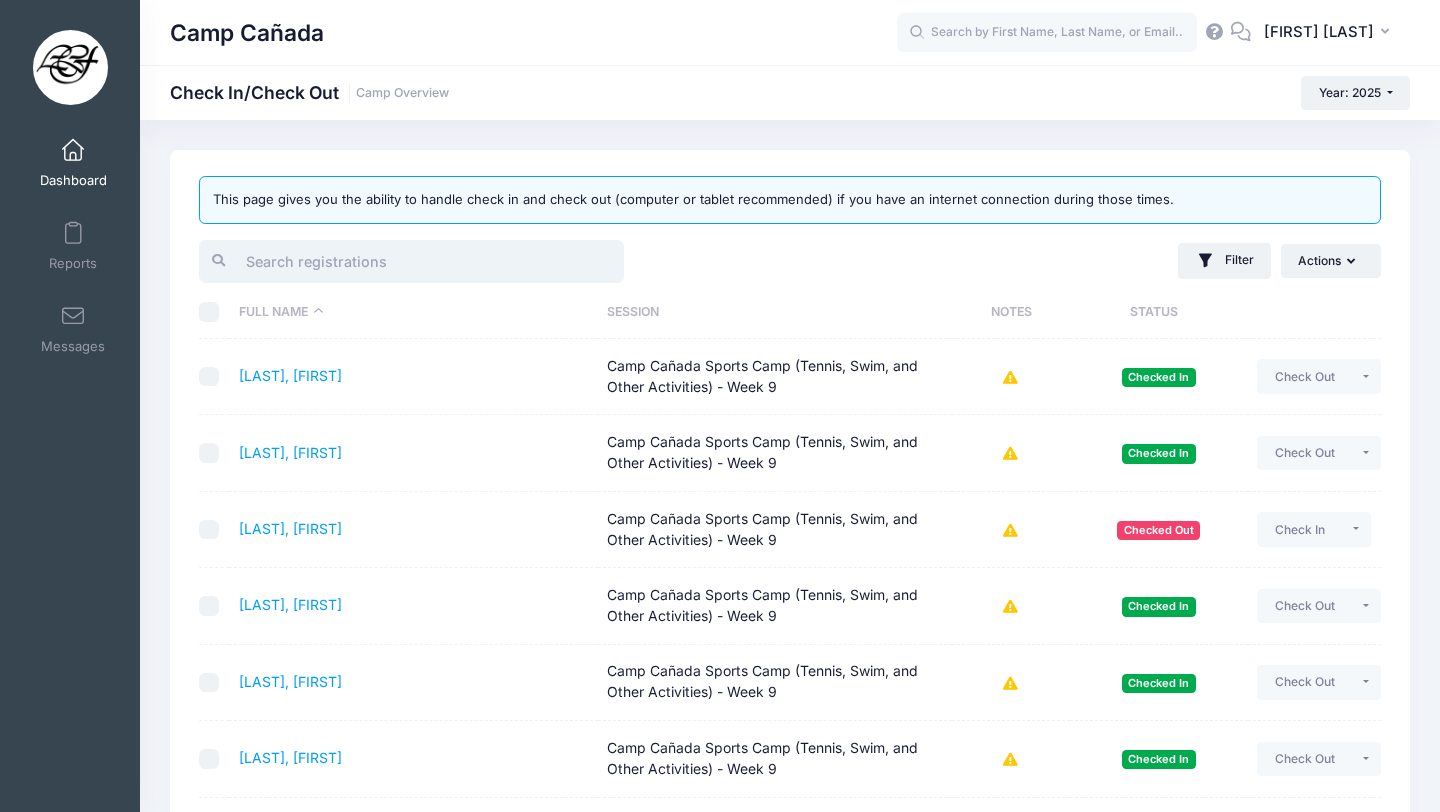 click at bounding box center (411, 261) 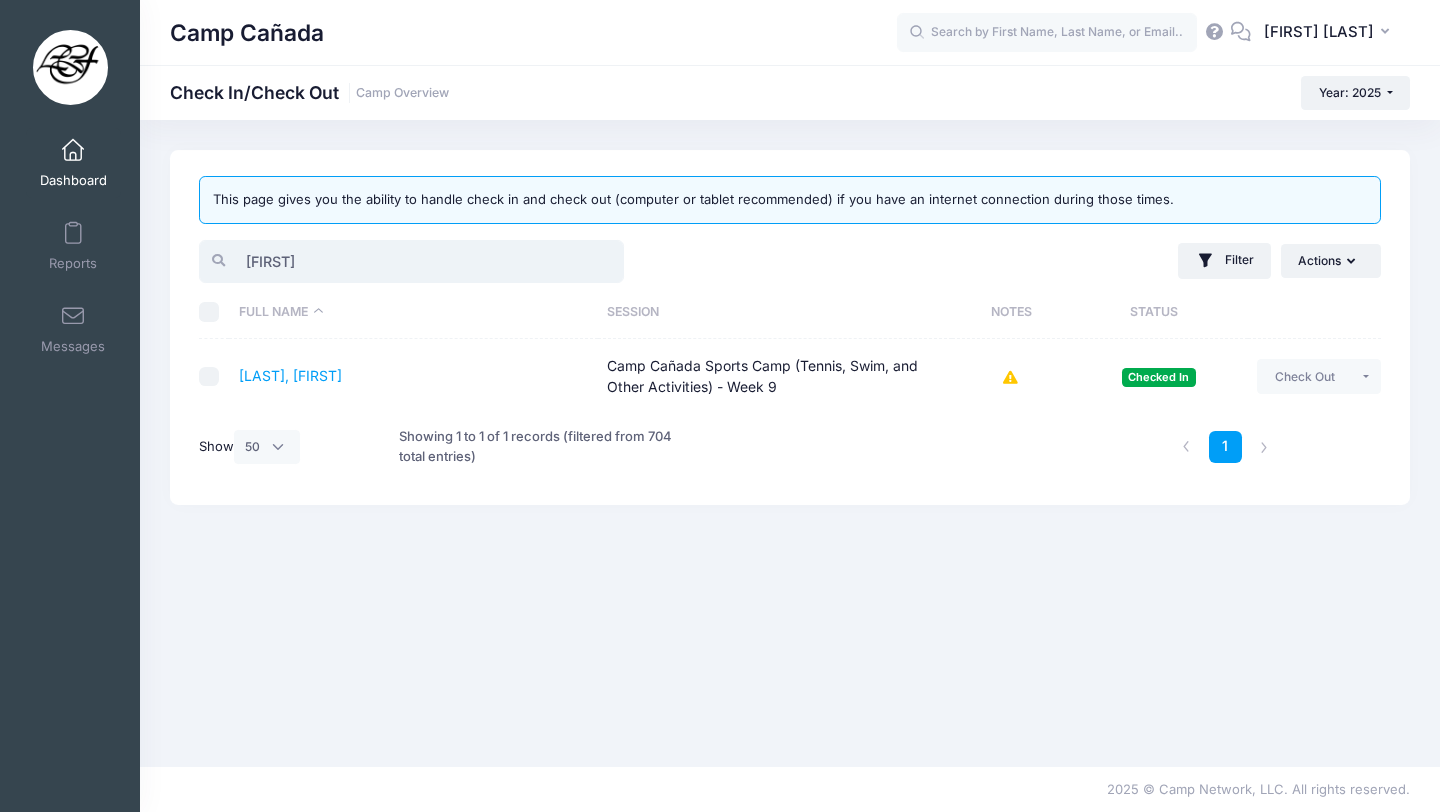 type on "l" 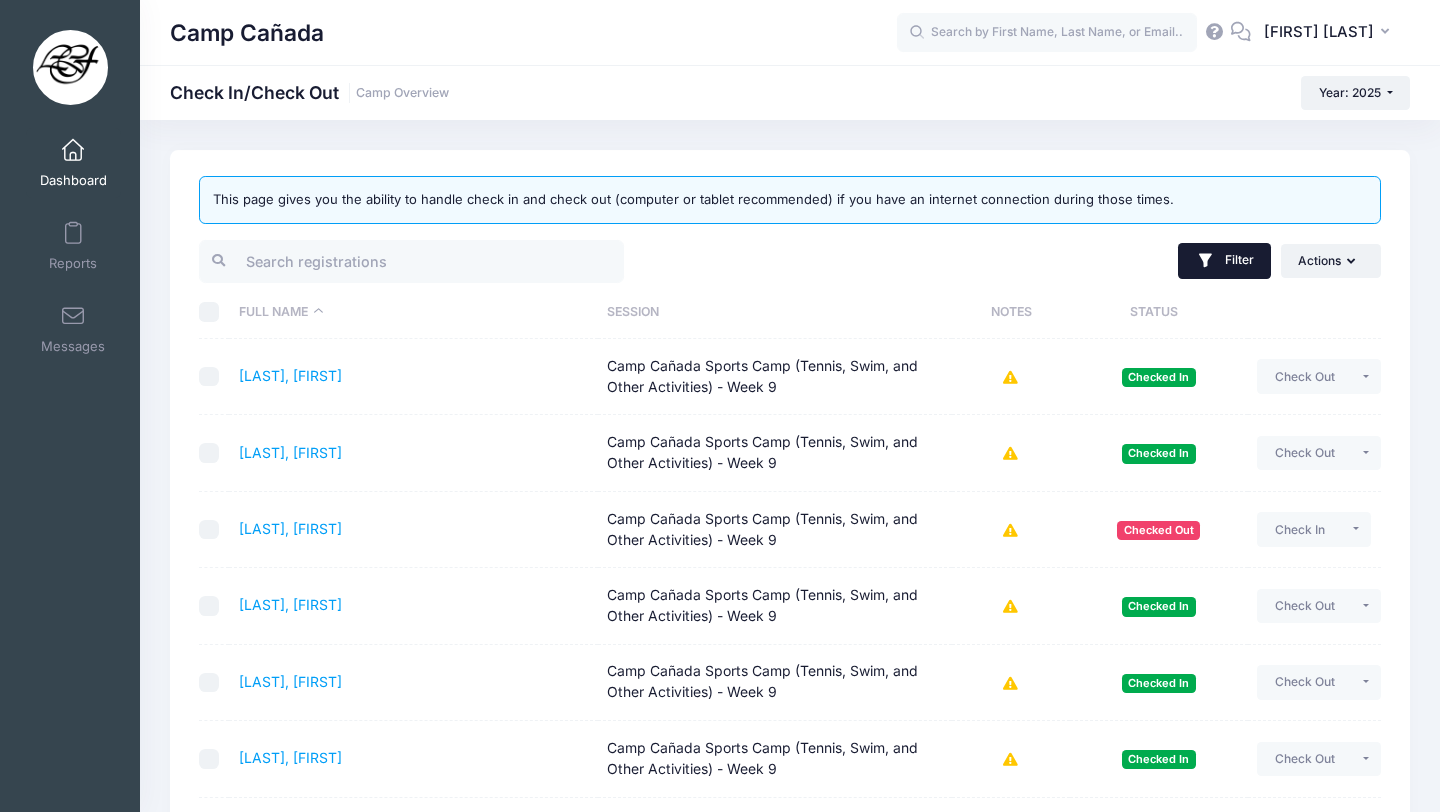 click on "Filter" at bounding box center [1224, 261] 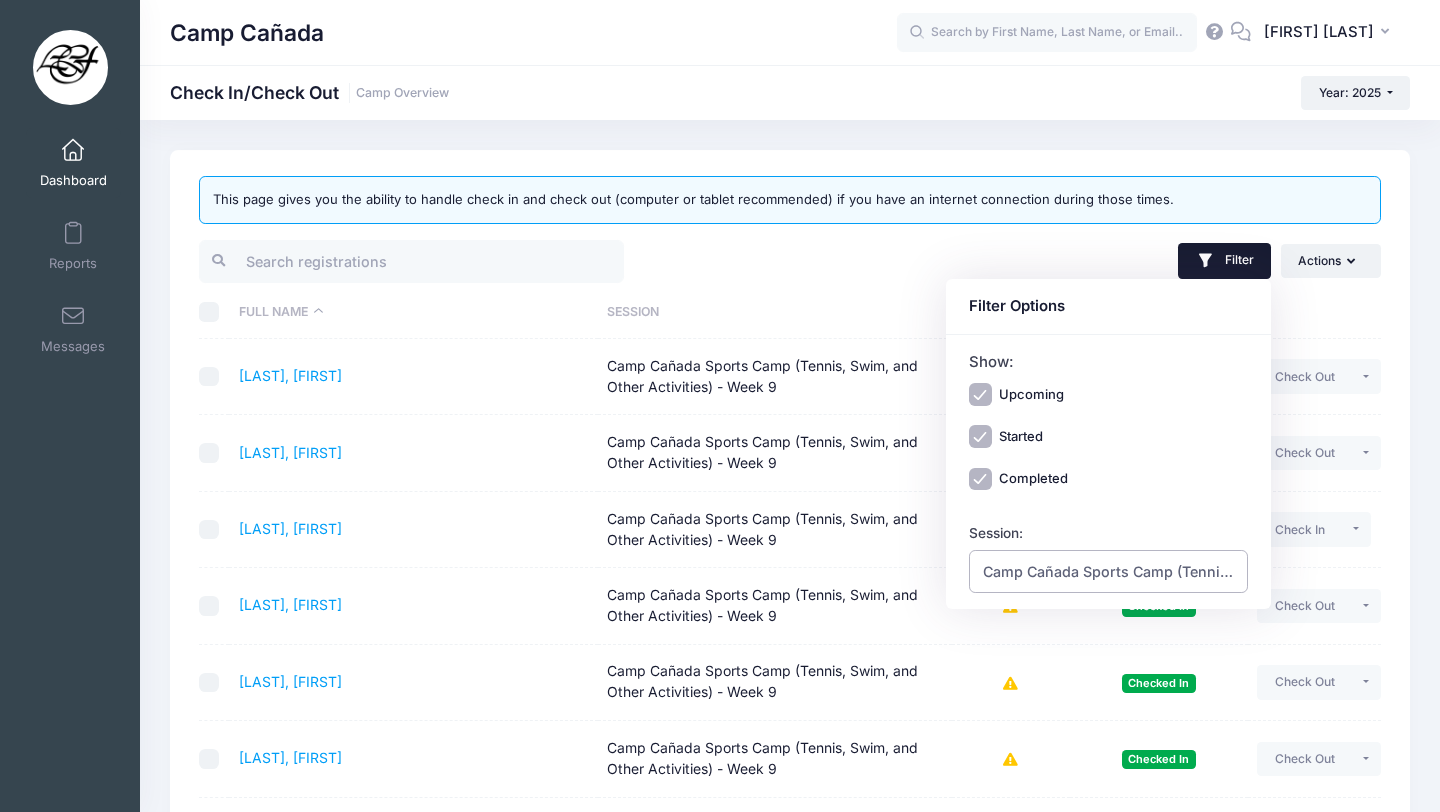 click on "Camp Cañada Sports Camp (Tennis, Swim, and Other Activities) - Week 9" at bounding box center (1109, 571) 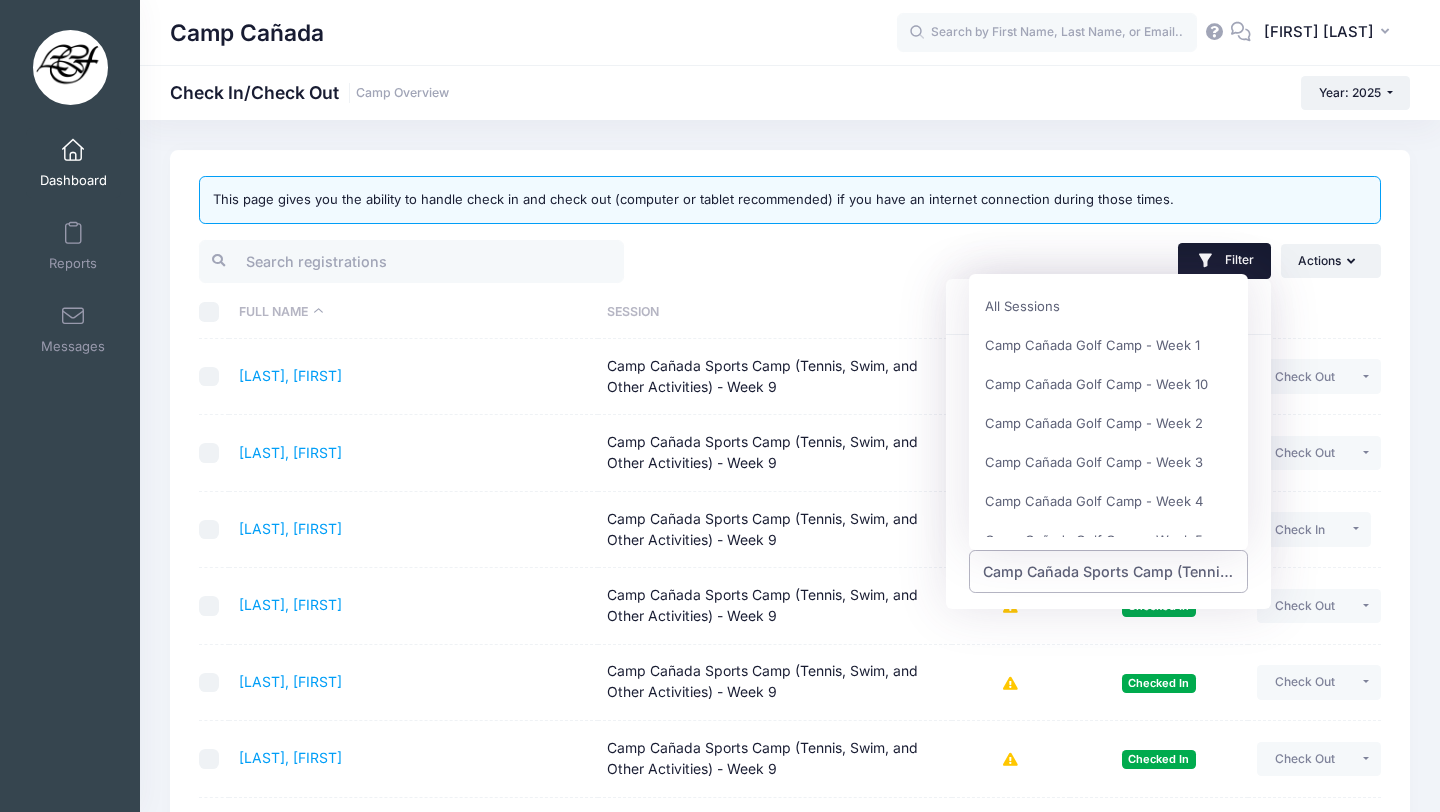 scroll, scrollTop: 822, scrollLeft: 0, axis: vertical 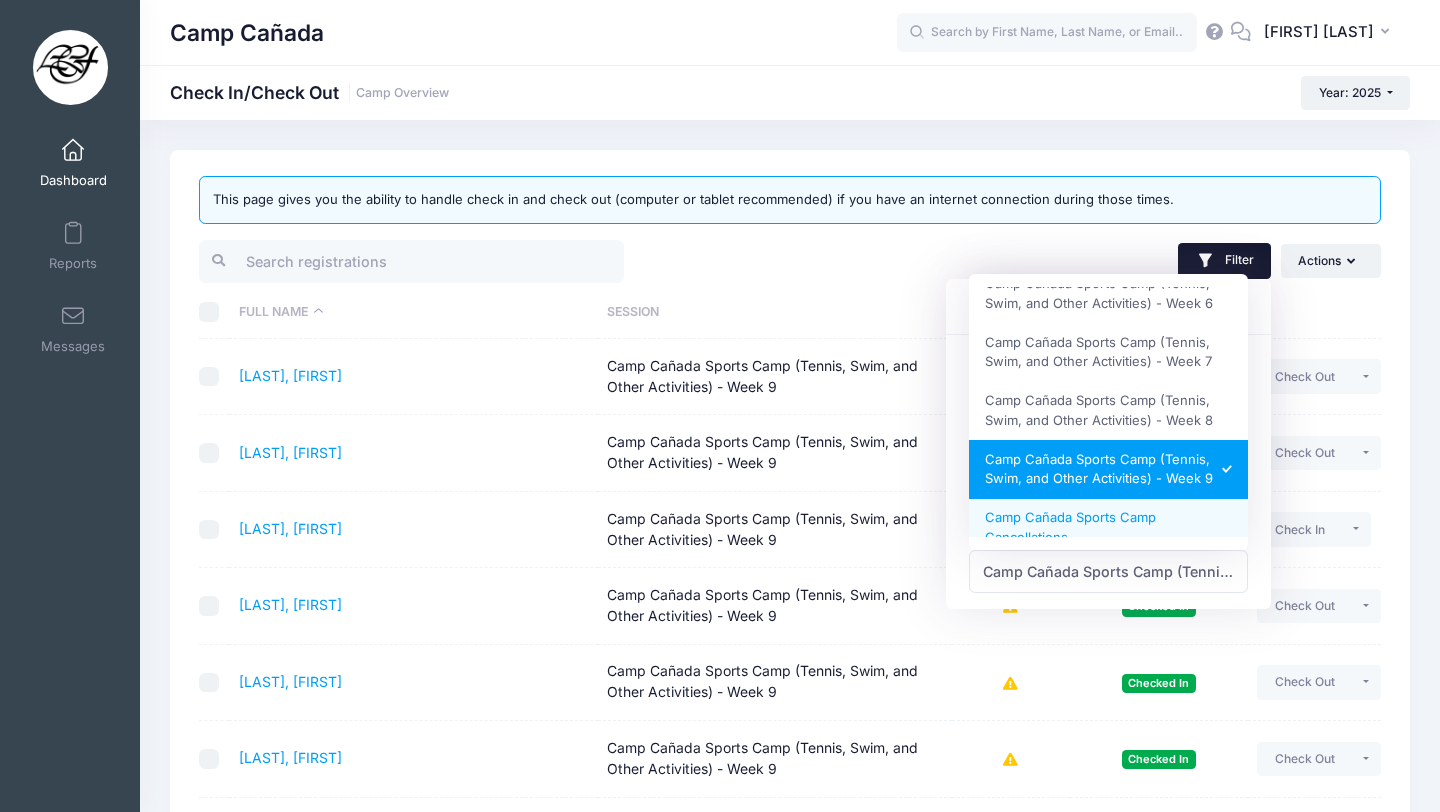 click on "Filter
Filter Options
Show:
Upcoming
Started
Completed
Session:
All Sessions Camp Cañada Golf Camp - Week 1 Camp Cañada Golf Camp - Week 10 Camp Cañada Golf Camp - Week 2 Camp Cañada Golf Camp - Week 3 Camp Cañada Golf Camp - Week 4 Camp Cañada Golf Camp - Week 5" at bounding box center [1090, 261] 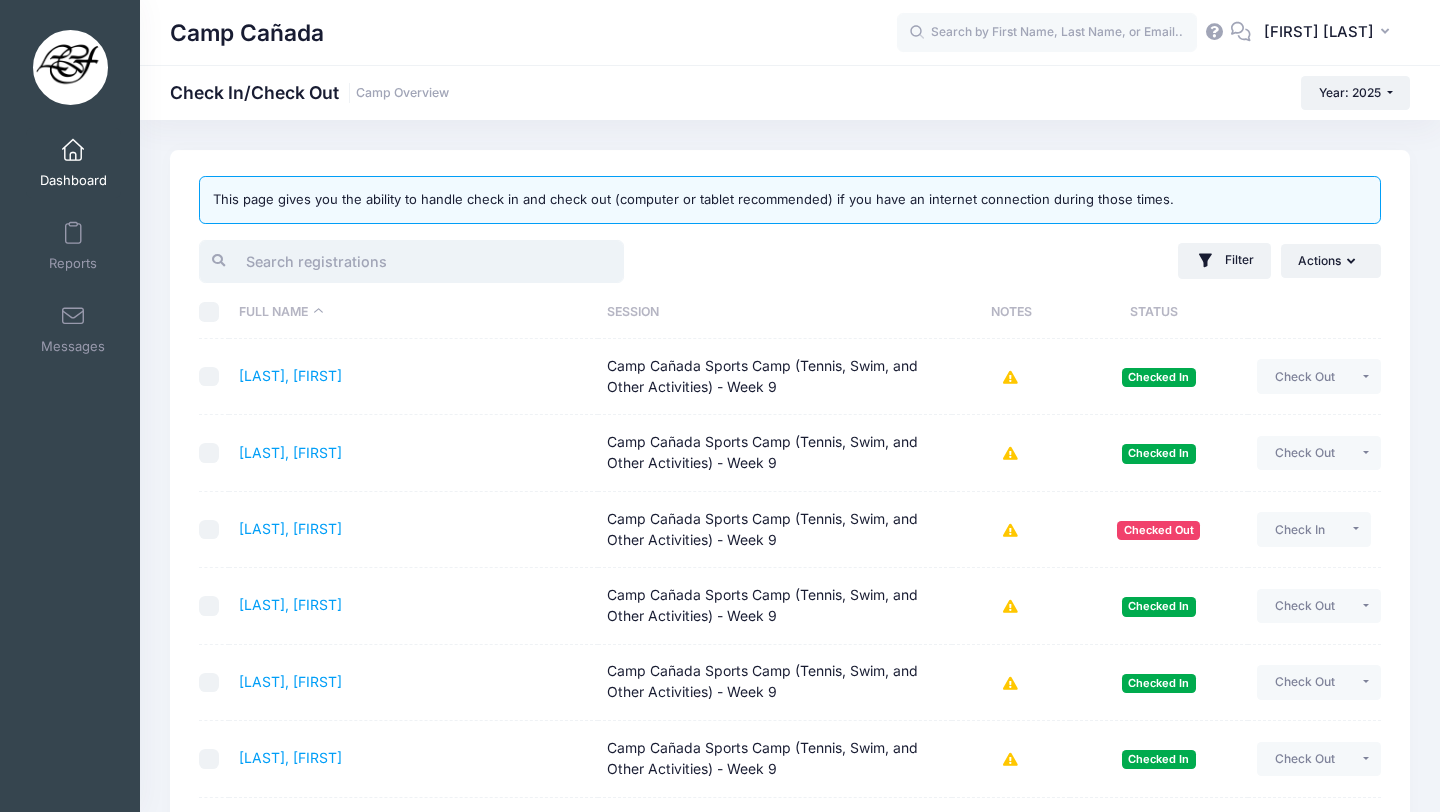 click at bounding box center (411, 261) 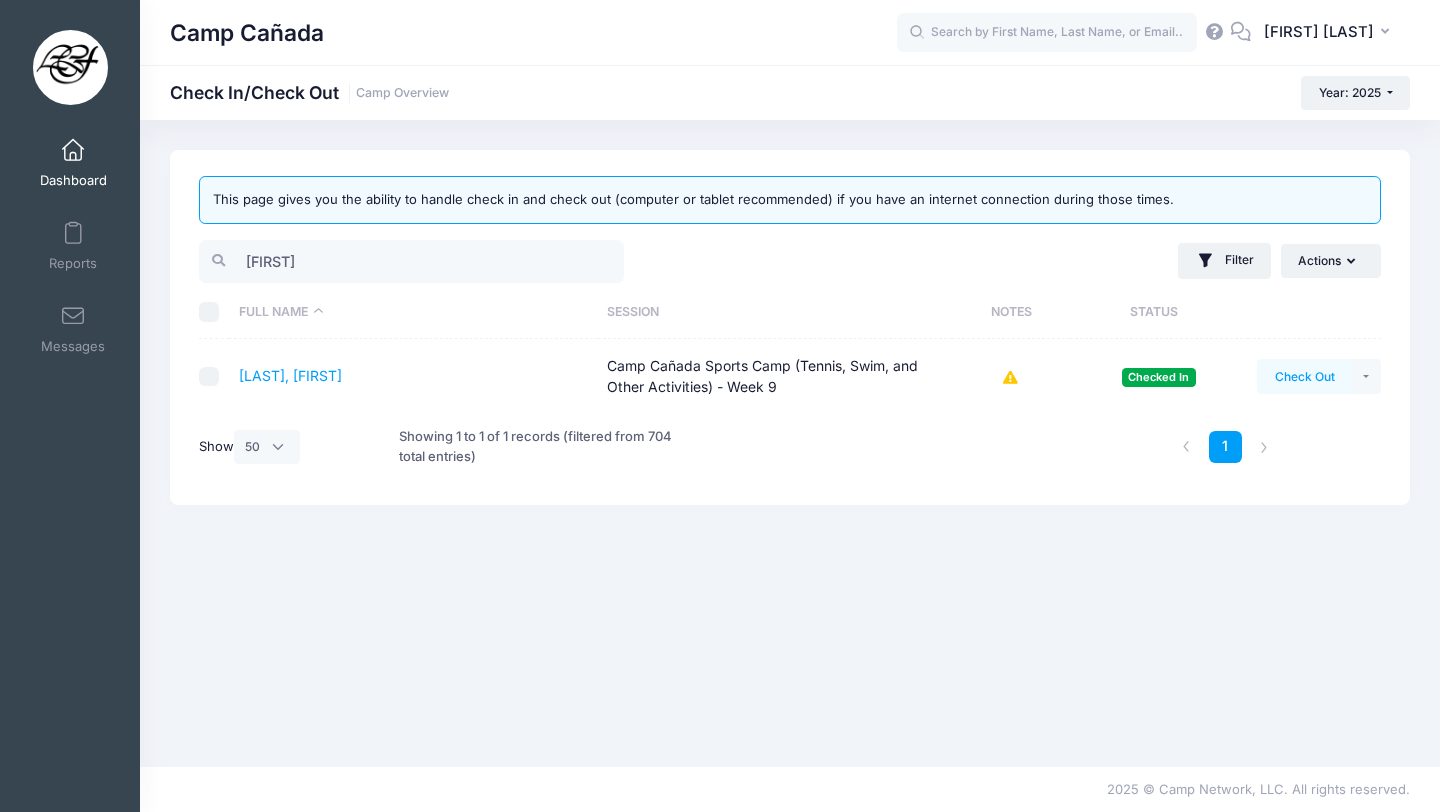 click on "Check Out" at bounding box center [1304, 376] 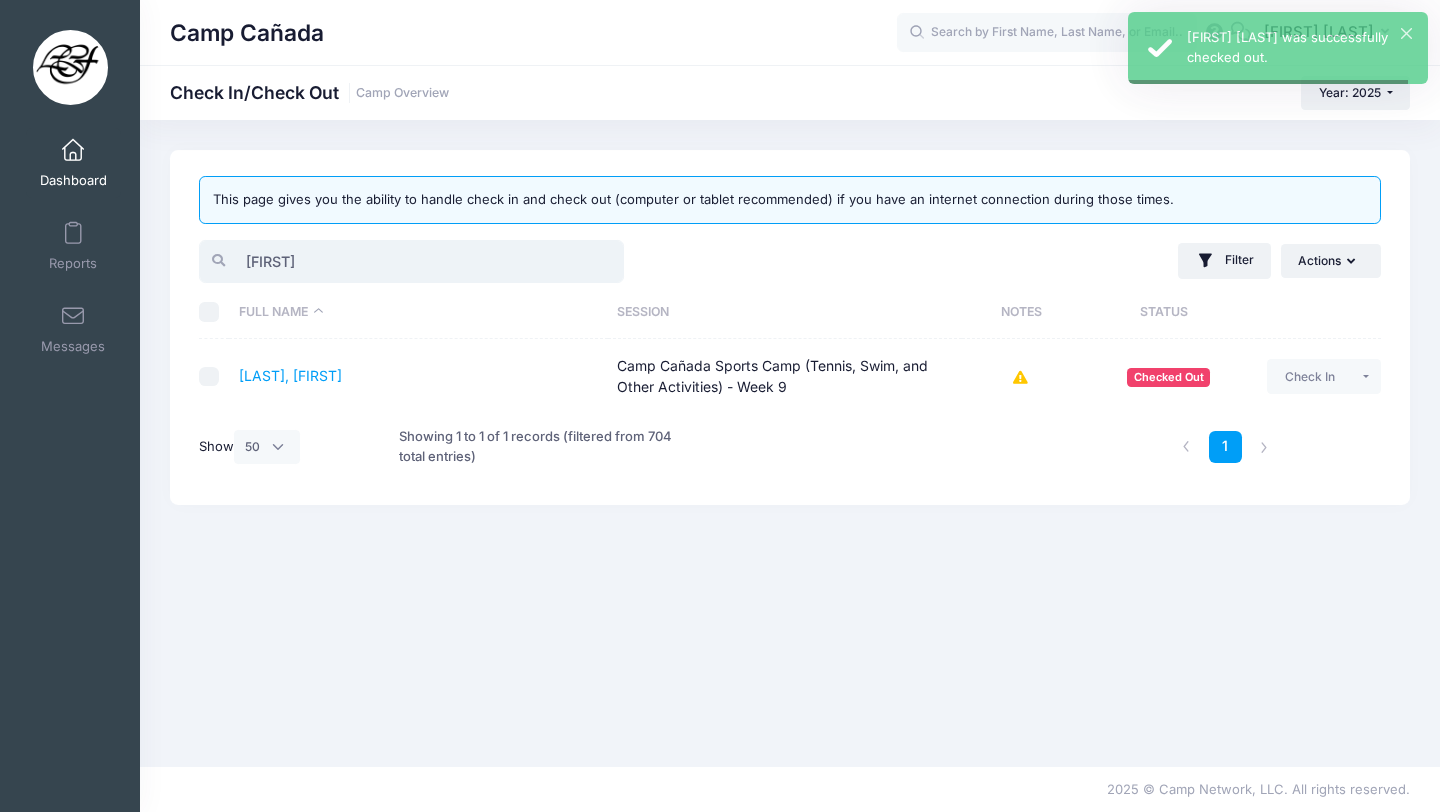 click on "[FIRST]" at bounding box center [411, 261] 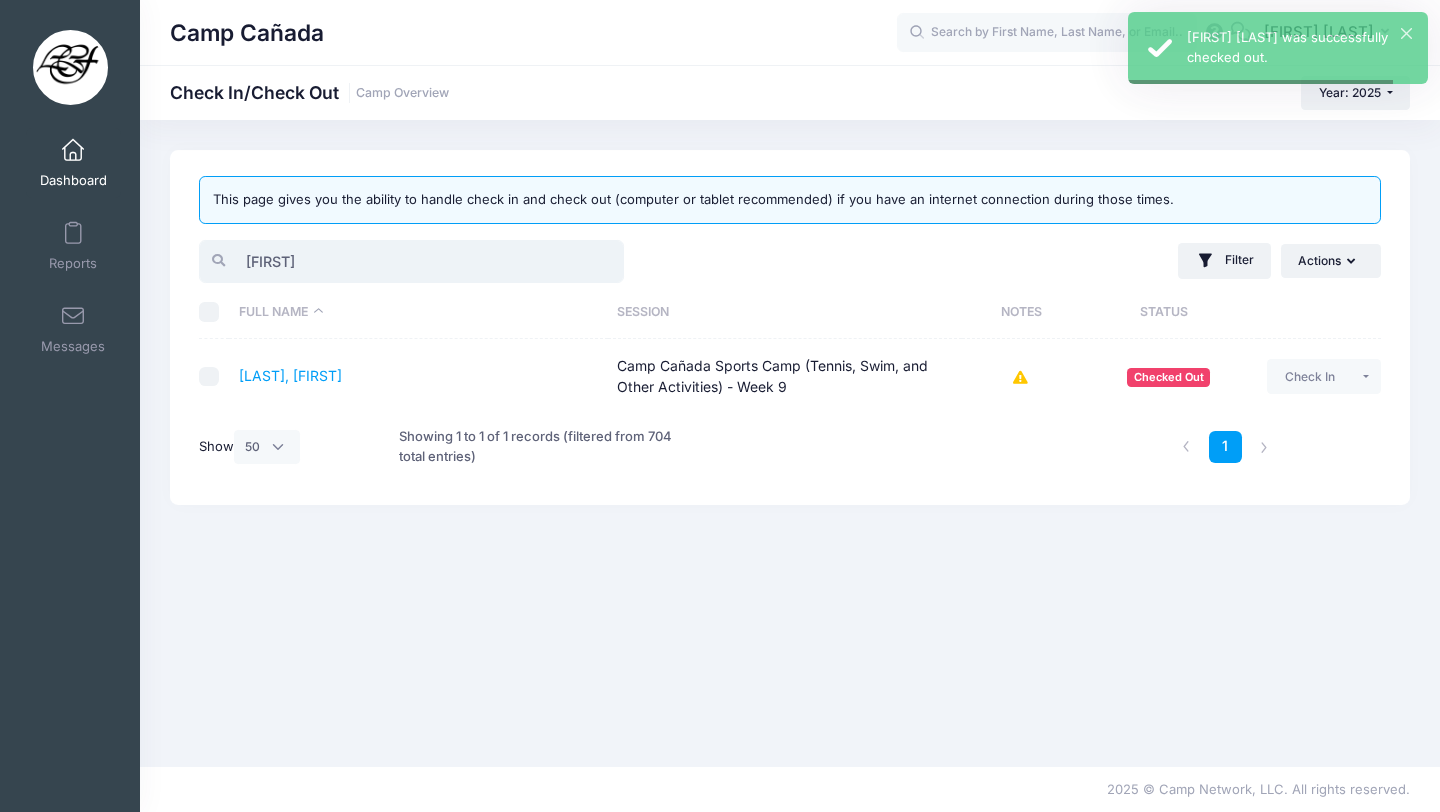 click on "[FIRST]" at bounding box center (411, 261) 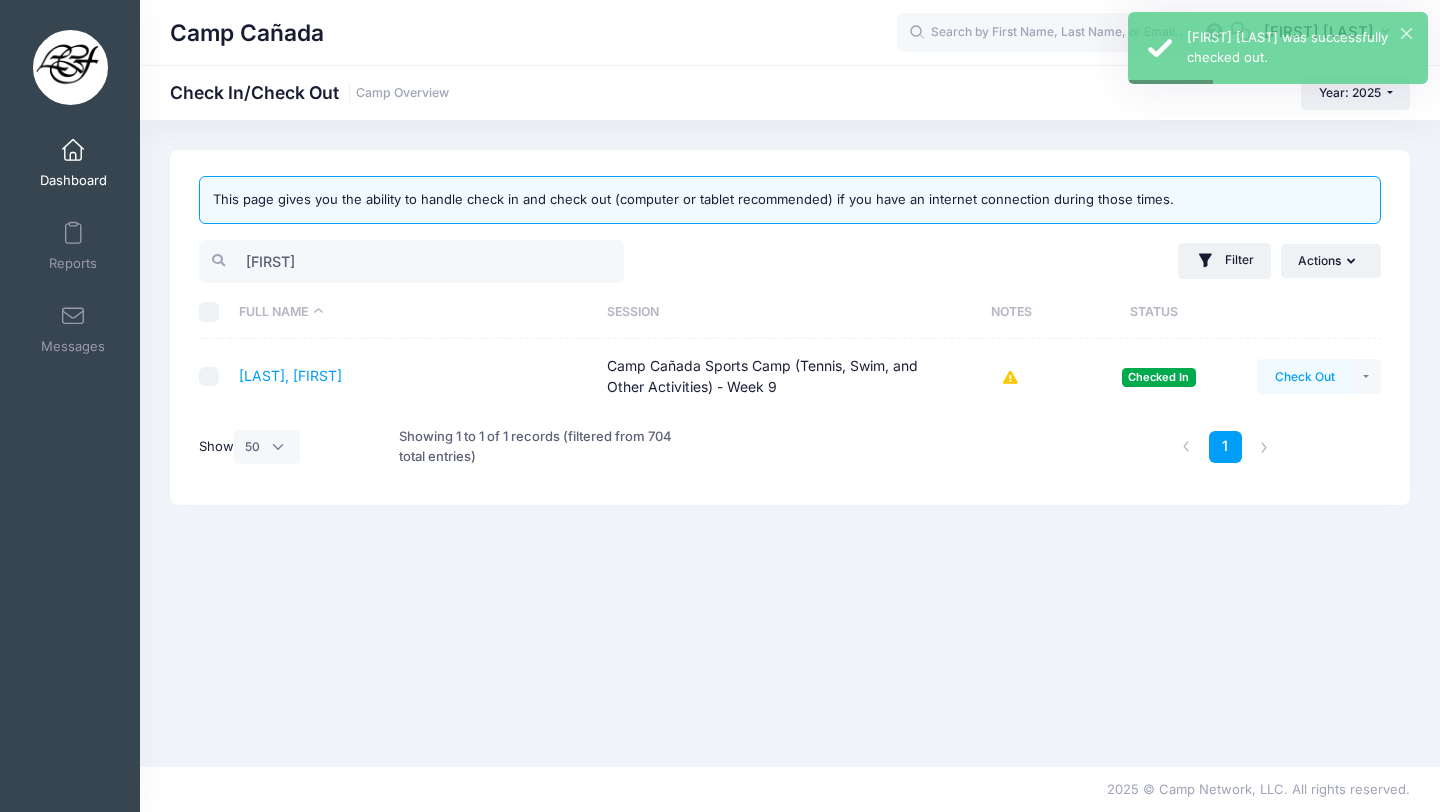 click on "Check Out" at bounding box center [1304, 376] 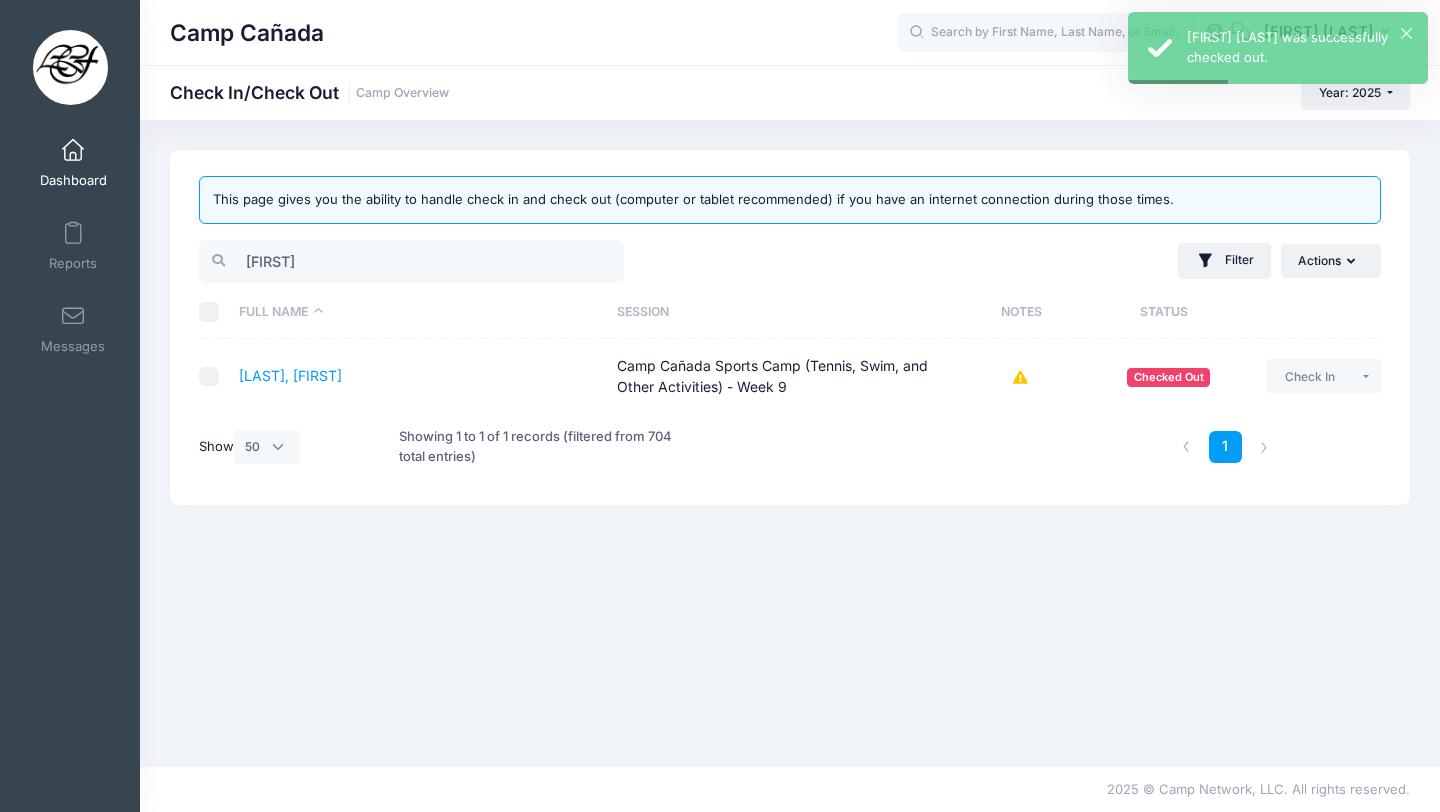 click on "This page gives you the ability to handle check in and check out (computer or tablet recommended) if you have an internet connection during those times.
[NAME]
Filter
Filter Options
Show:
Upcoming
Started
Completed
Session:
All Sessions" at bounding box center (790, 327) 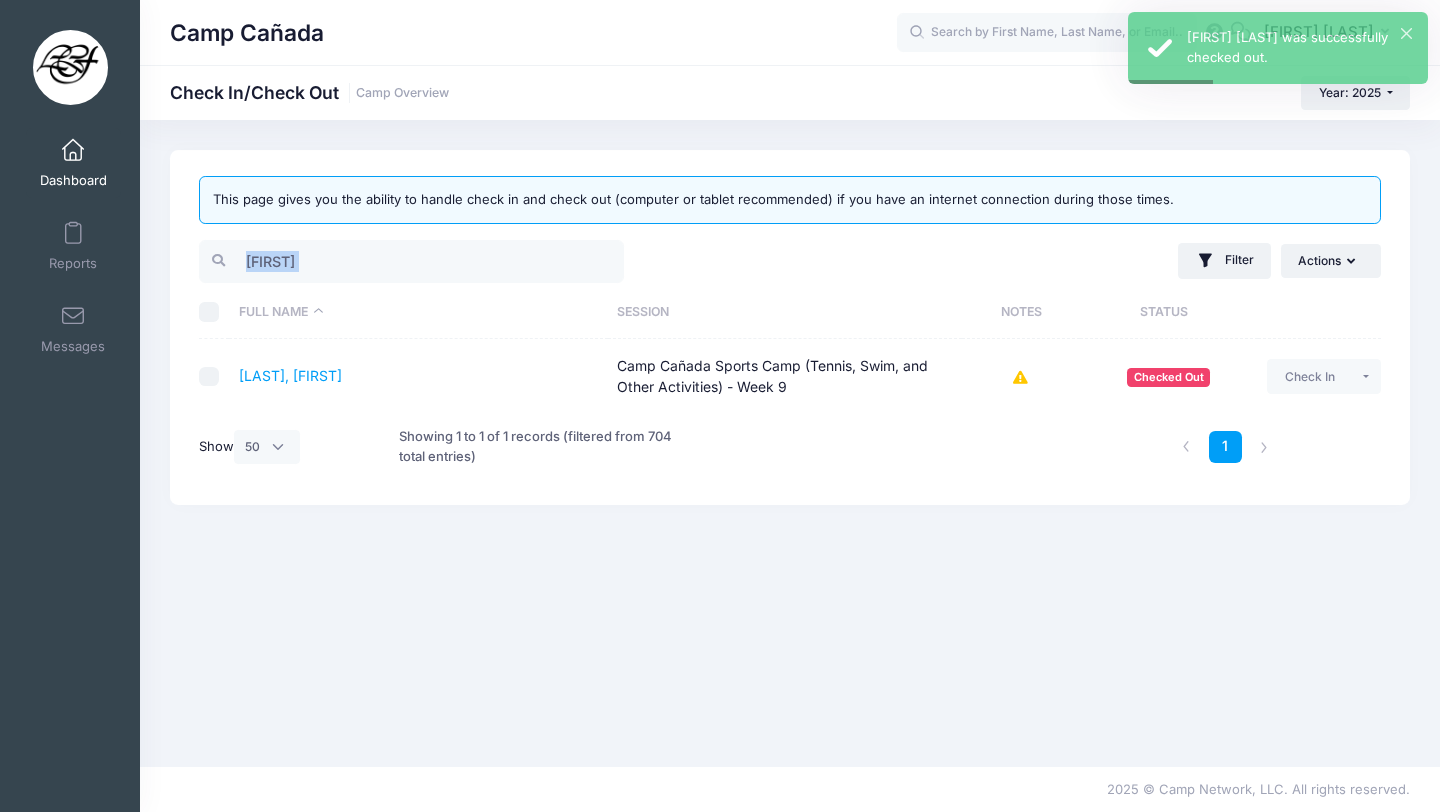 click on "This page gives you the ability to handle check in and check out (computer or tablet recommended) if you have an internet connection during those times.
[NAME]
Filter
Filter Options
Show:
Upcoming
Started
Completed
Session:
All Sessions" at bounding box center [790, 327] 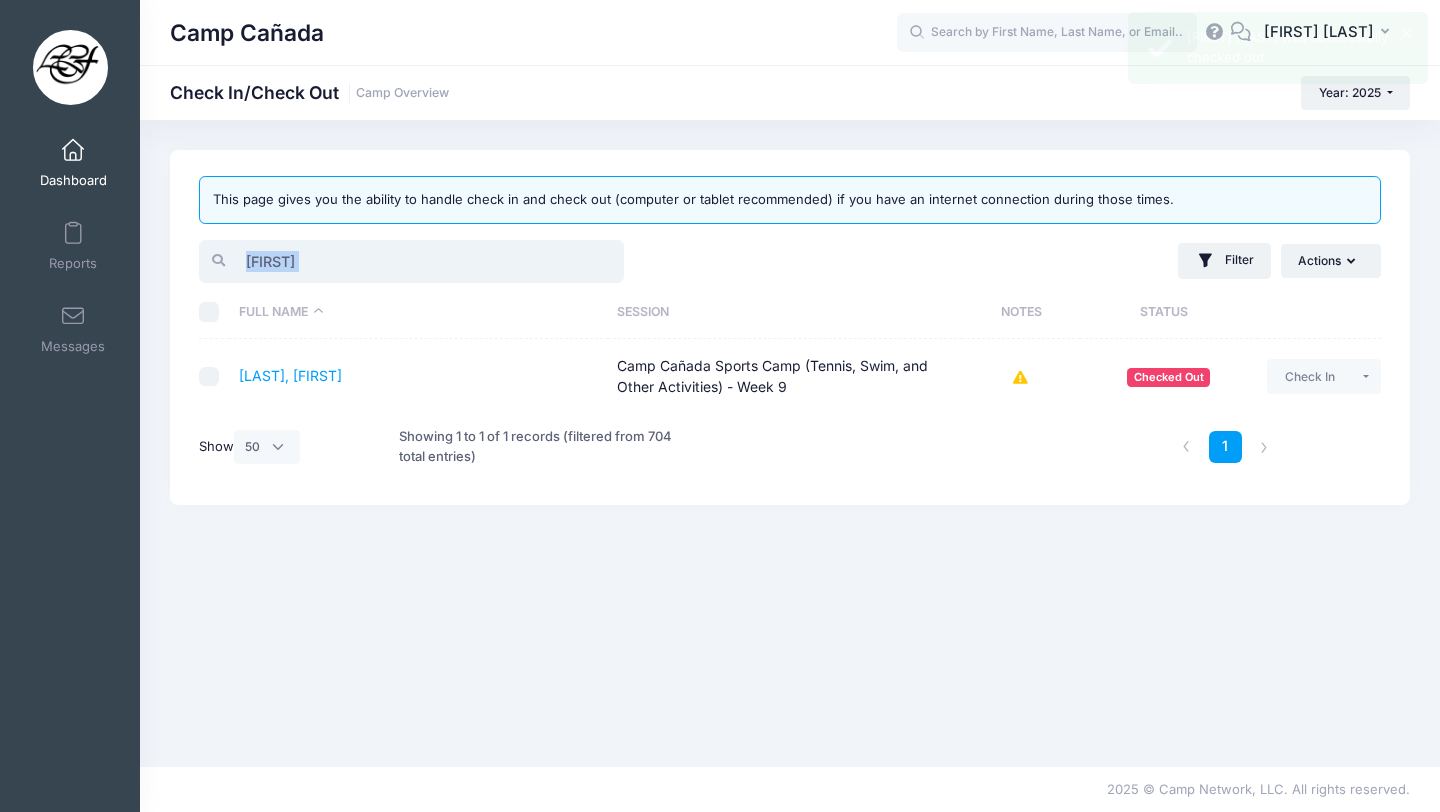 click on "[FIRST]" at bounding box center (411, 261) 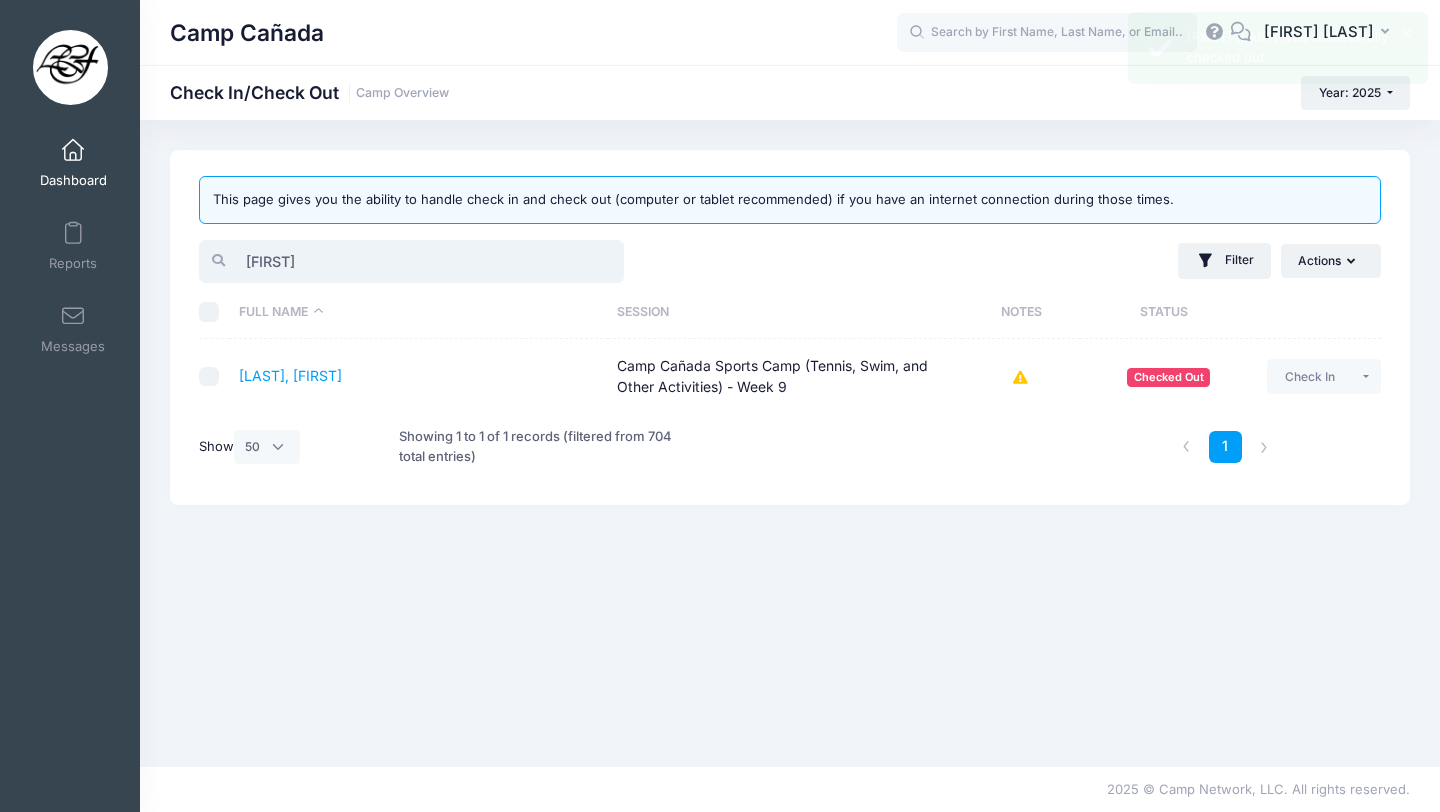click on "[FIRST]" at bounding box center (411, 261) 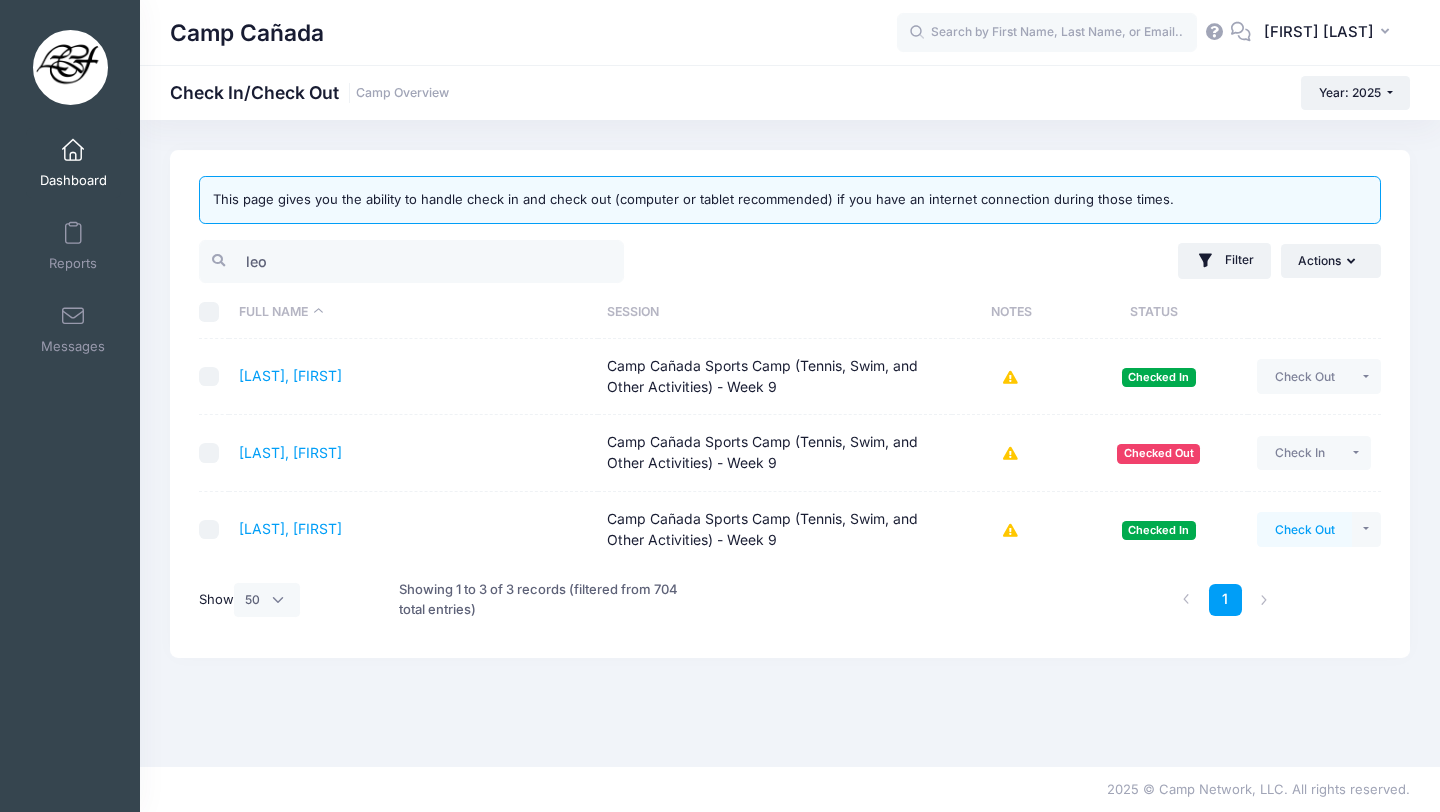 click on "Check Out" at bounding box center [1304, 529] 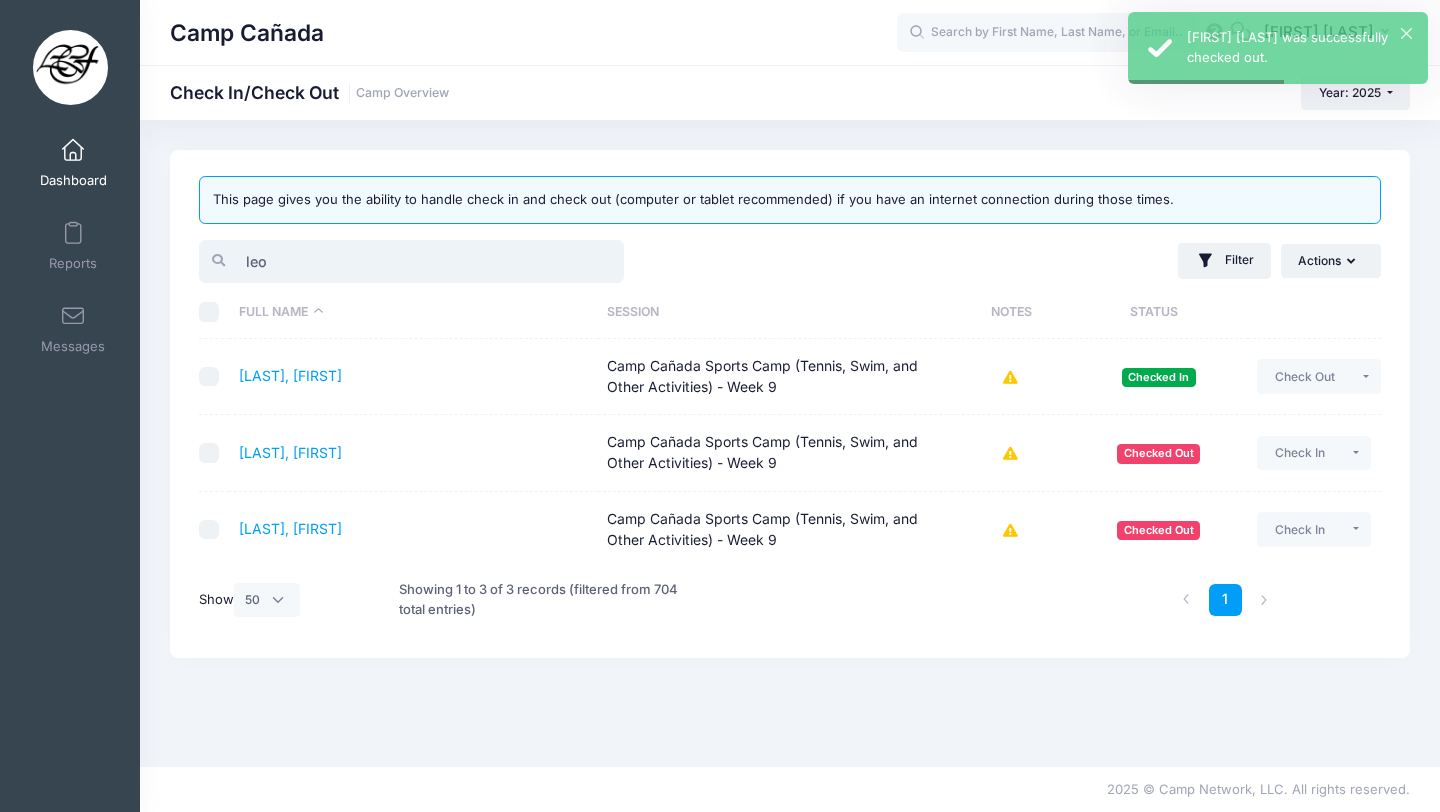 click on "leo" at bounding box center [411, 261] 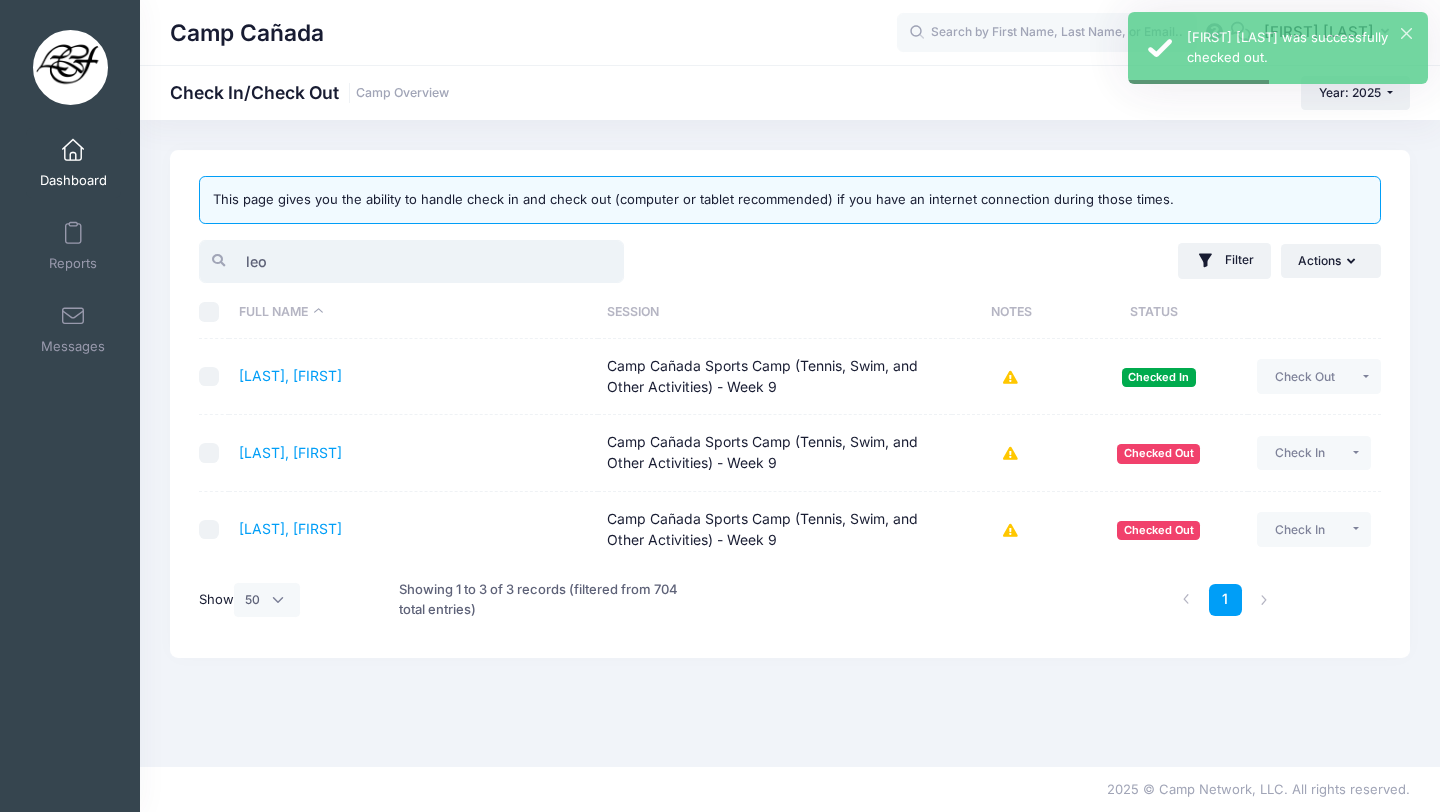 click on "leo" at bounding box center [411, 261] 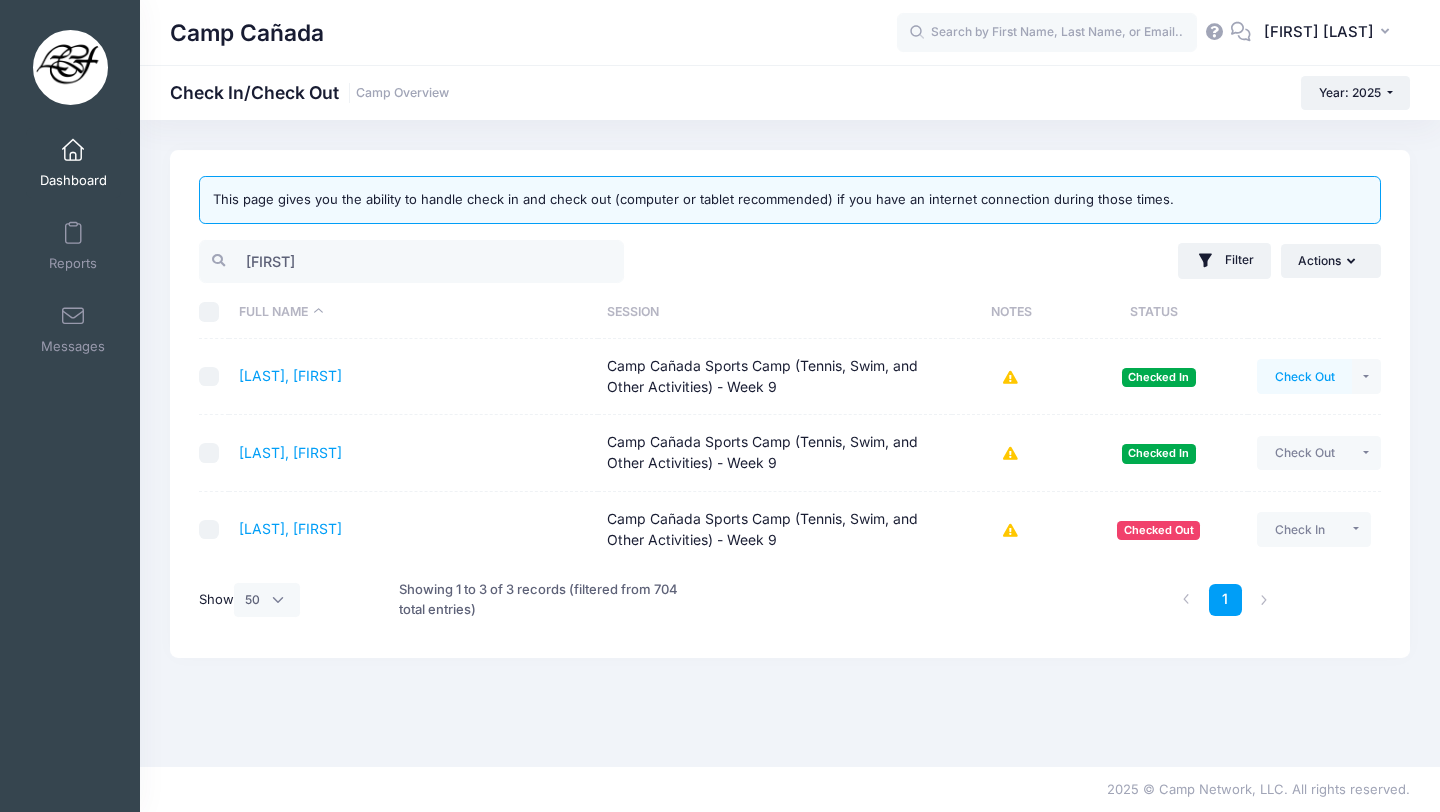 click on "Check Out" at bounding box center (1304, 376) 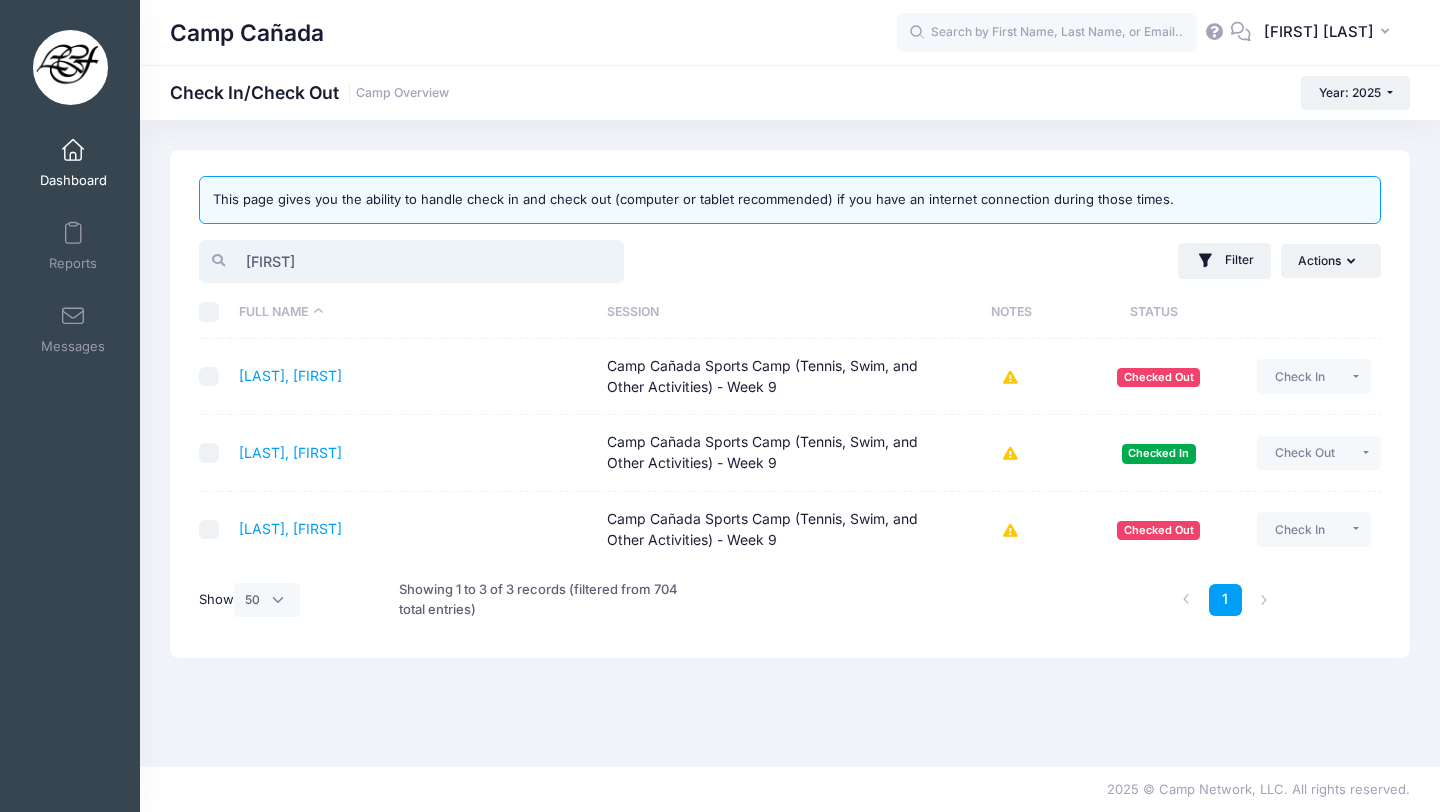 click on "[FIRST]" at bounding box center (411, 261) 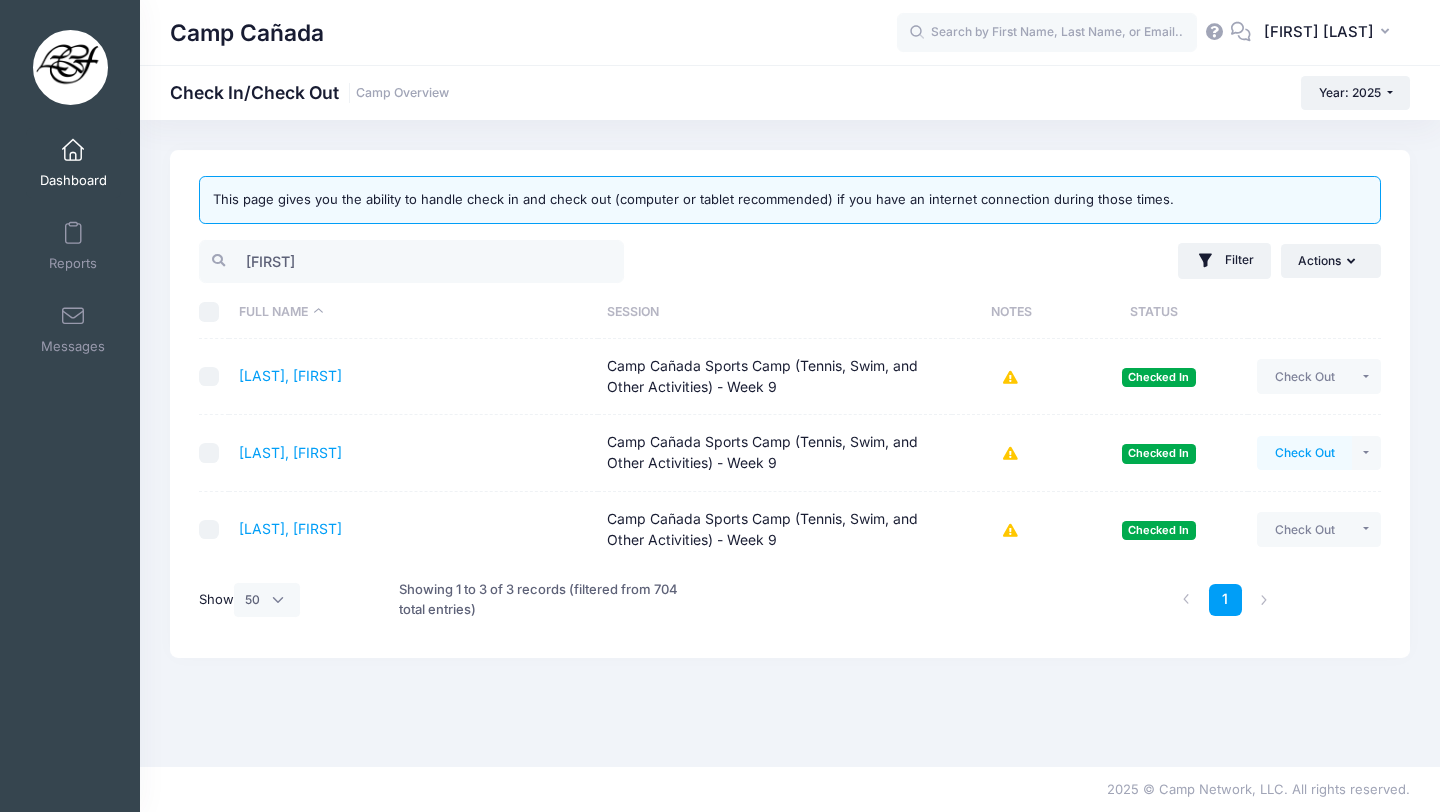 click on "Check Out" at bounding box center [1304, 453] 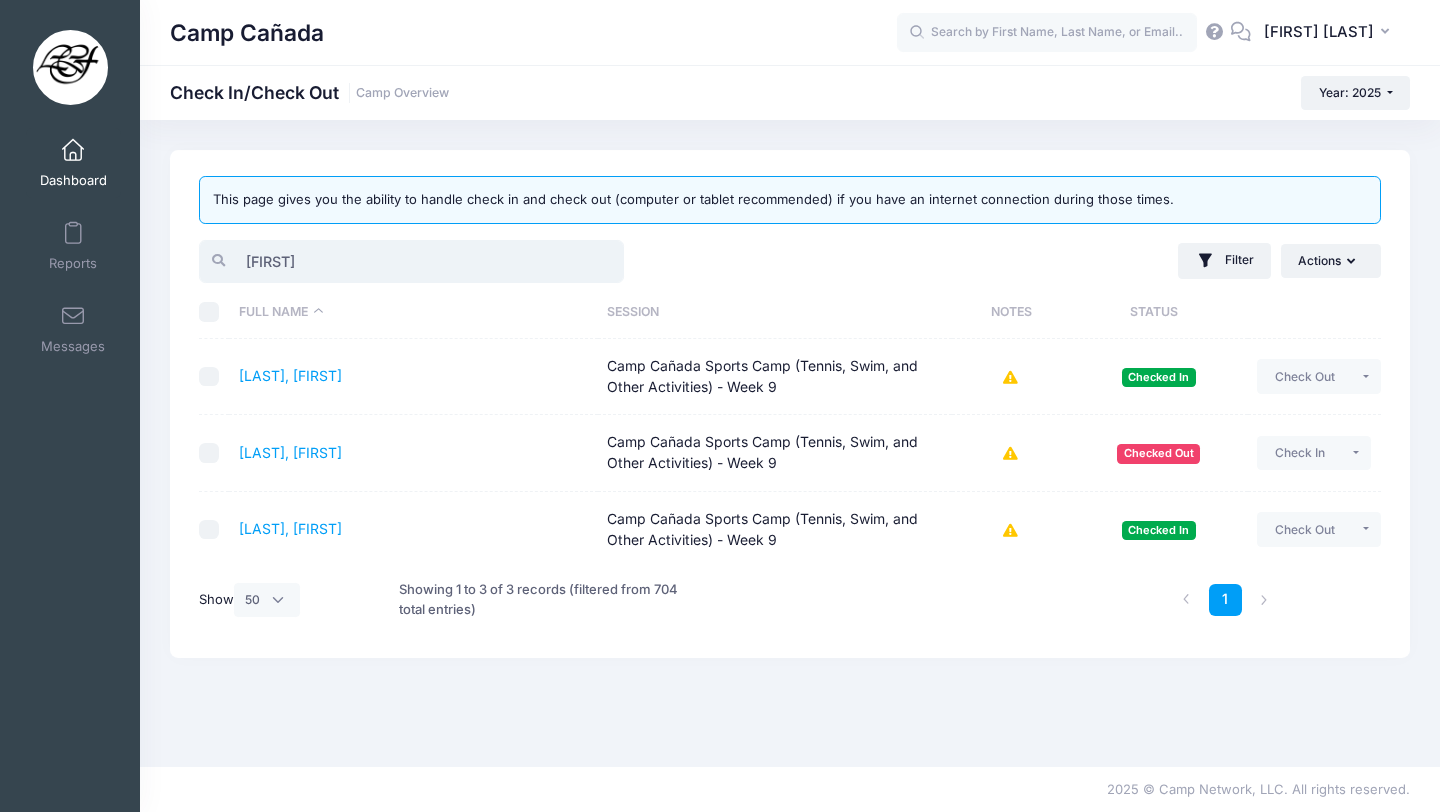 click on "[FIRST]" at bounding box center [411, 261] 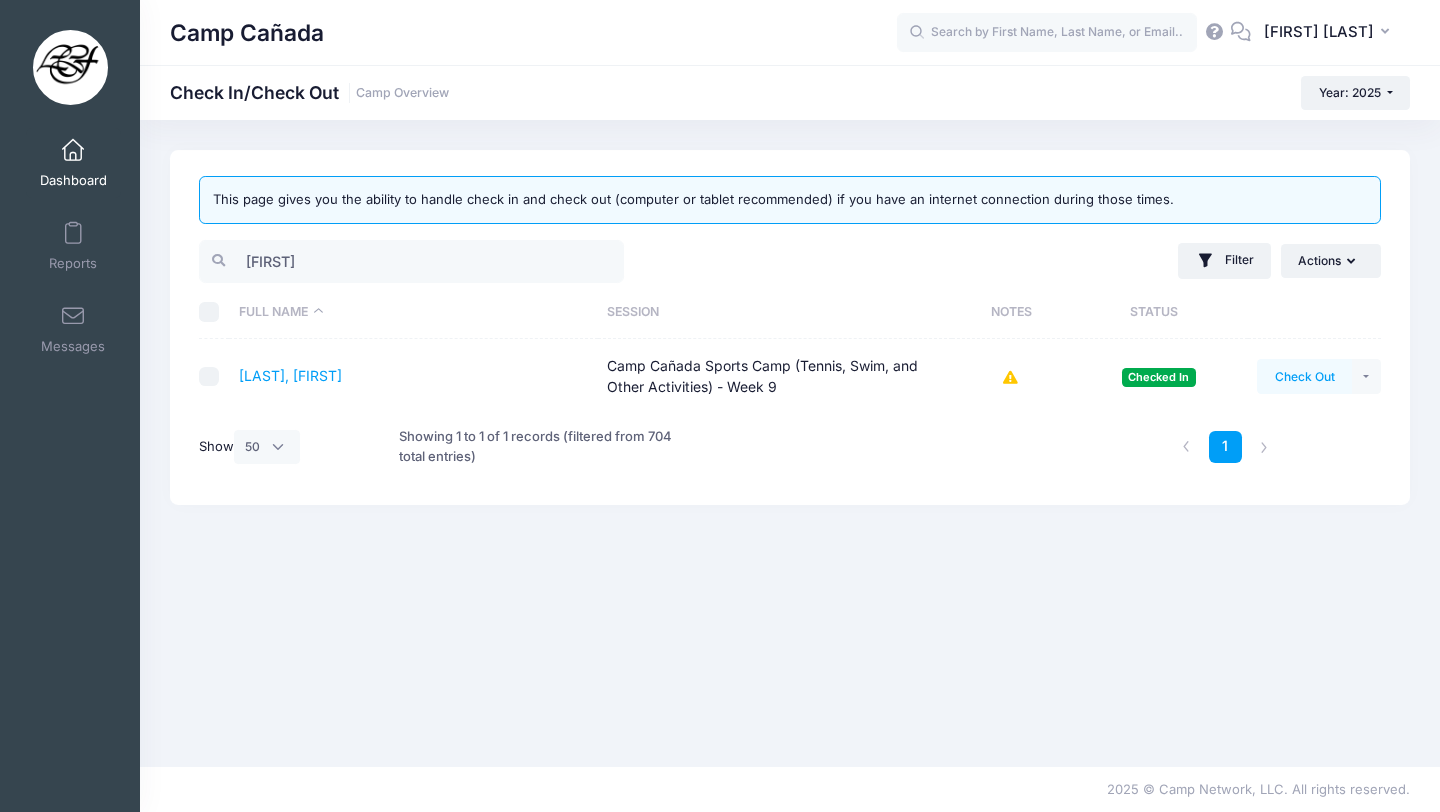 click on "Check Out" at bounding box center (1304, 376) 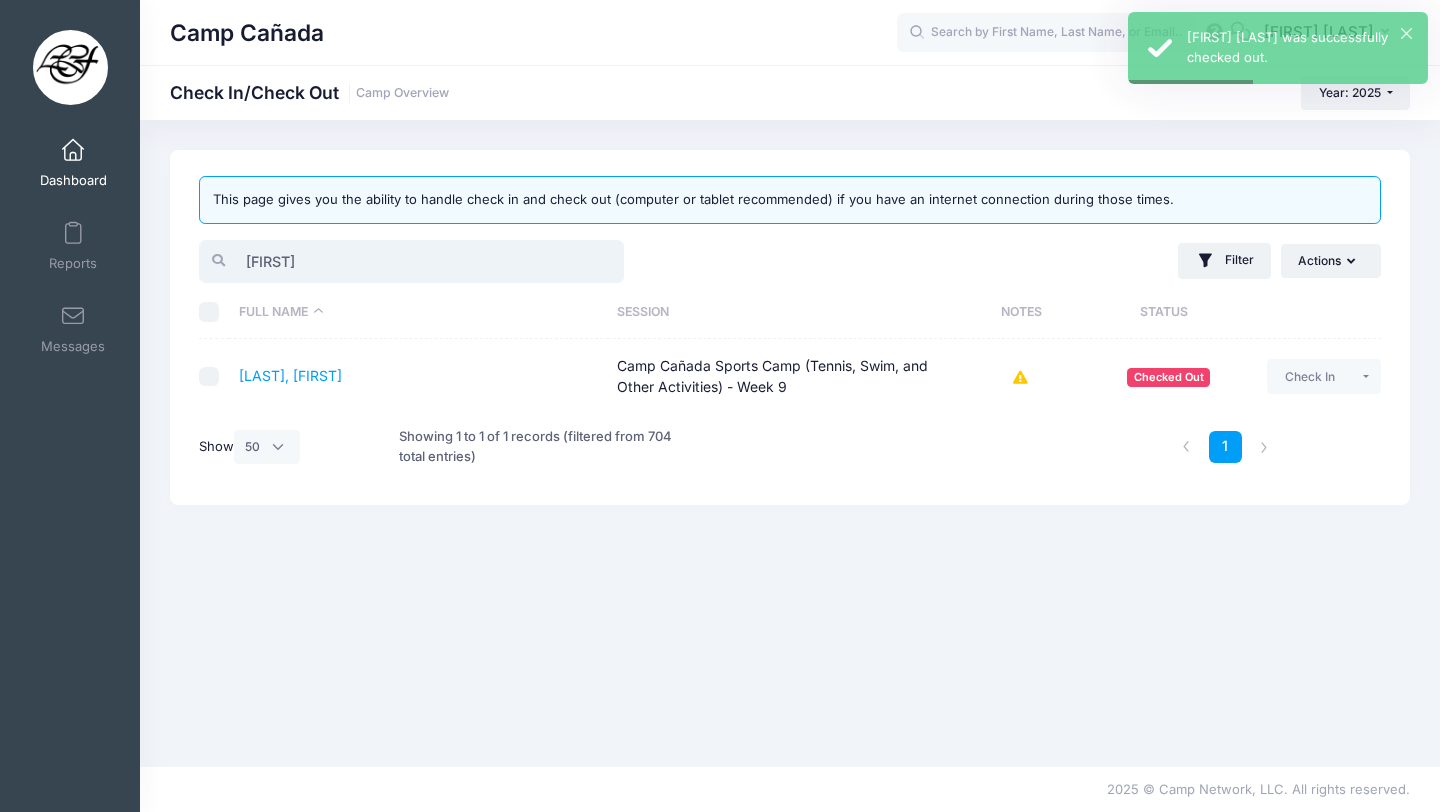 click on "[FIRST]" at bounding box center [411, 261] 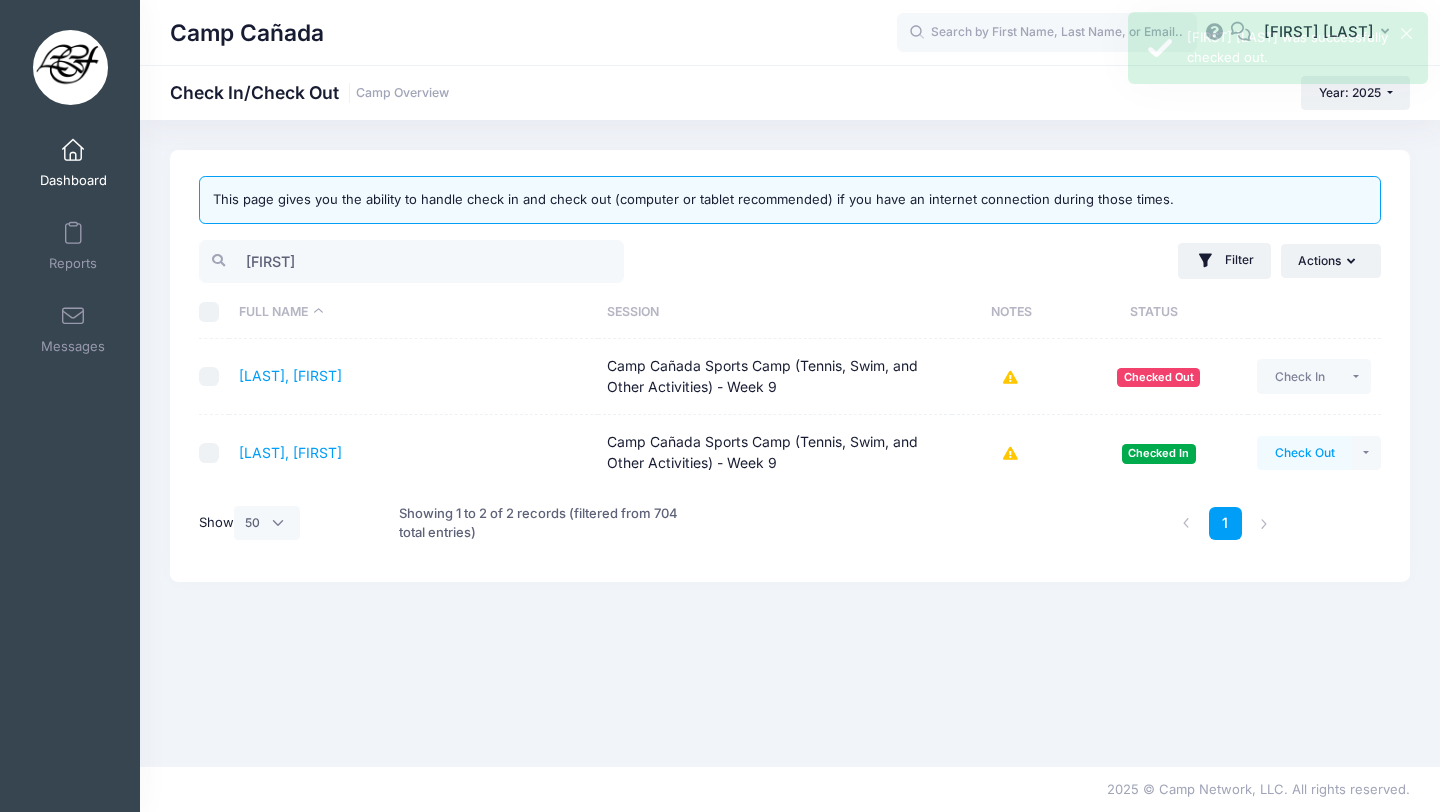 click on "Check Out" at bounding box center [1304, 453] 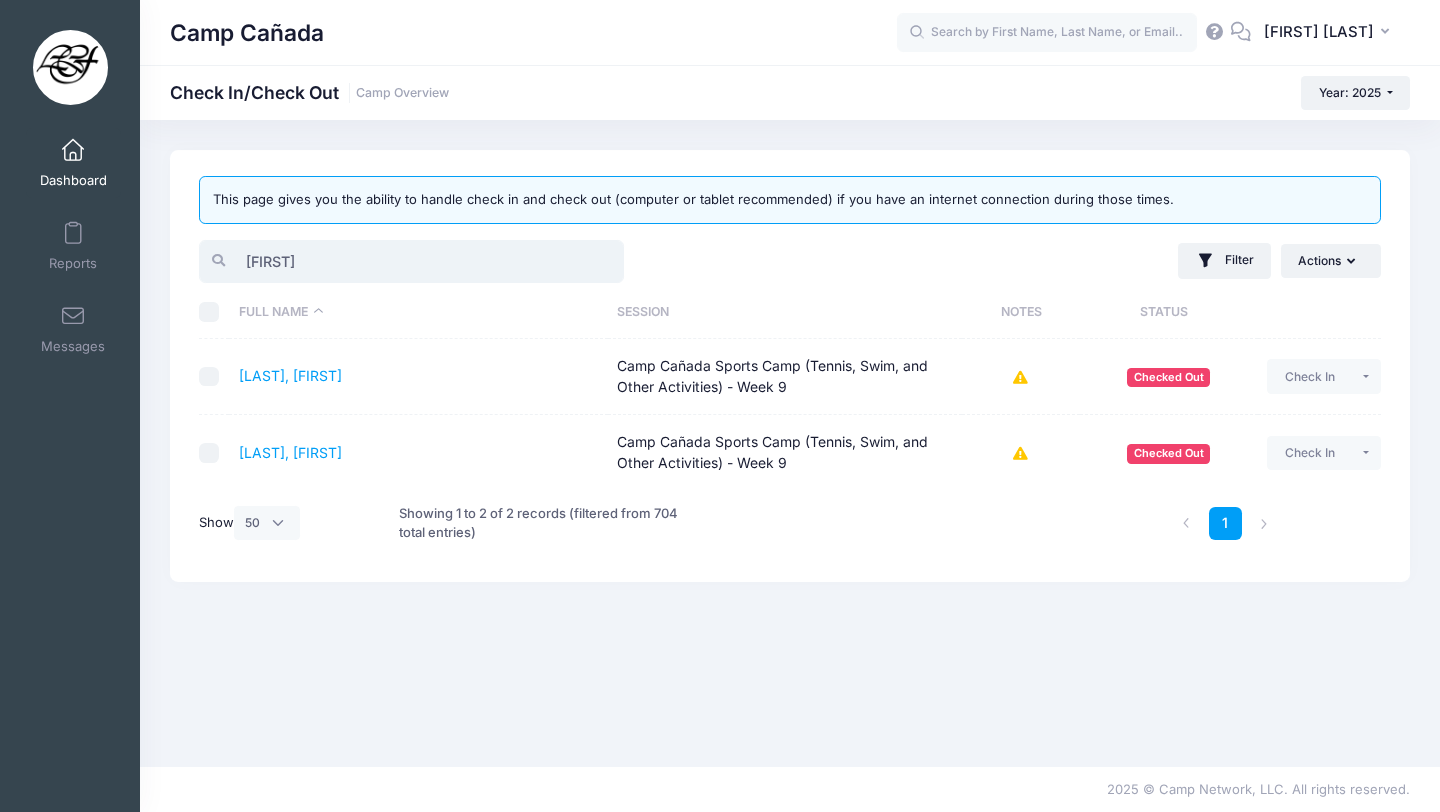 click on "[FIRST]" at bounding box center [411, 261] 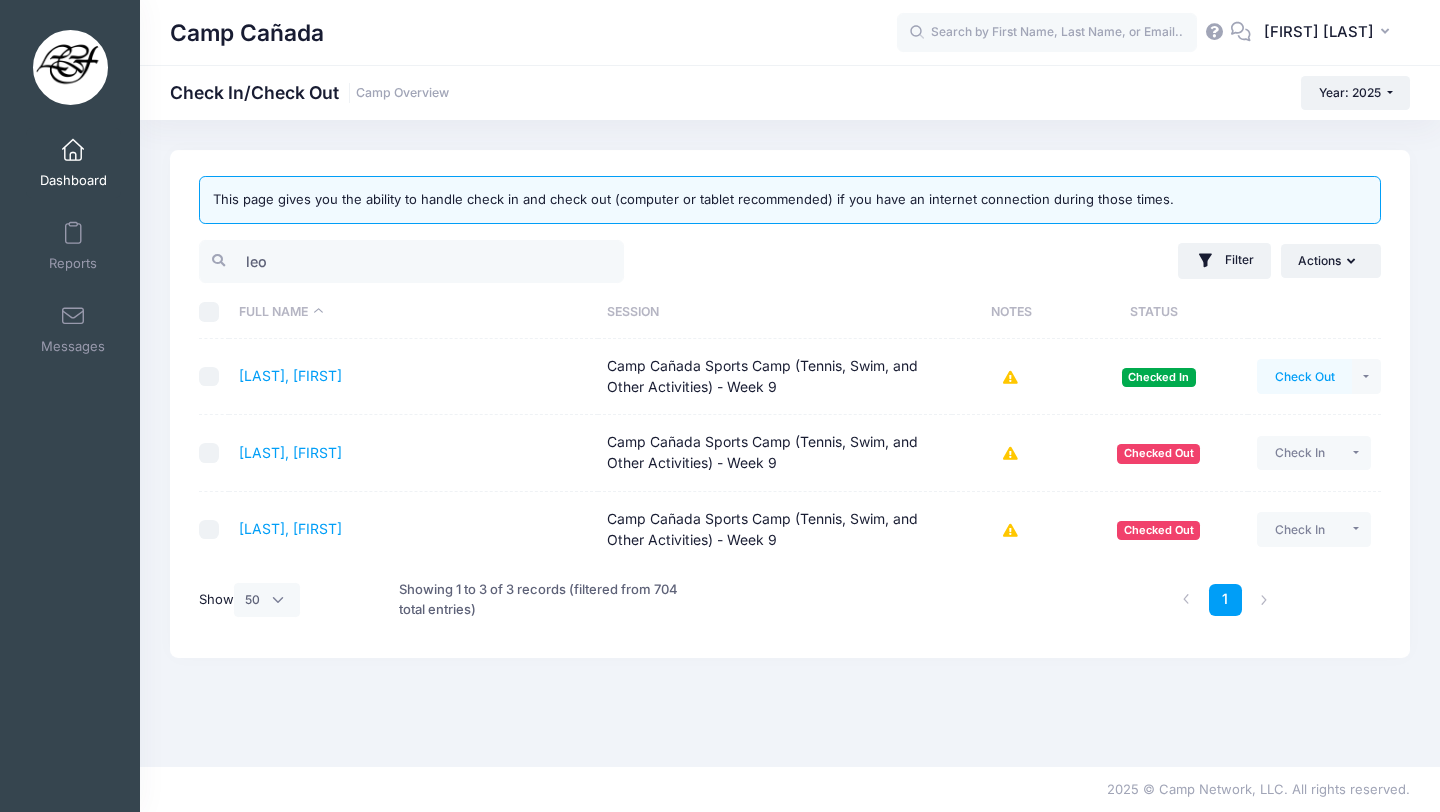click on "Check Out" at bounding box center [1304, 376] 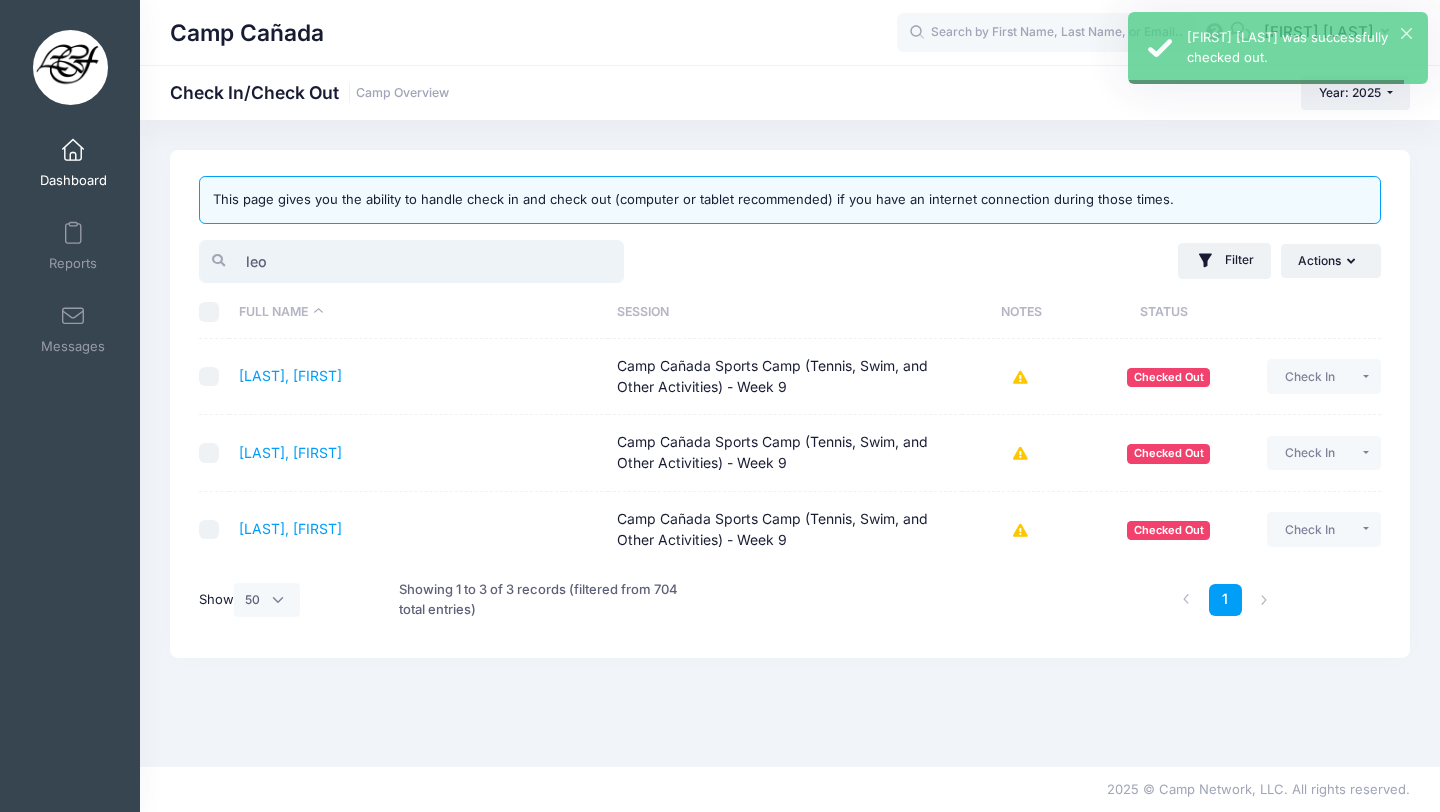 click on "leo" at bounding box center (411, 261) 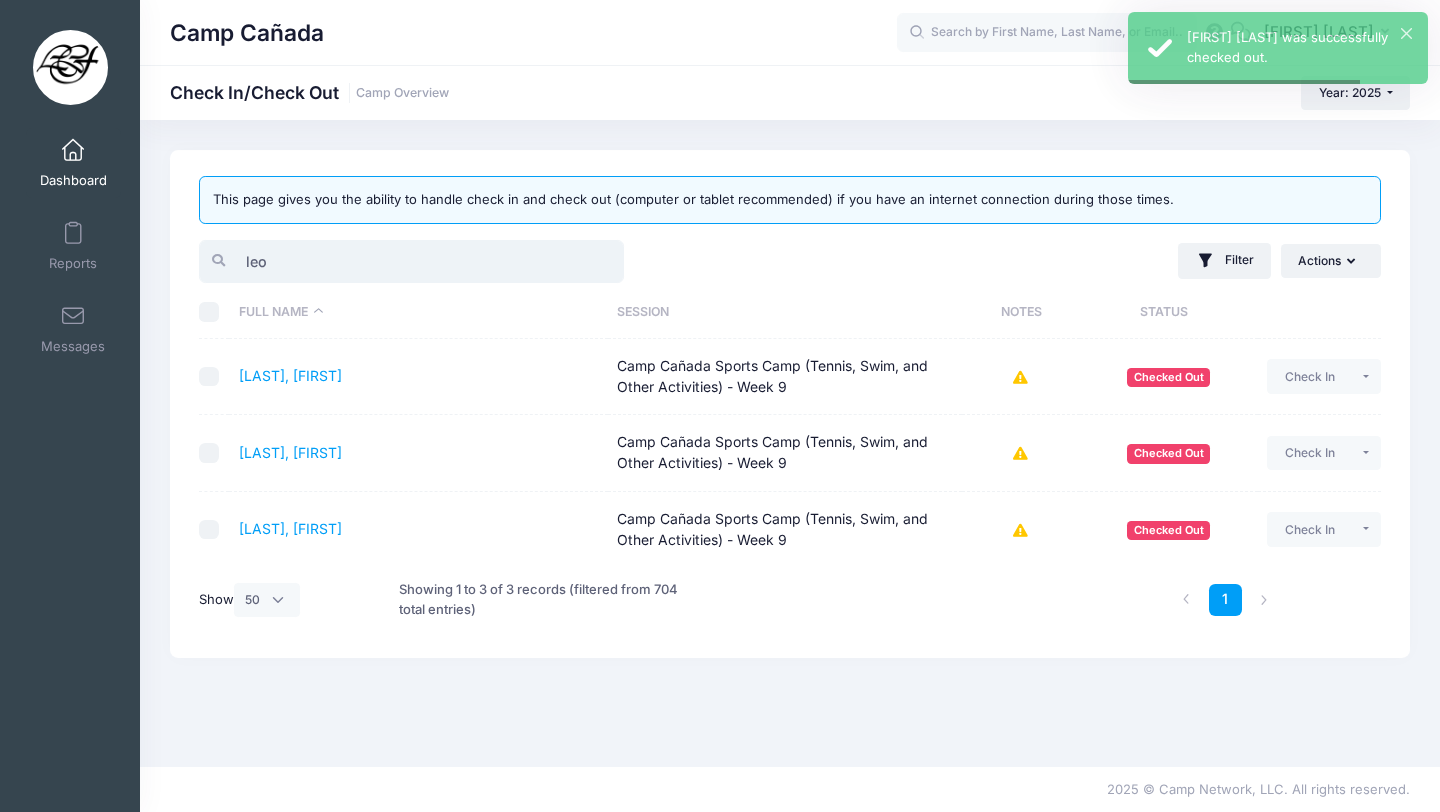 click on "leo" at bounding box center [411, 261] 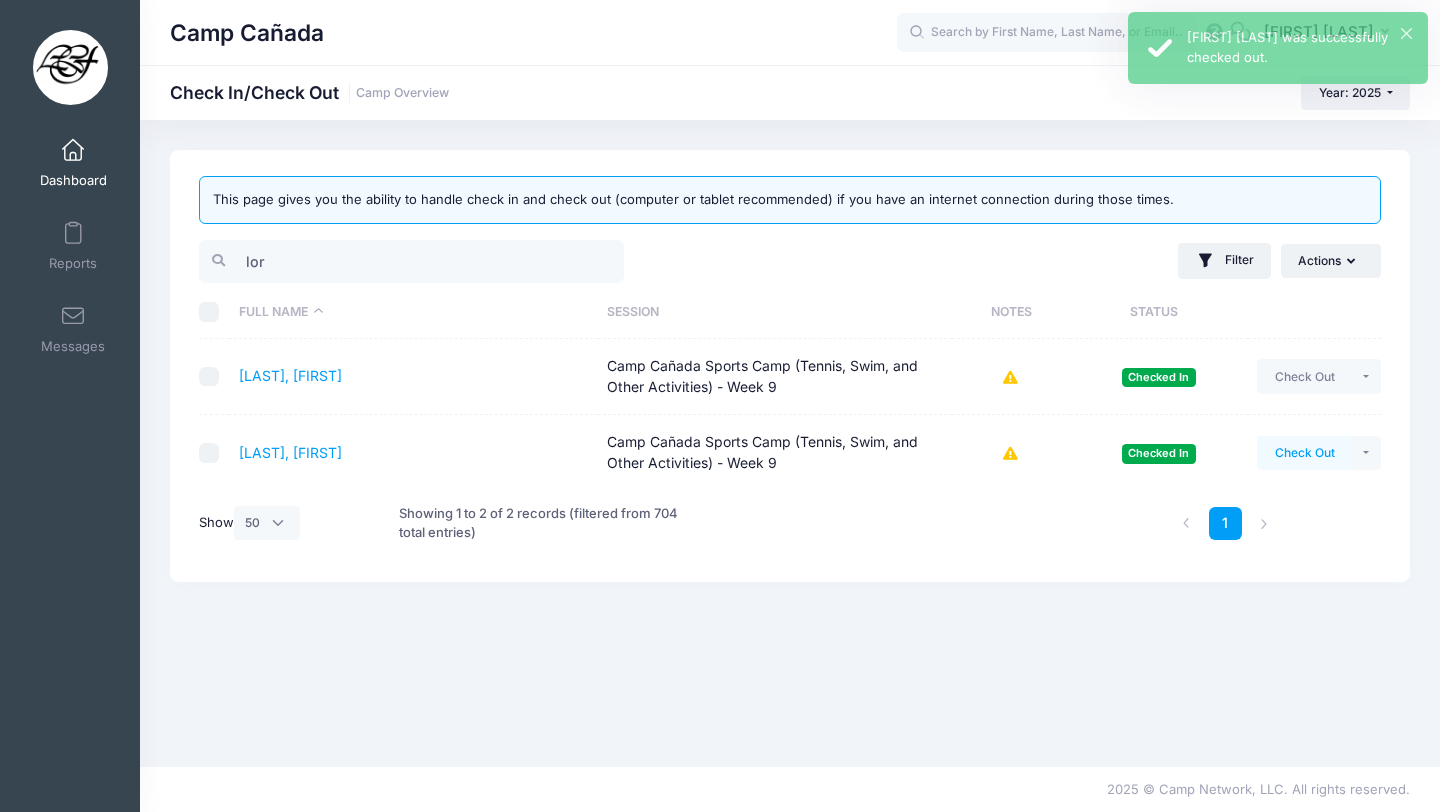 click on "Check Out" at bounding box center [1304, 453] 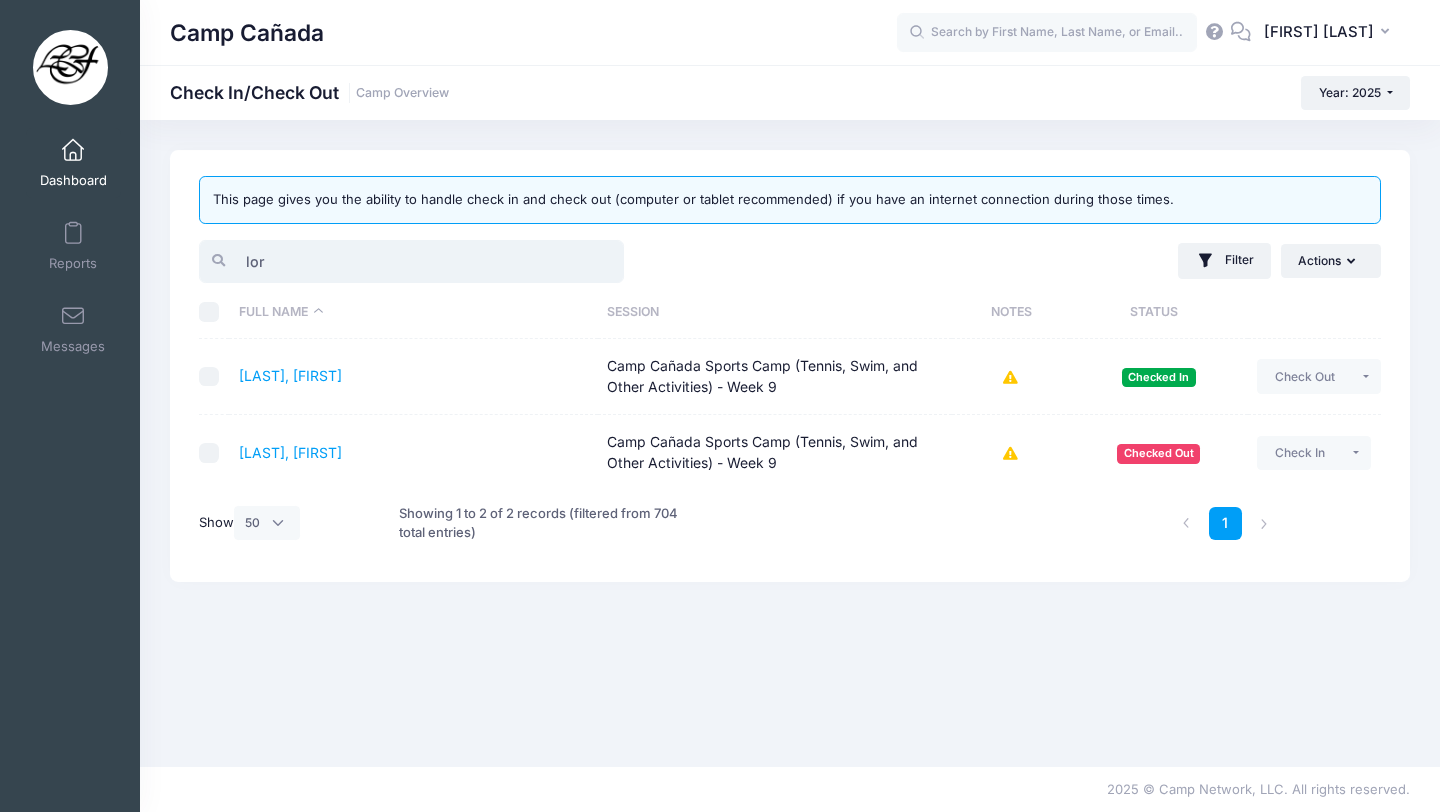 click on "lor" at bounding box center [411, 261] 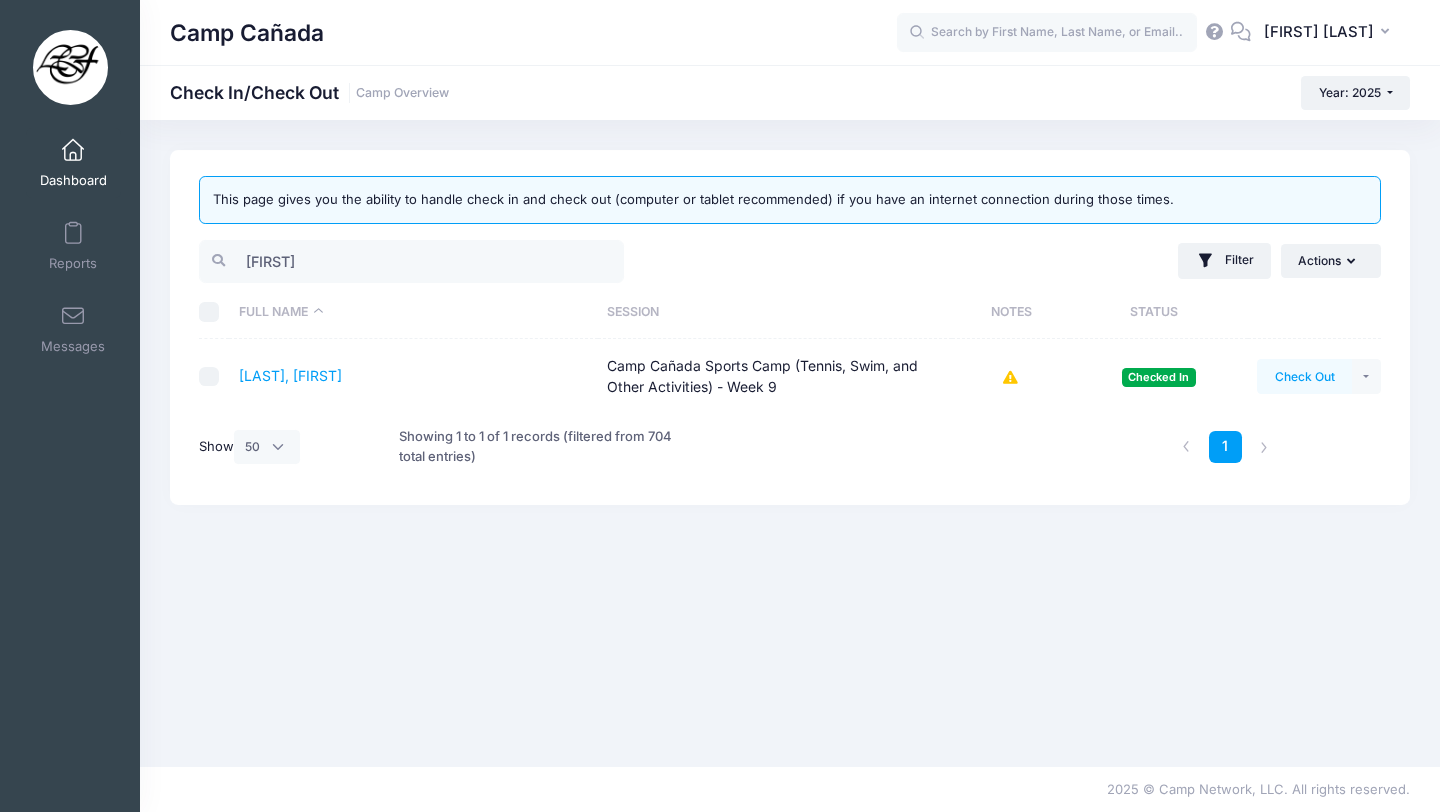 click on "Check Out" at bounding box center [1304, 376] 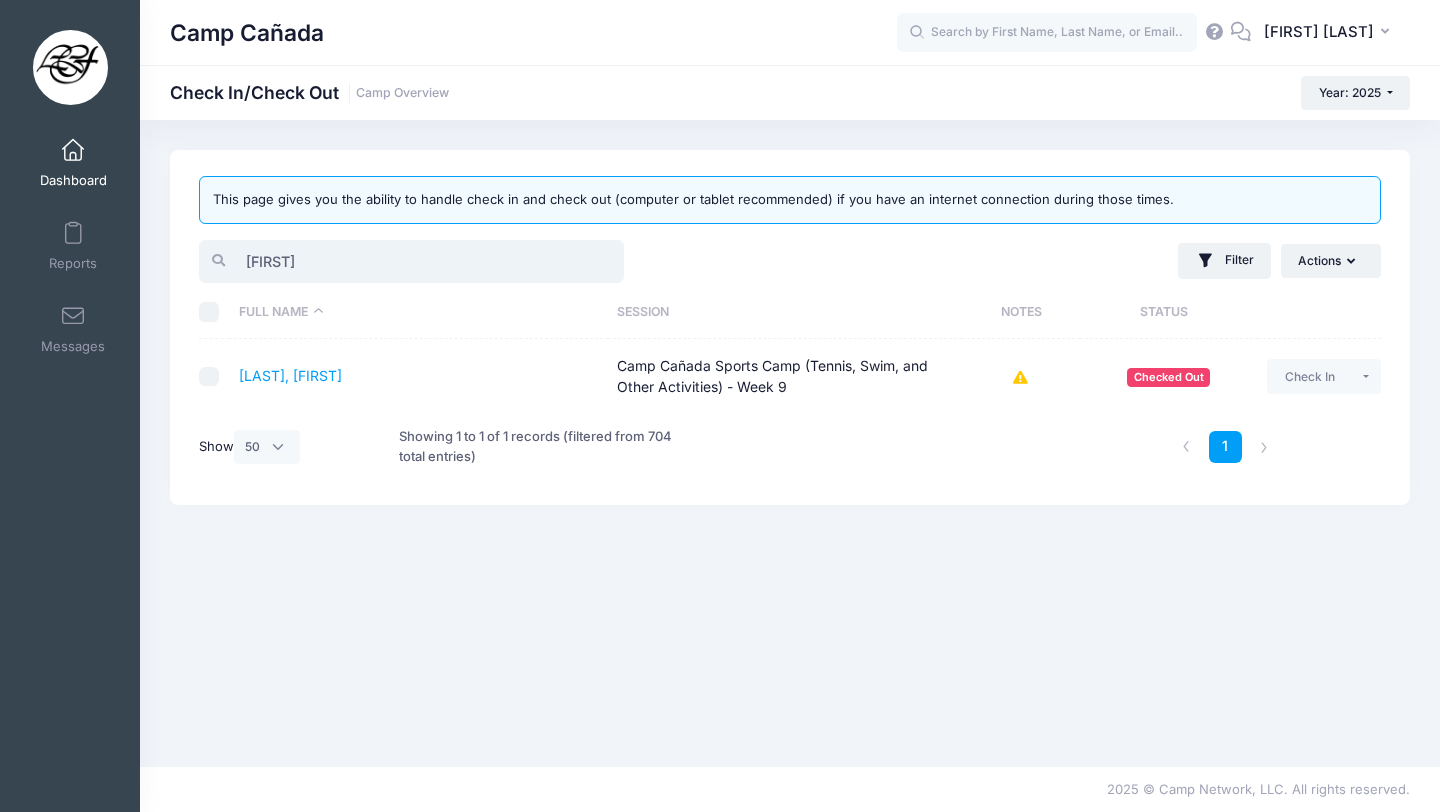 click on "[FIRST]" at bounding box center [411, 261] 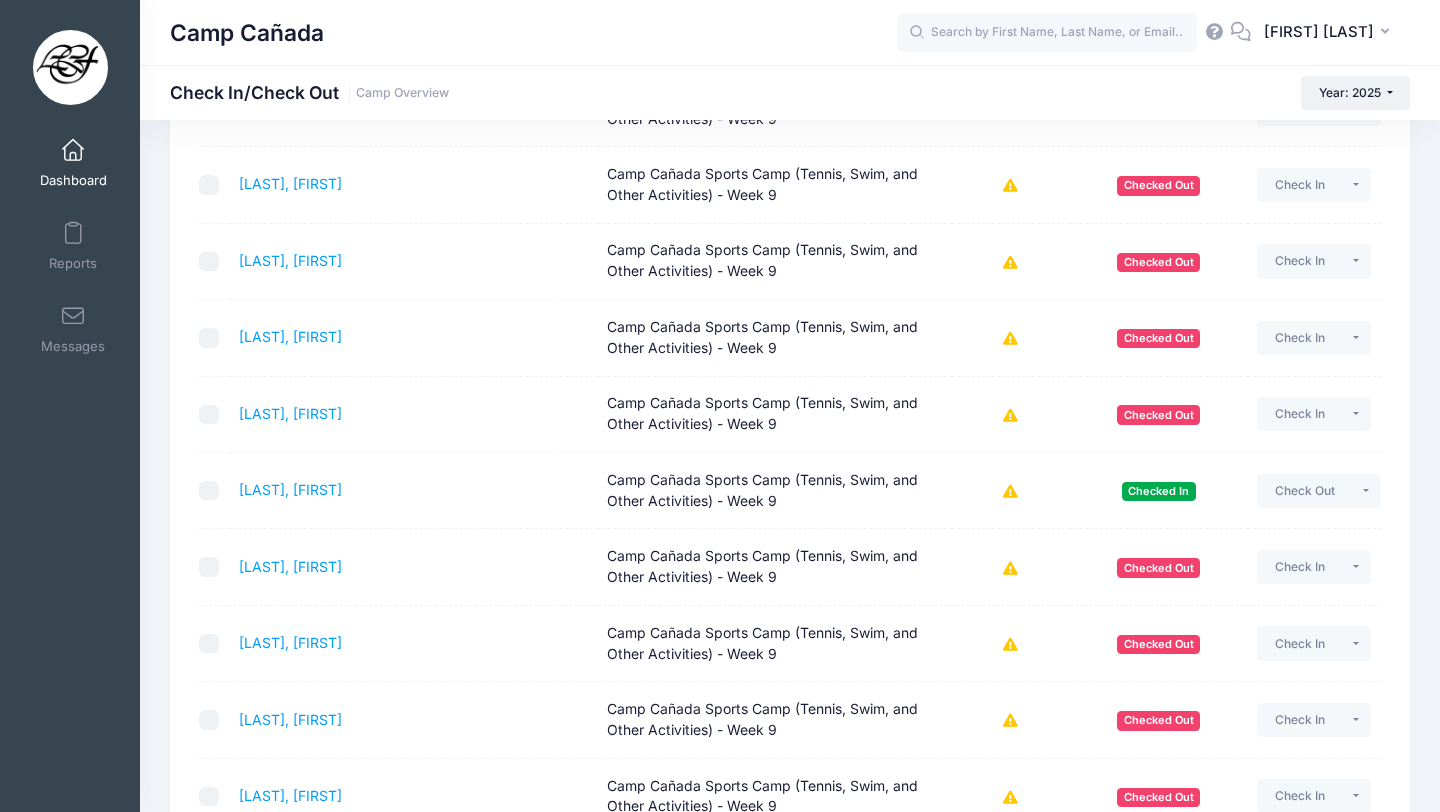 scroll, scrollTop: 0, scrollLeft: 0, axis: both 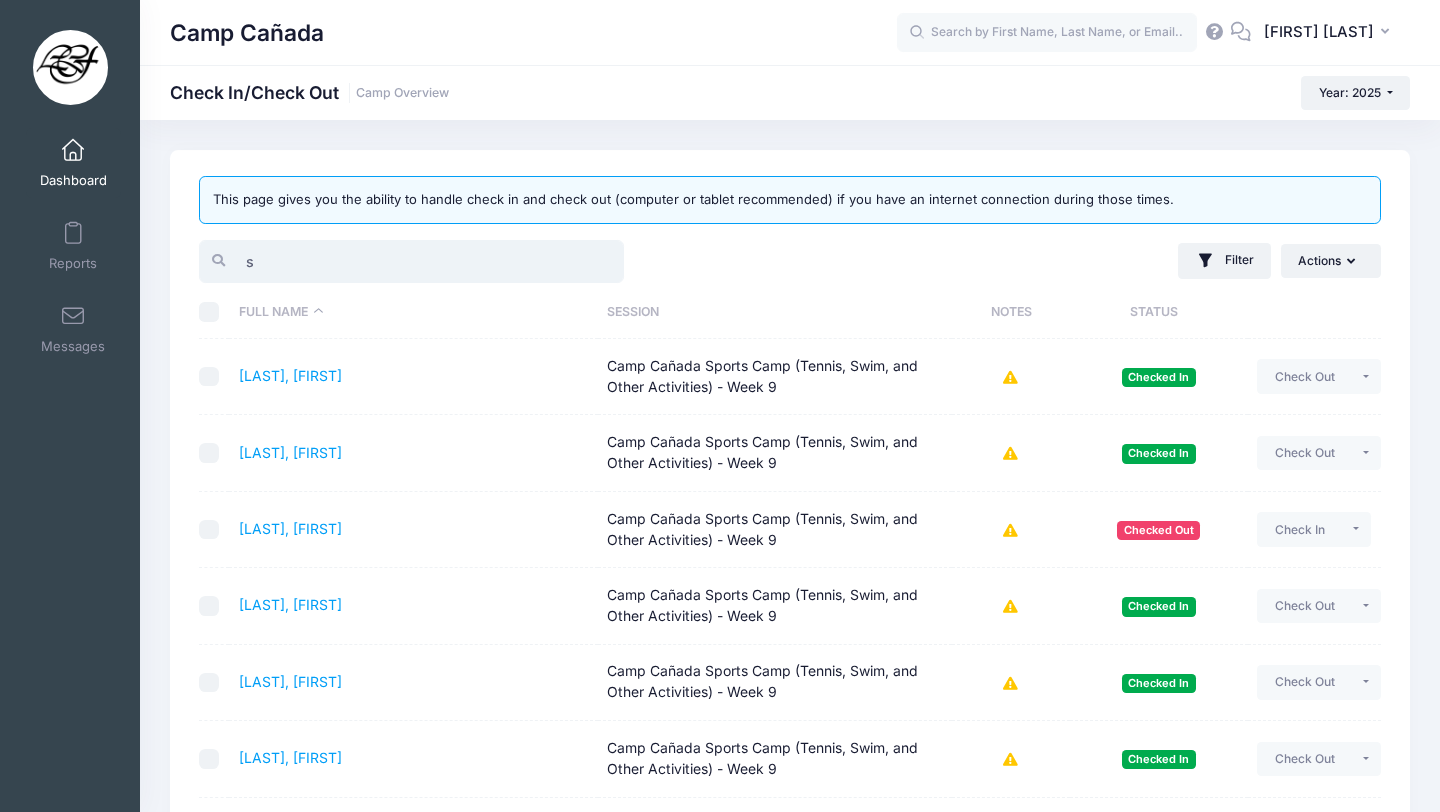 click on "s" at bounding box center (411, 261) 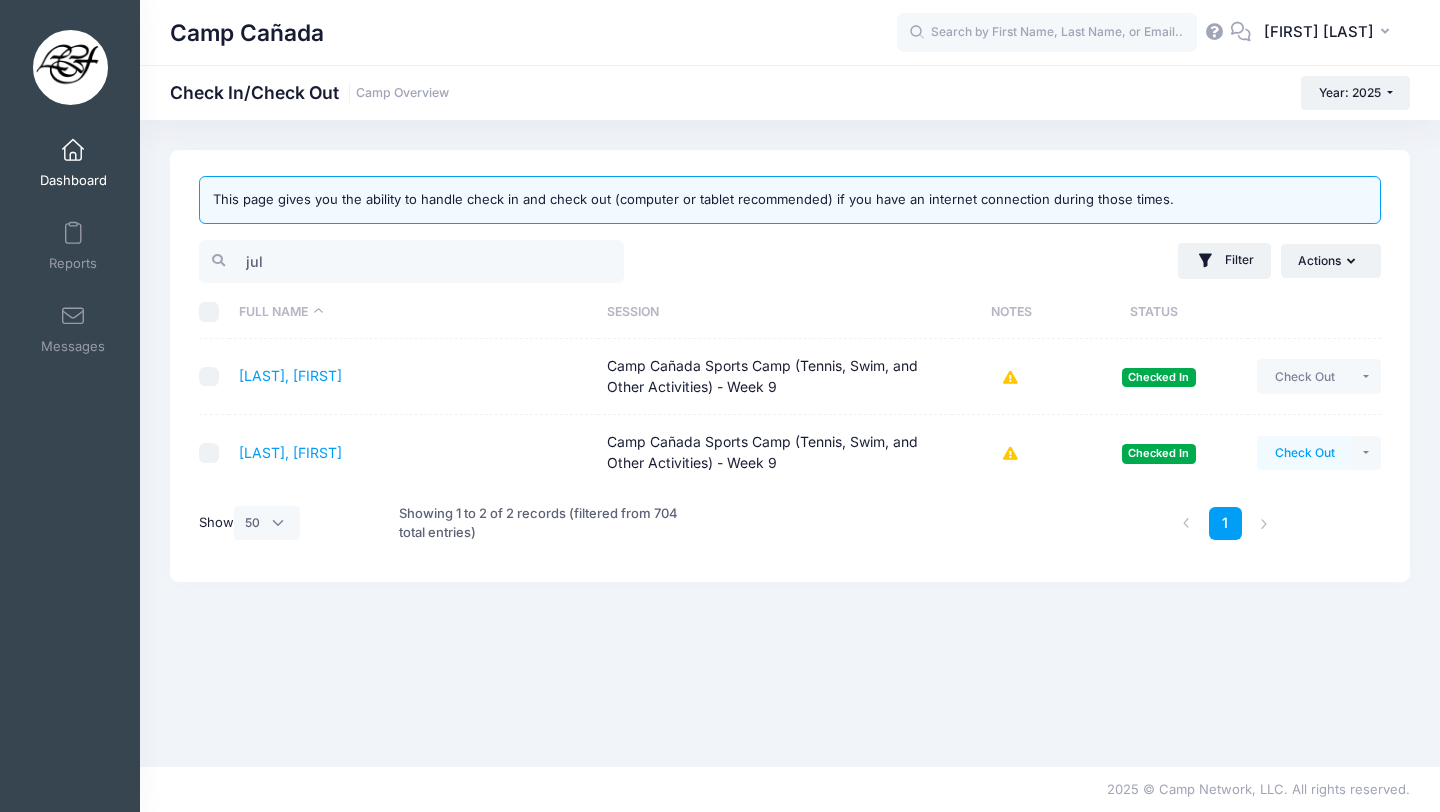 click on "Check Out" at bounding box center (1304, 453) 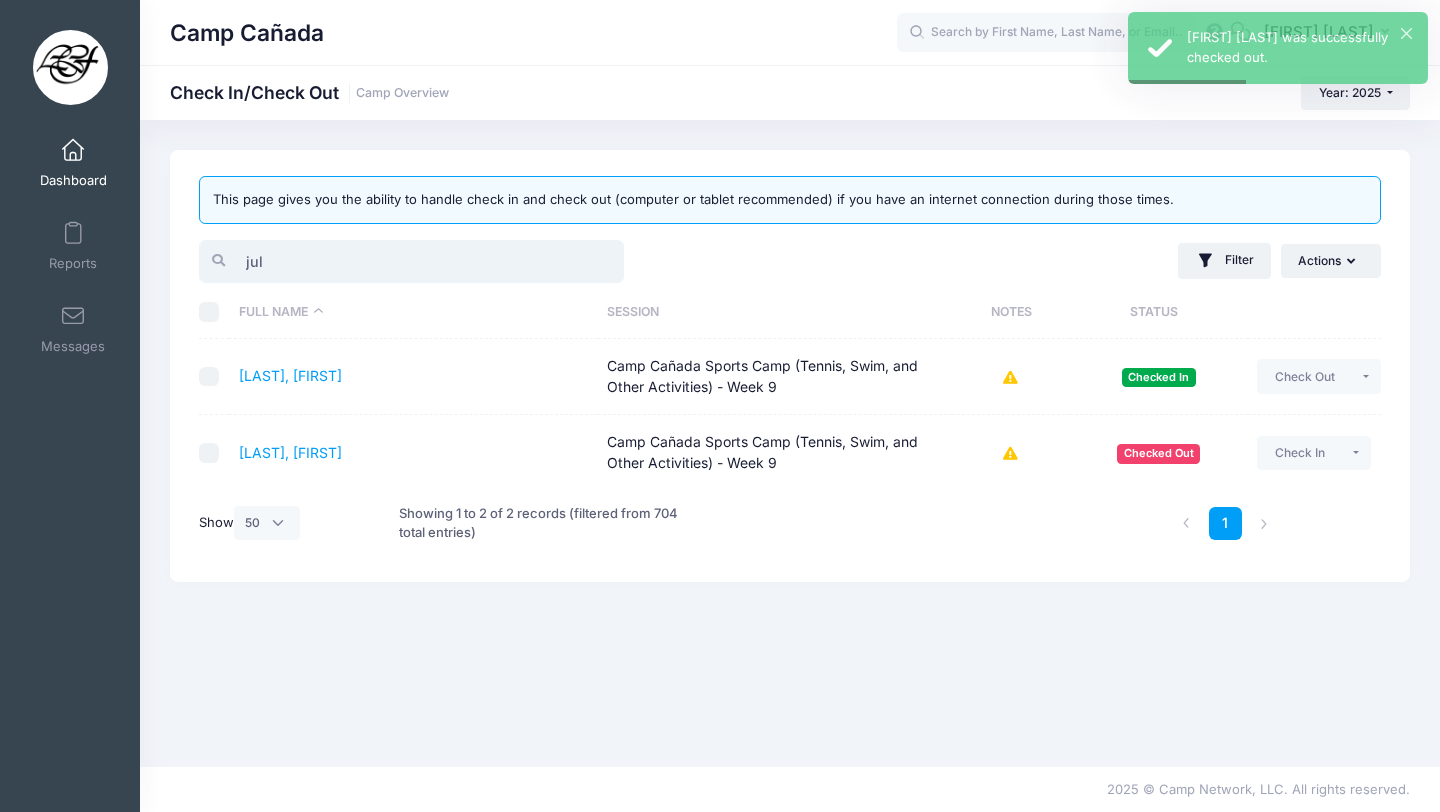 click on "jul" at bounding box center [411, 261] 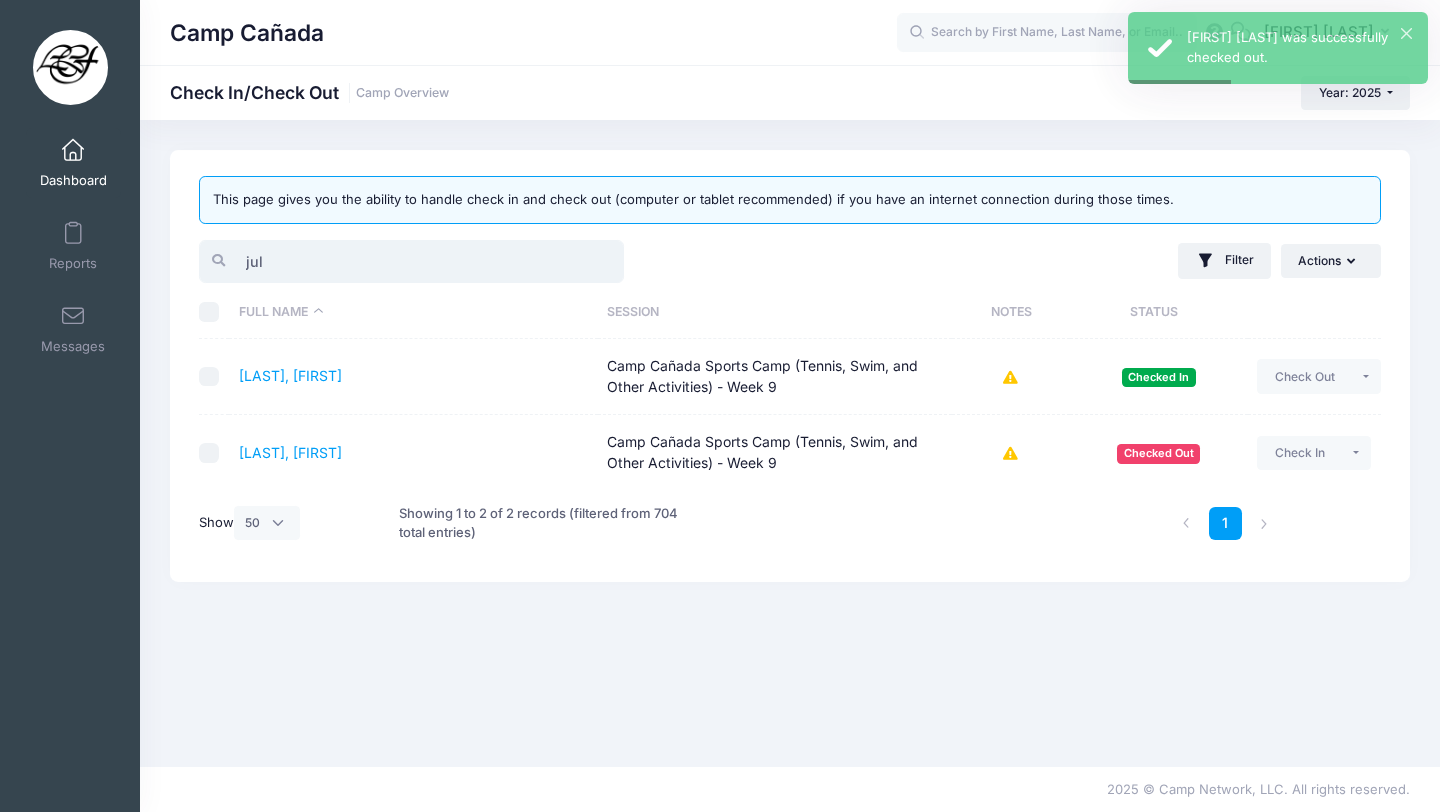 click on "jul" at bounding box center [411, 261] 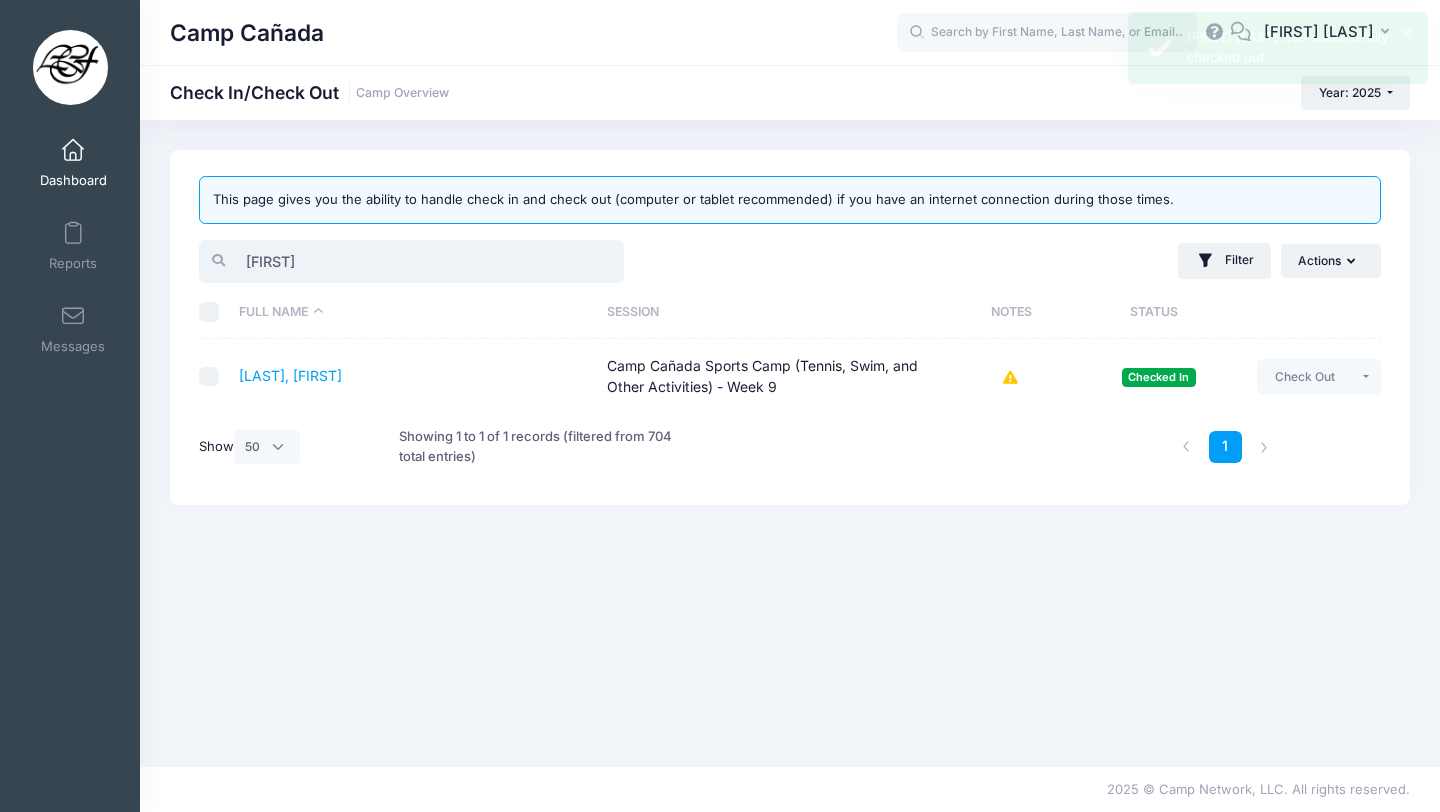 type on "[FIRST]" 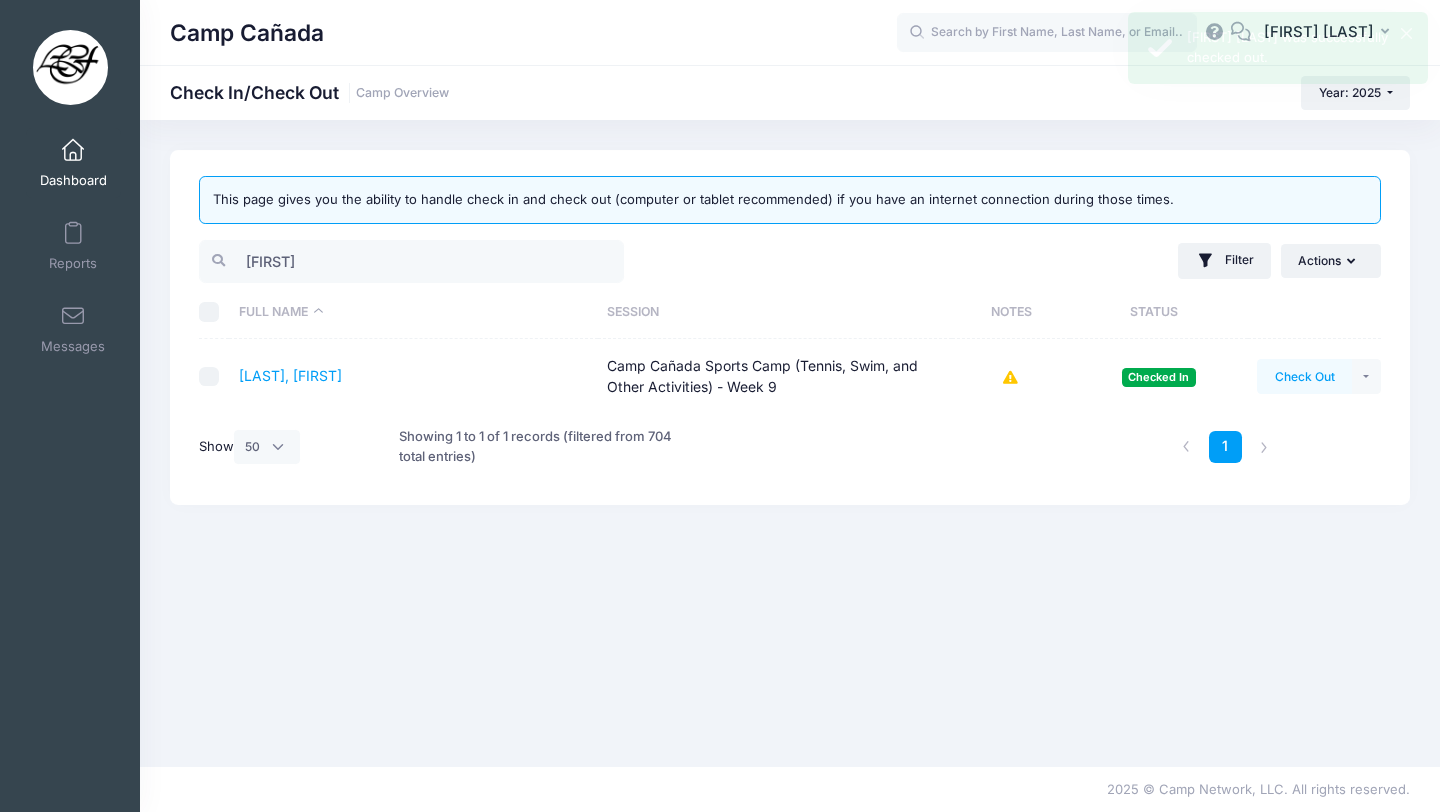 click on "Check Out" at bounding box center (1304, 376) 